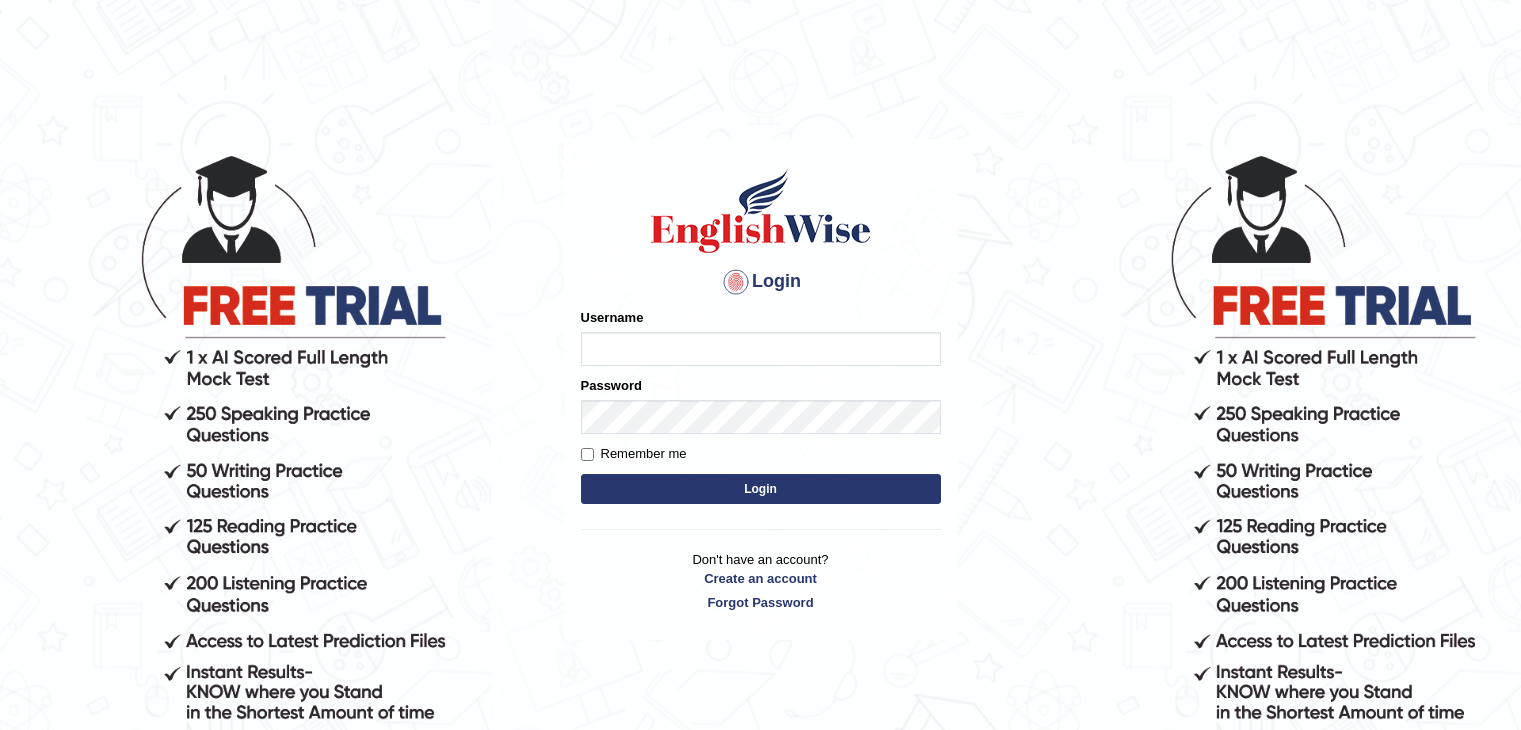 scroll, scrollTop: 0, scrollLeft: 0, axis: both 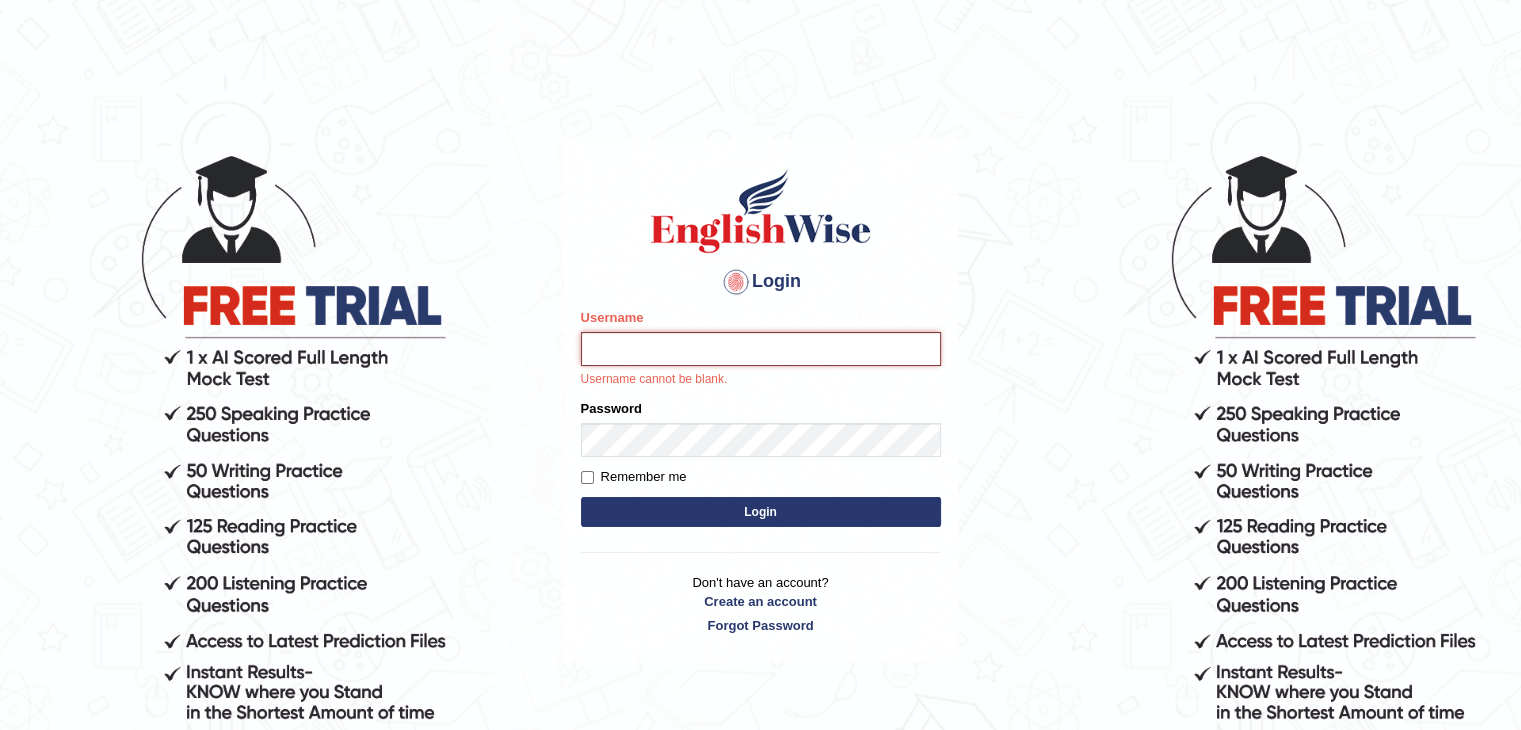 click on "Username" at bounding box center [761, 349] 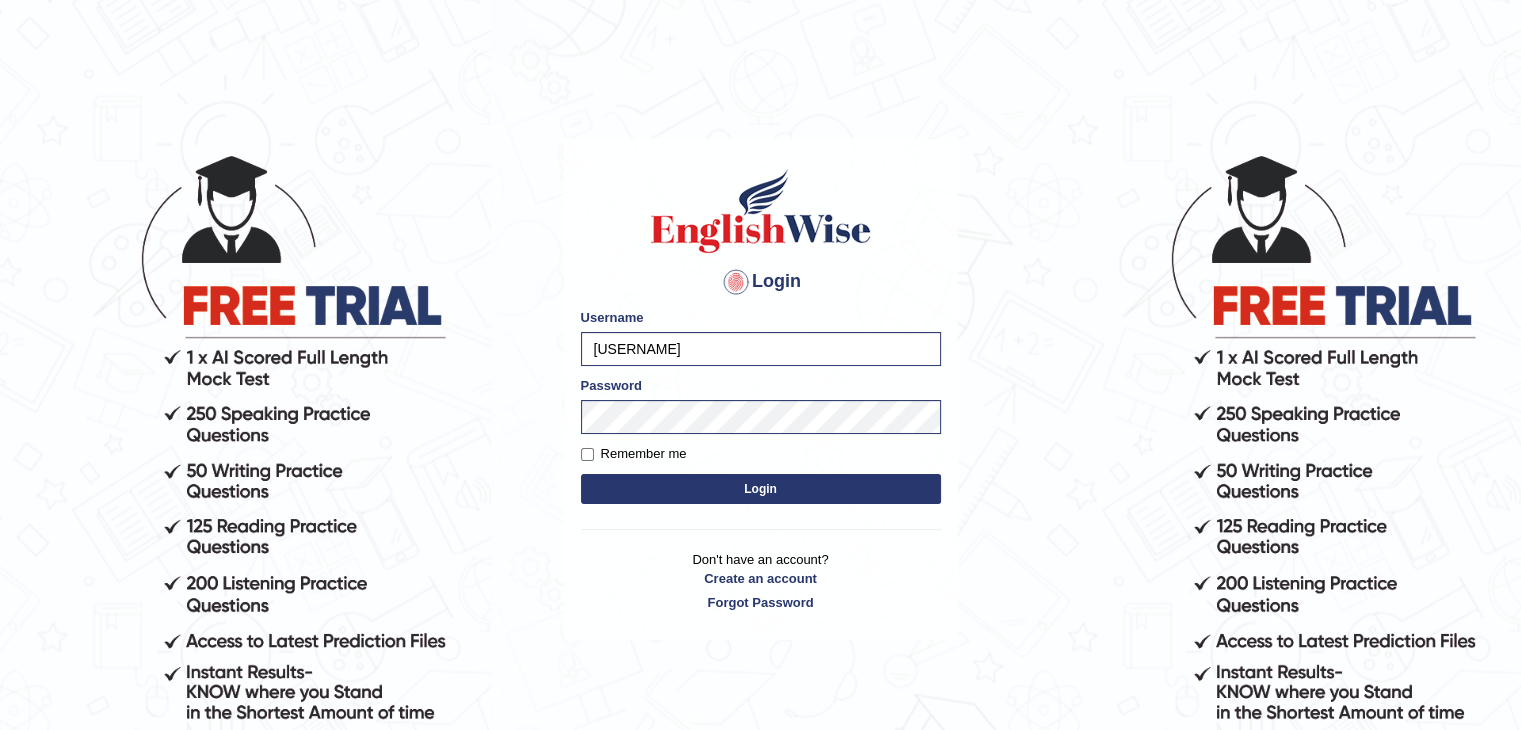 click on "Login" at bounding box center [761, 489] 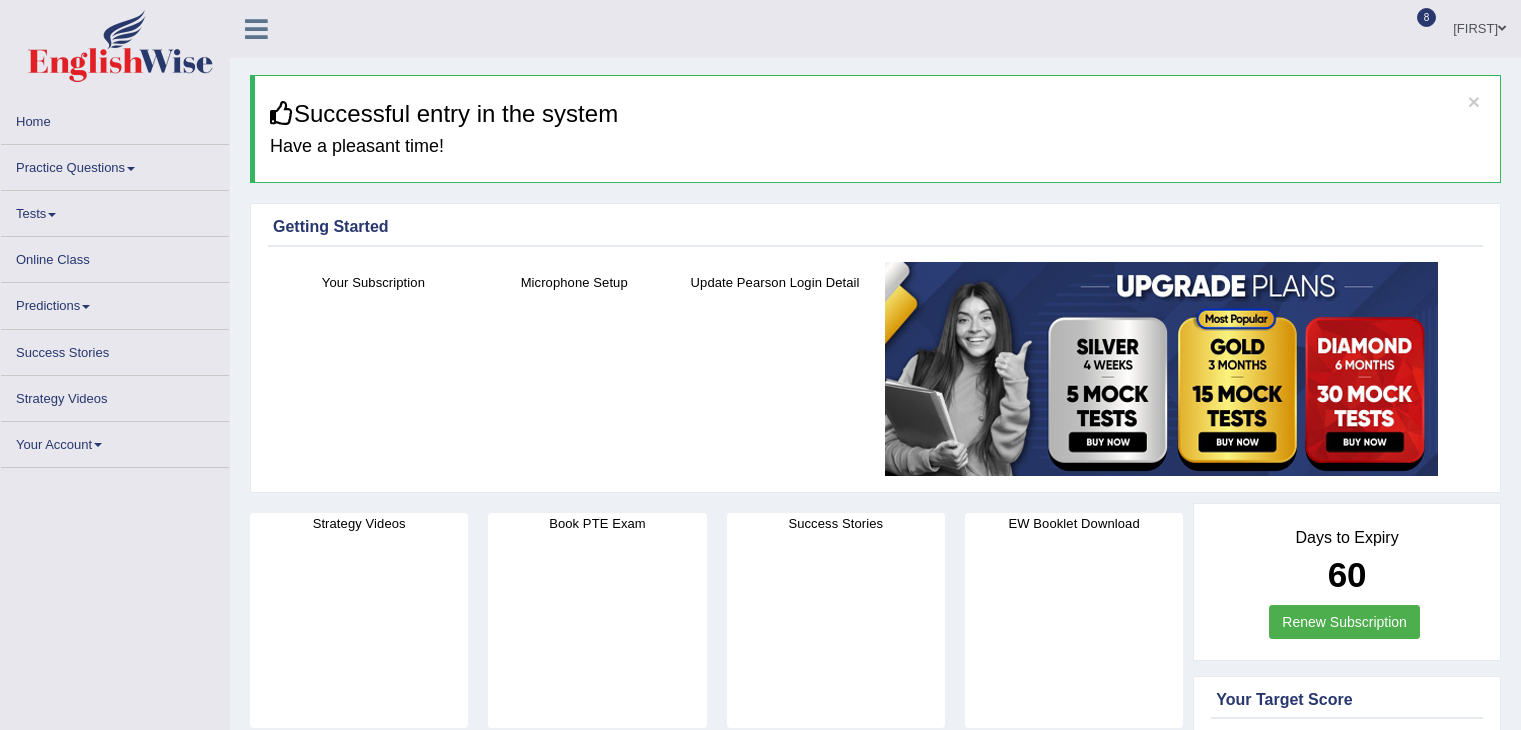 scroll, scrollTop: 0, scrollLeft: 0, axis: both 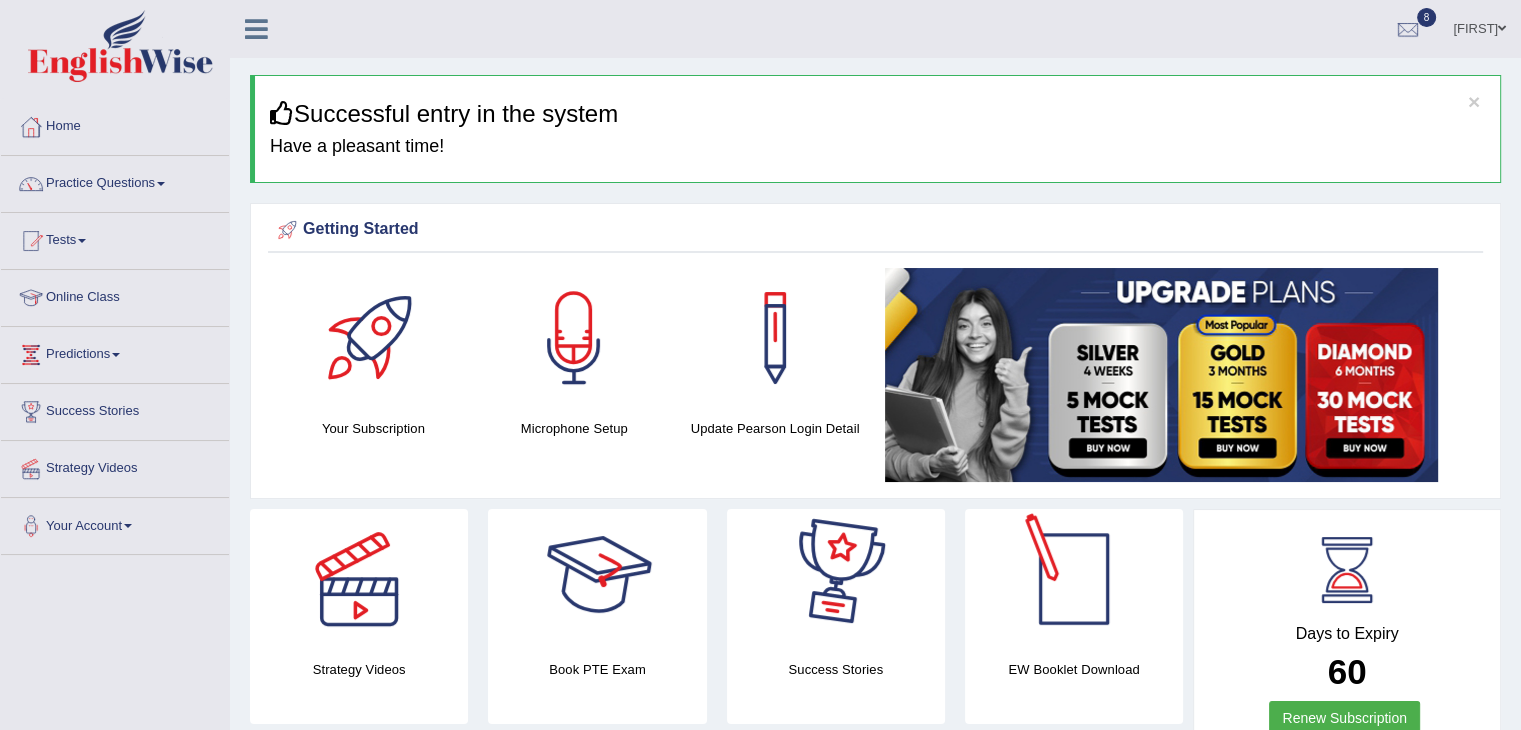 click at bounding box center (597, 579) 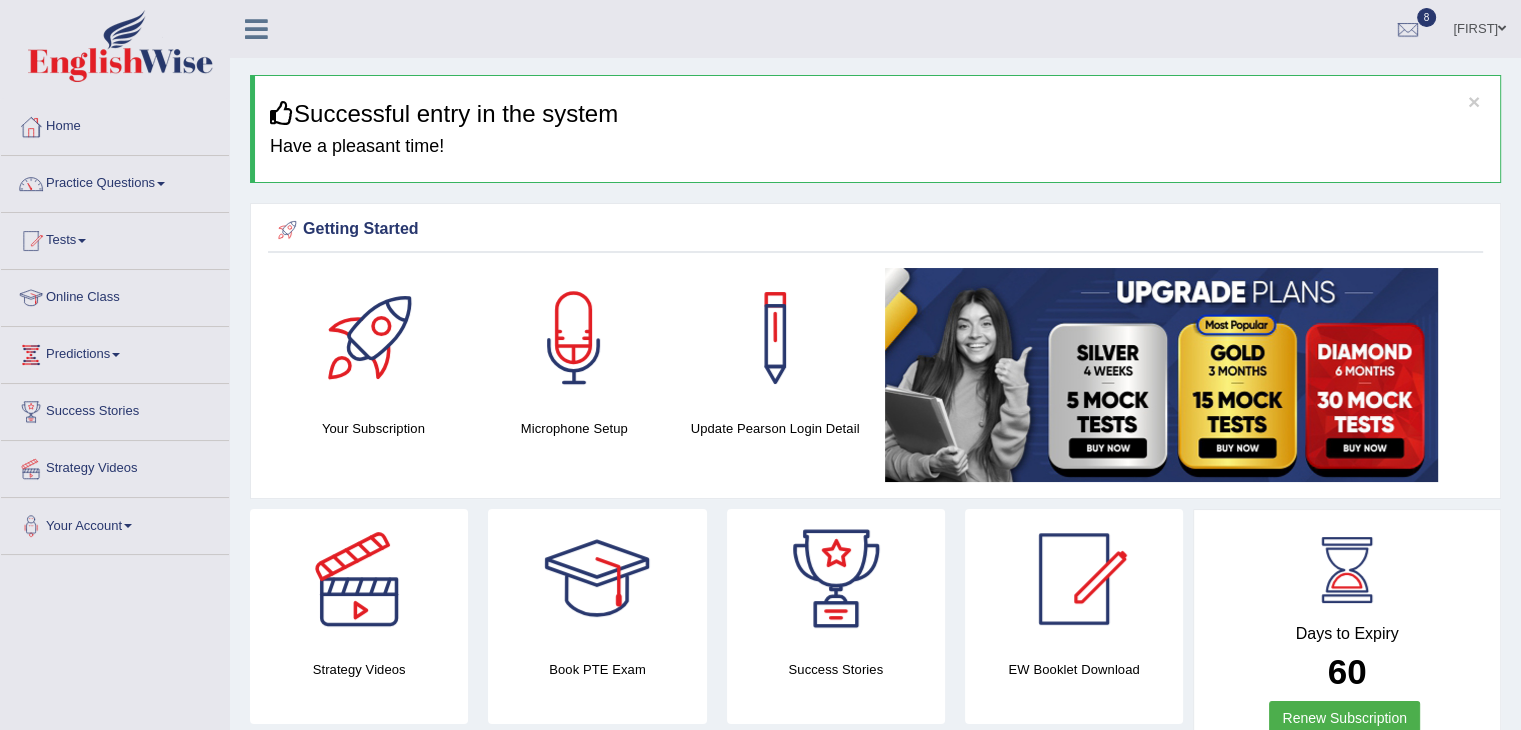 click at bounding box center (1502, 28) 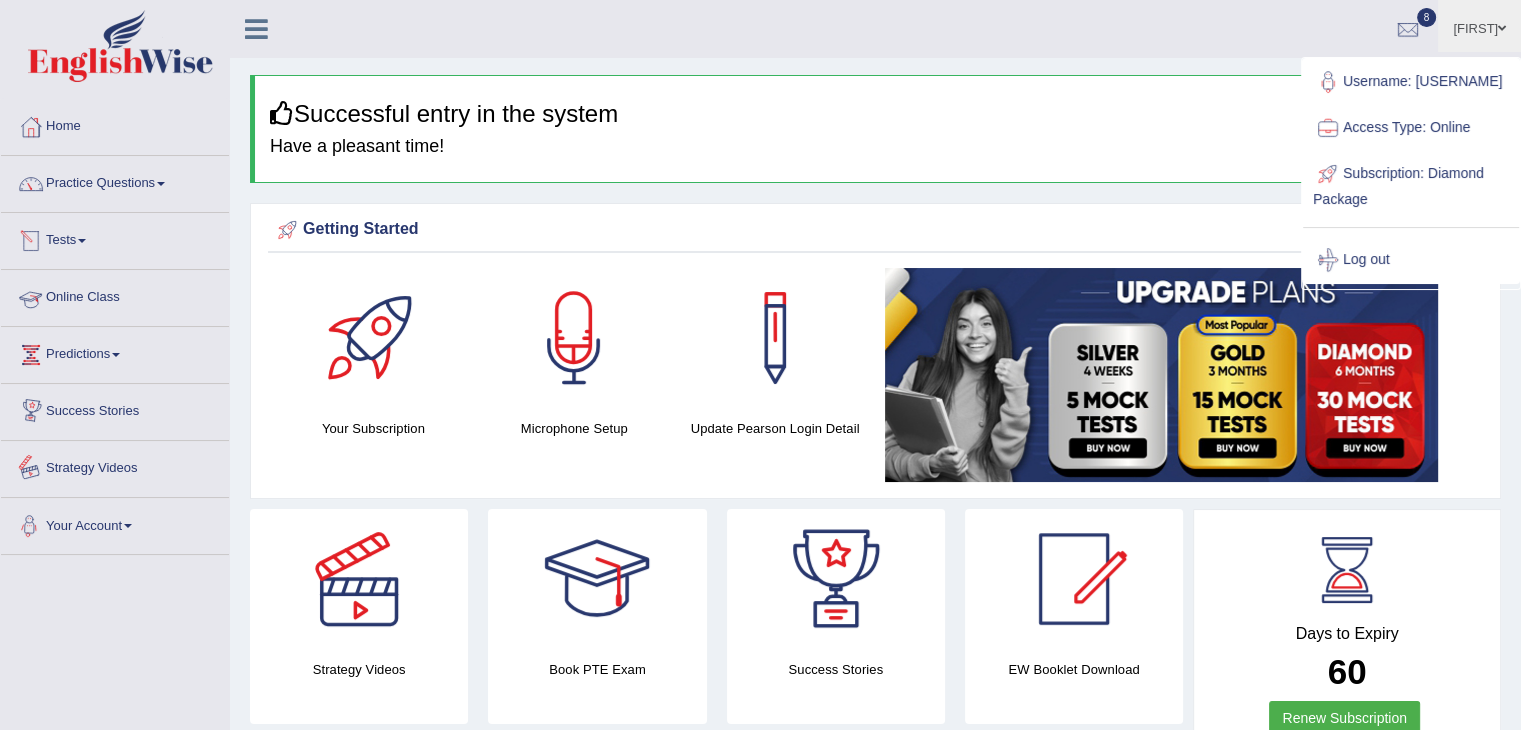 click on "Your Account" at bounding box center (115, 523) 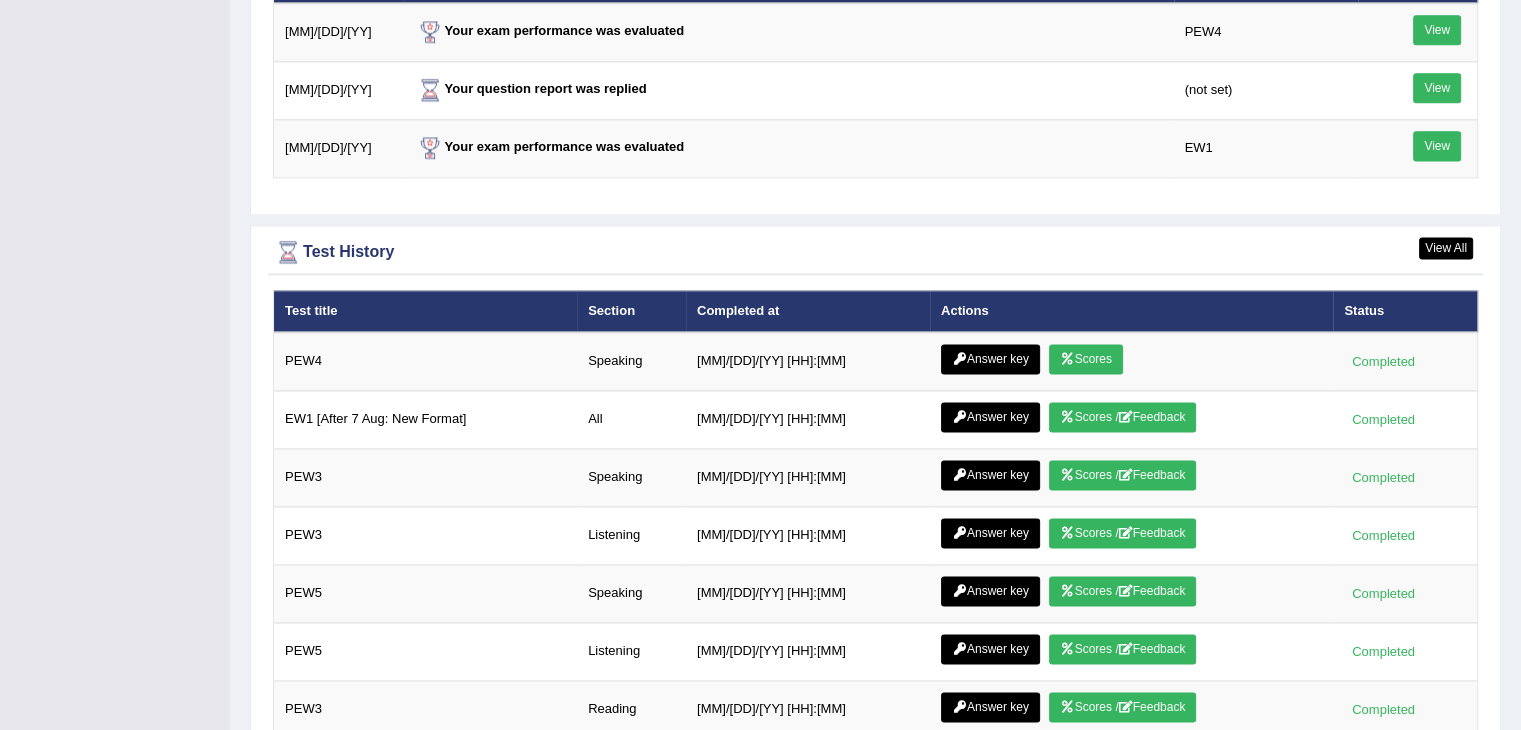 scroll, scrollTop: 2850, scrollLeft: 0, axis: vertical 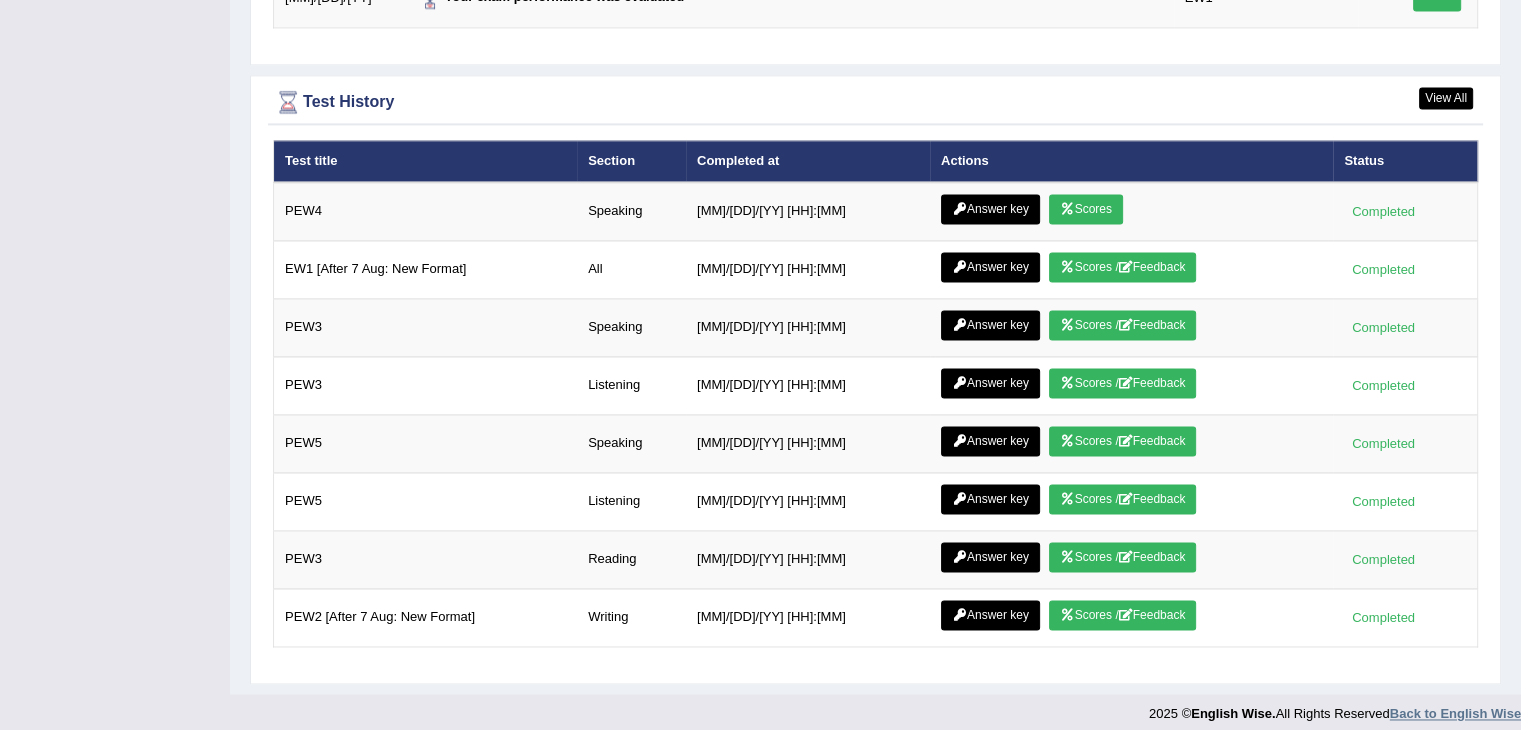 click on "Back to English Wise" at bounding box center (1455, 713) 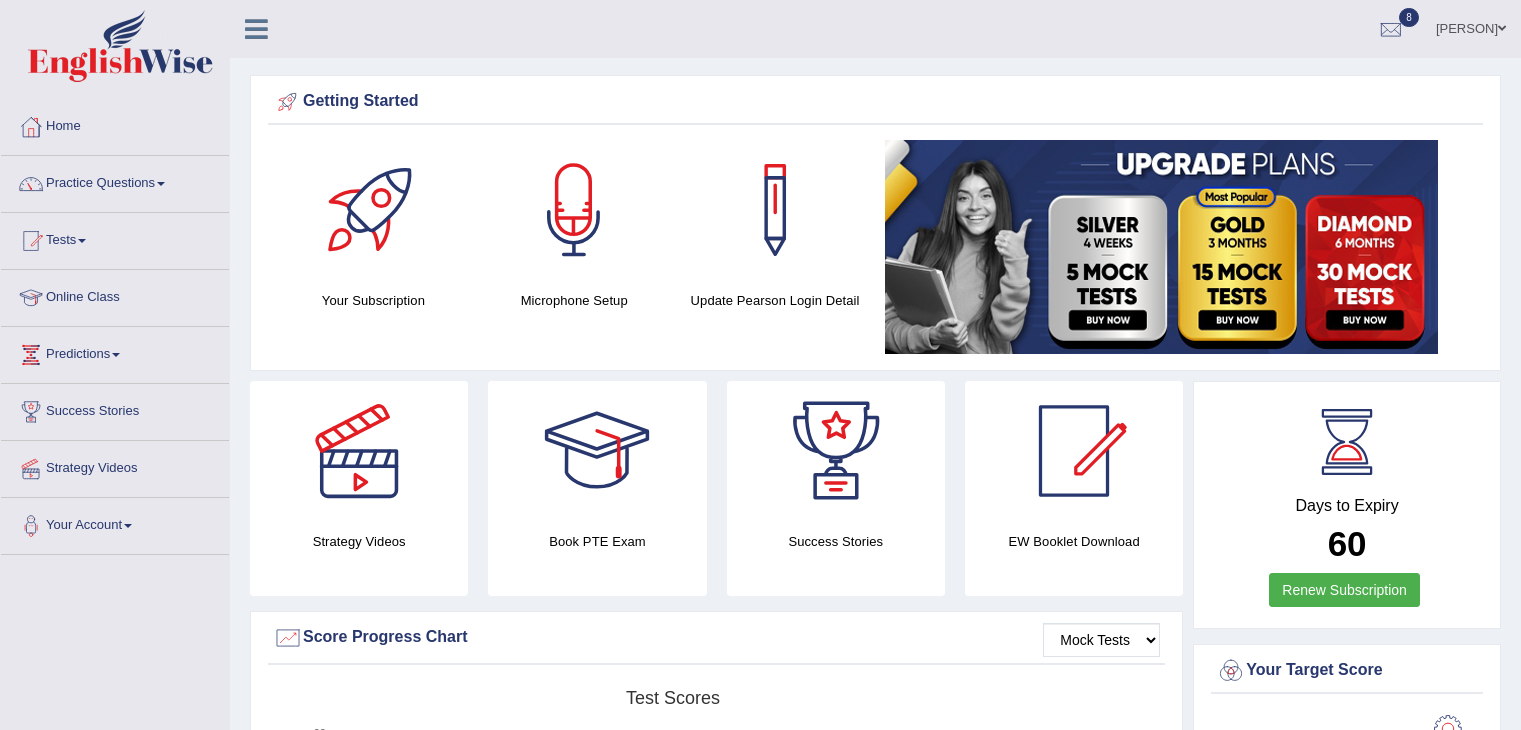 scroll, scrollTop: 0, scrollLeft: 0, axis: both 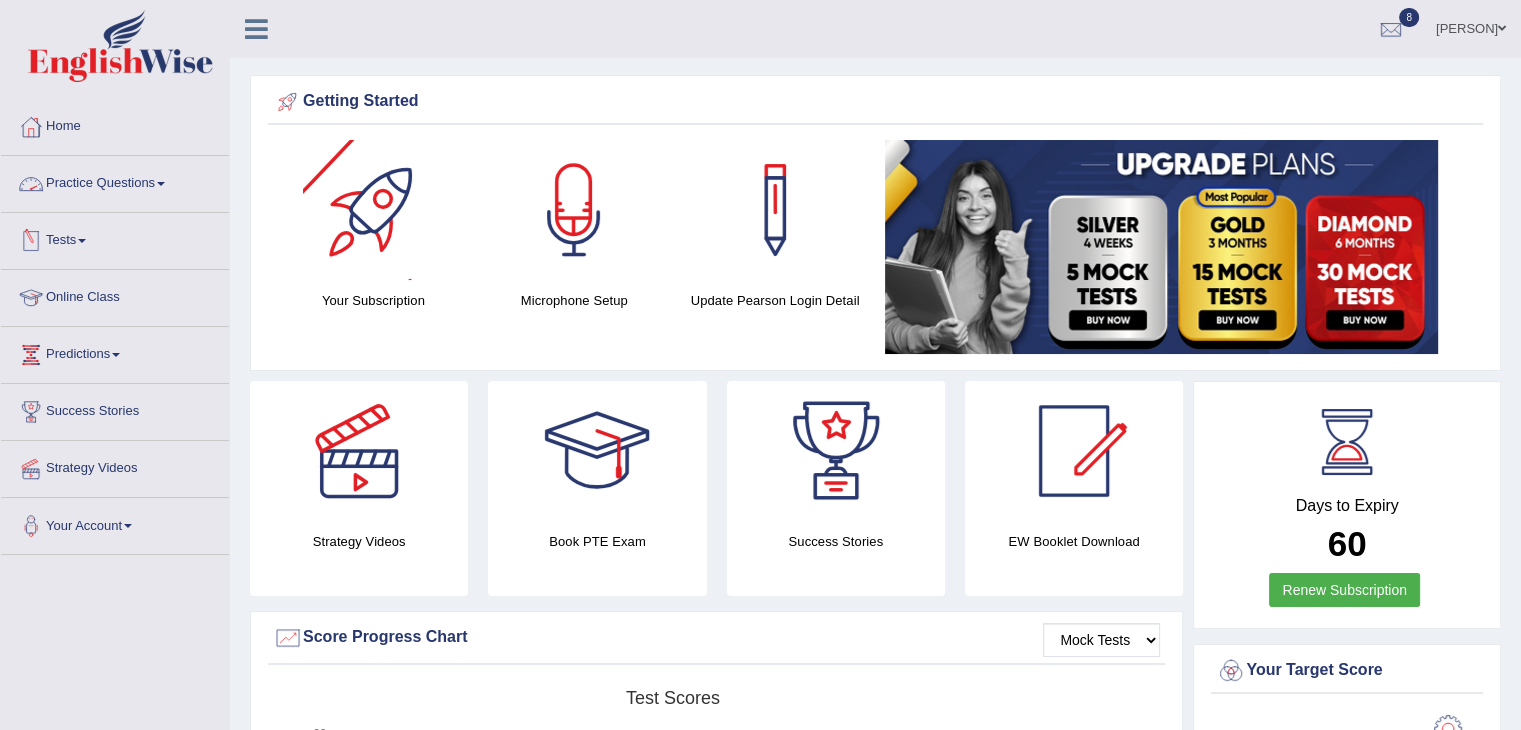 click on "Practice Questions" at bounding box center [115, 181] 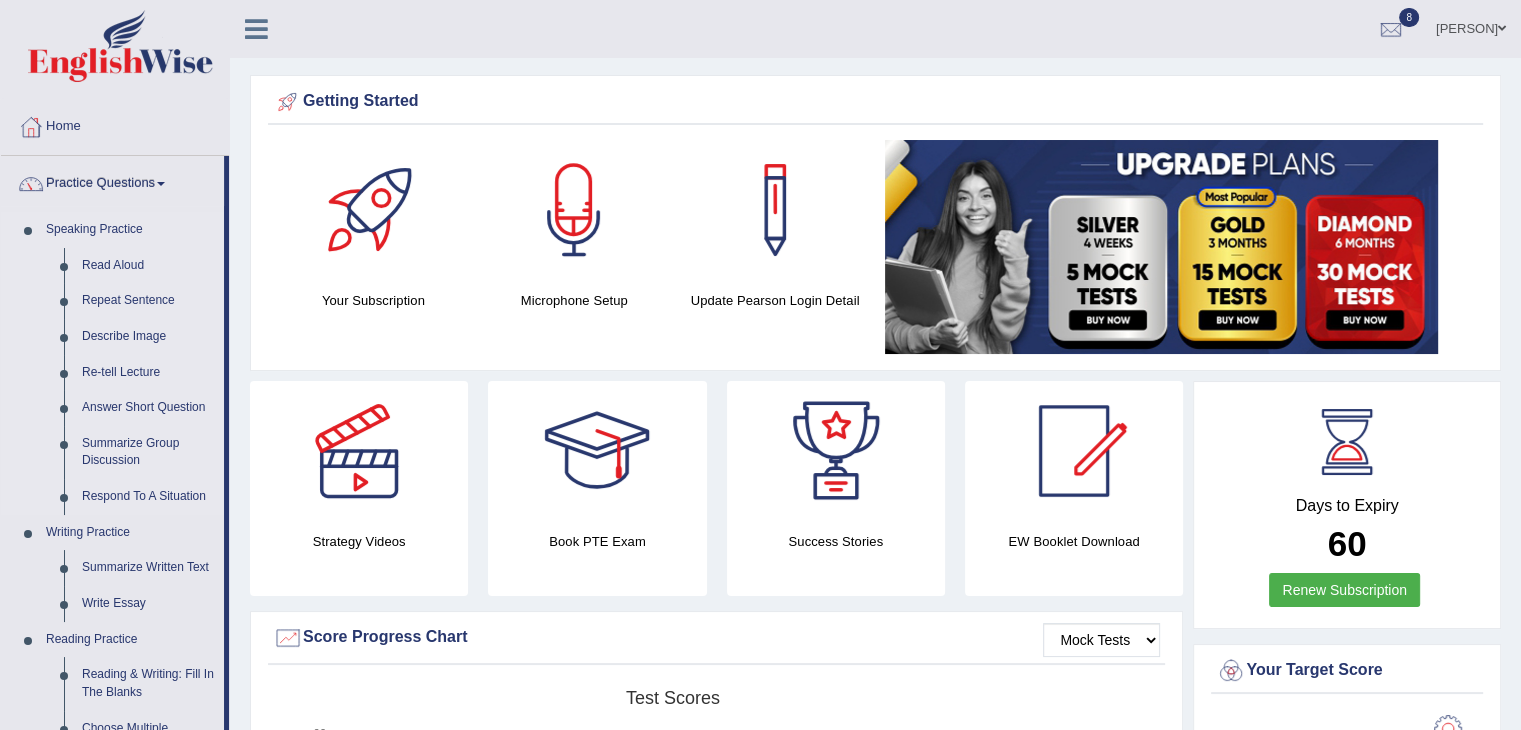 click on "Speaking Practice" at bounding box center (130, 230) 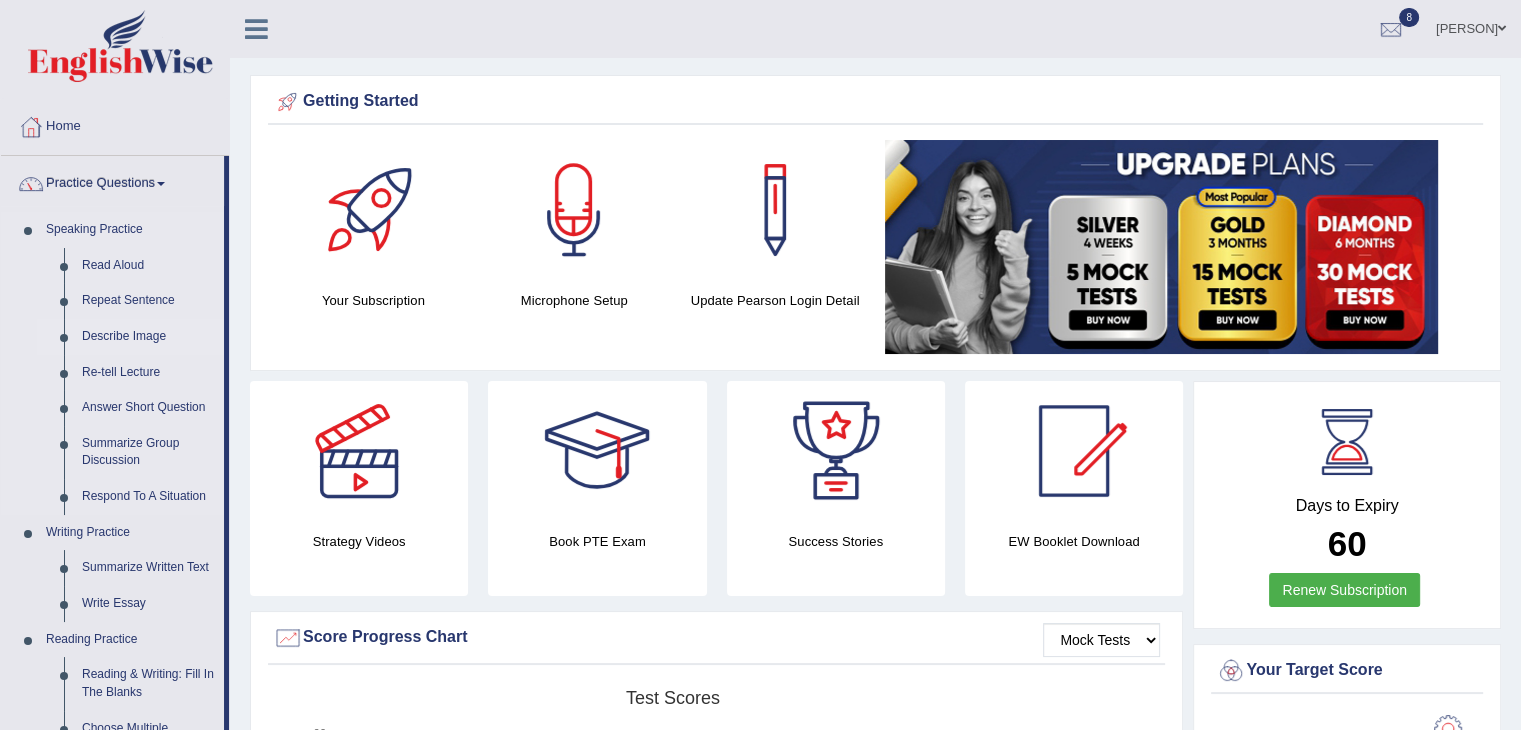 click on "Describe Image" at bounding box center [148, 337] 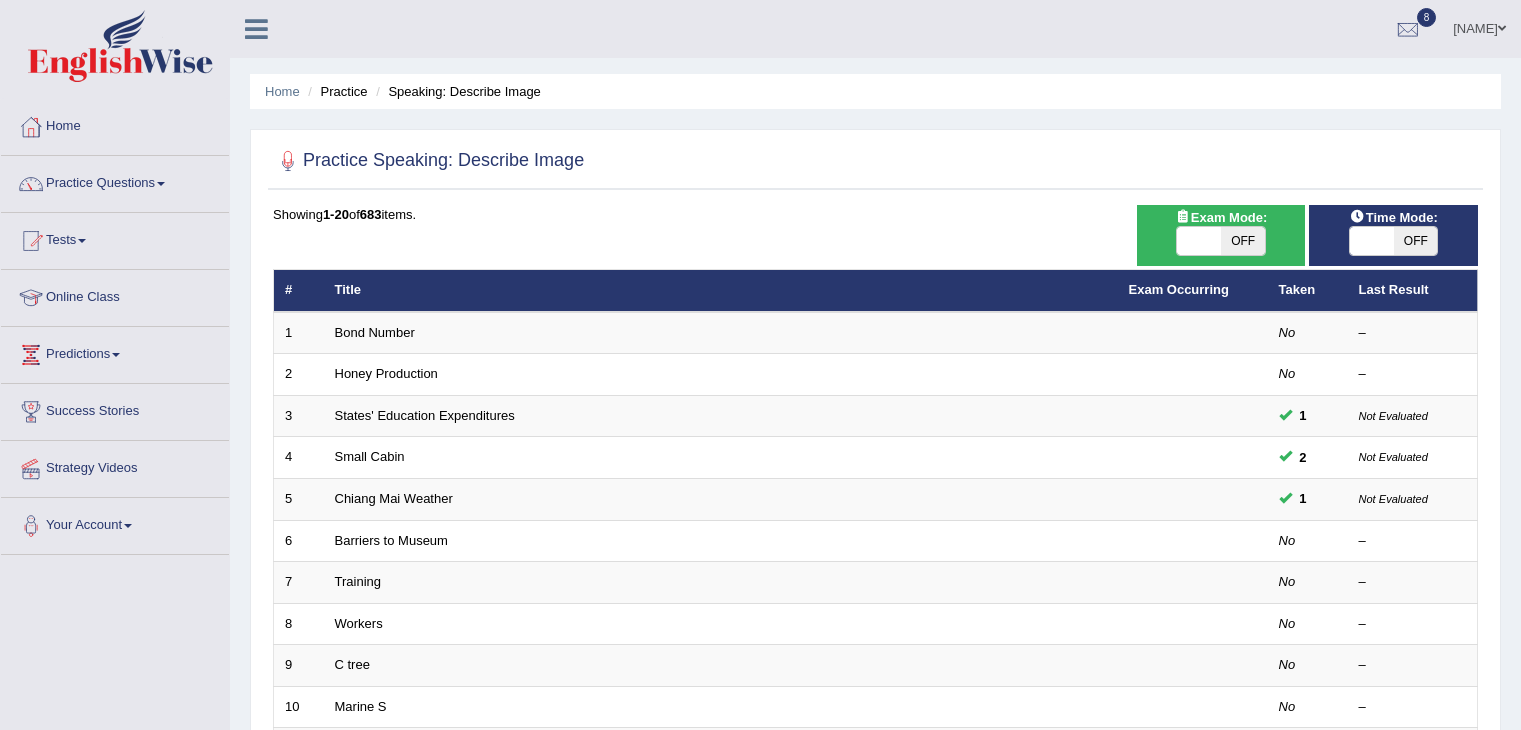scroll, scrollTop: 0, scrollLeft: 0, axis: both 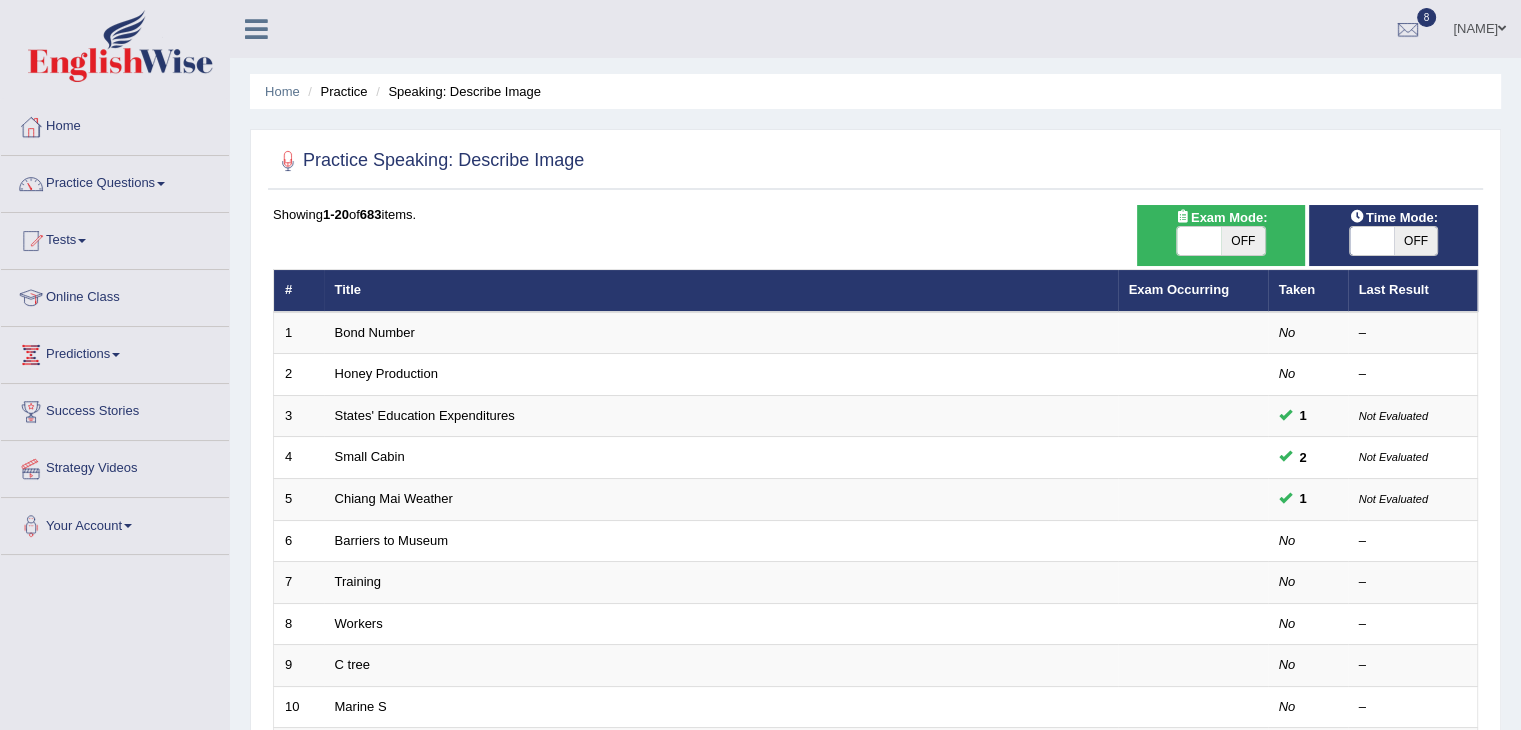 click at bounding box center [1199, 241] 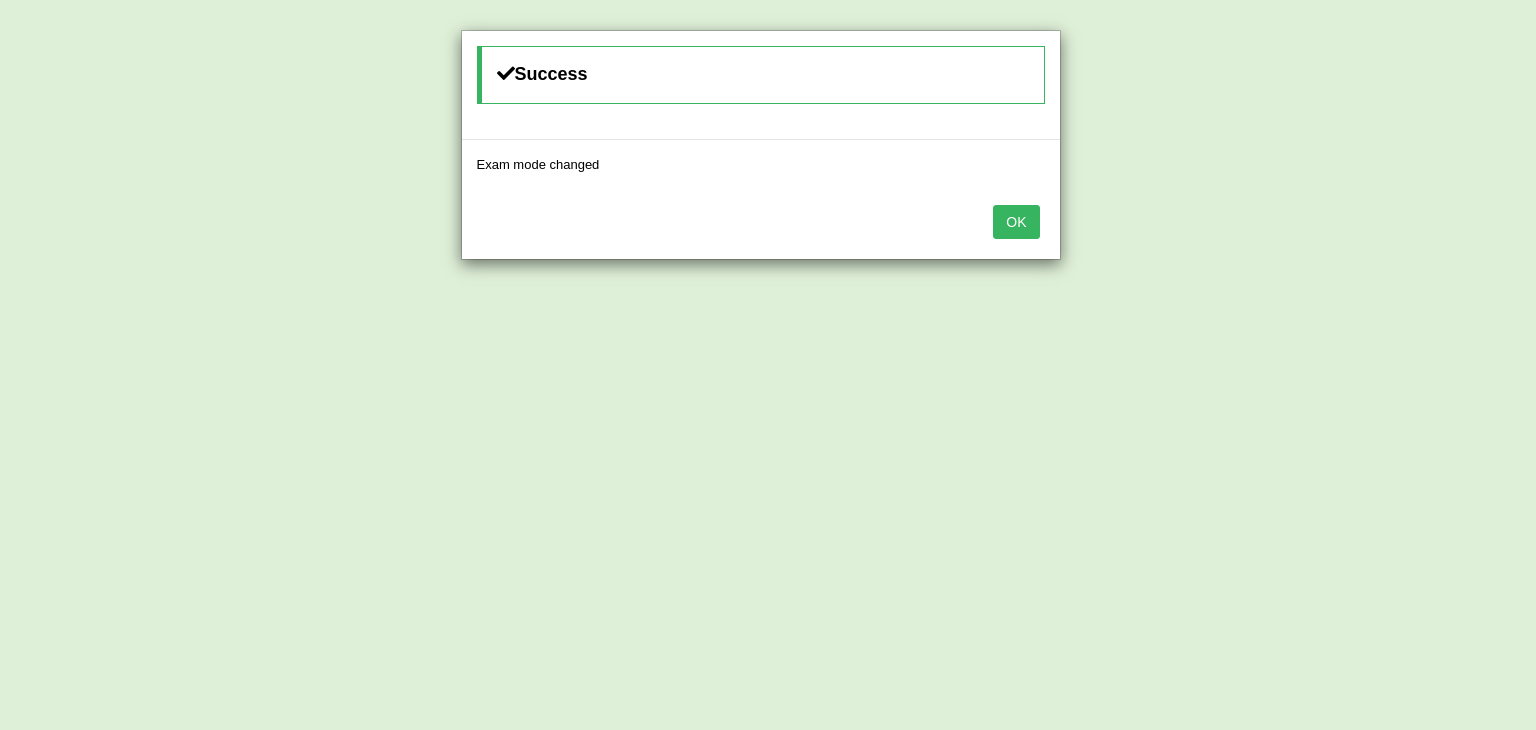 click on "OK" at bounding box center (1016, 222) 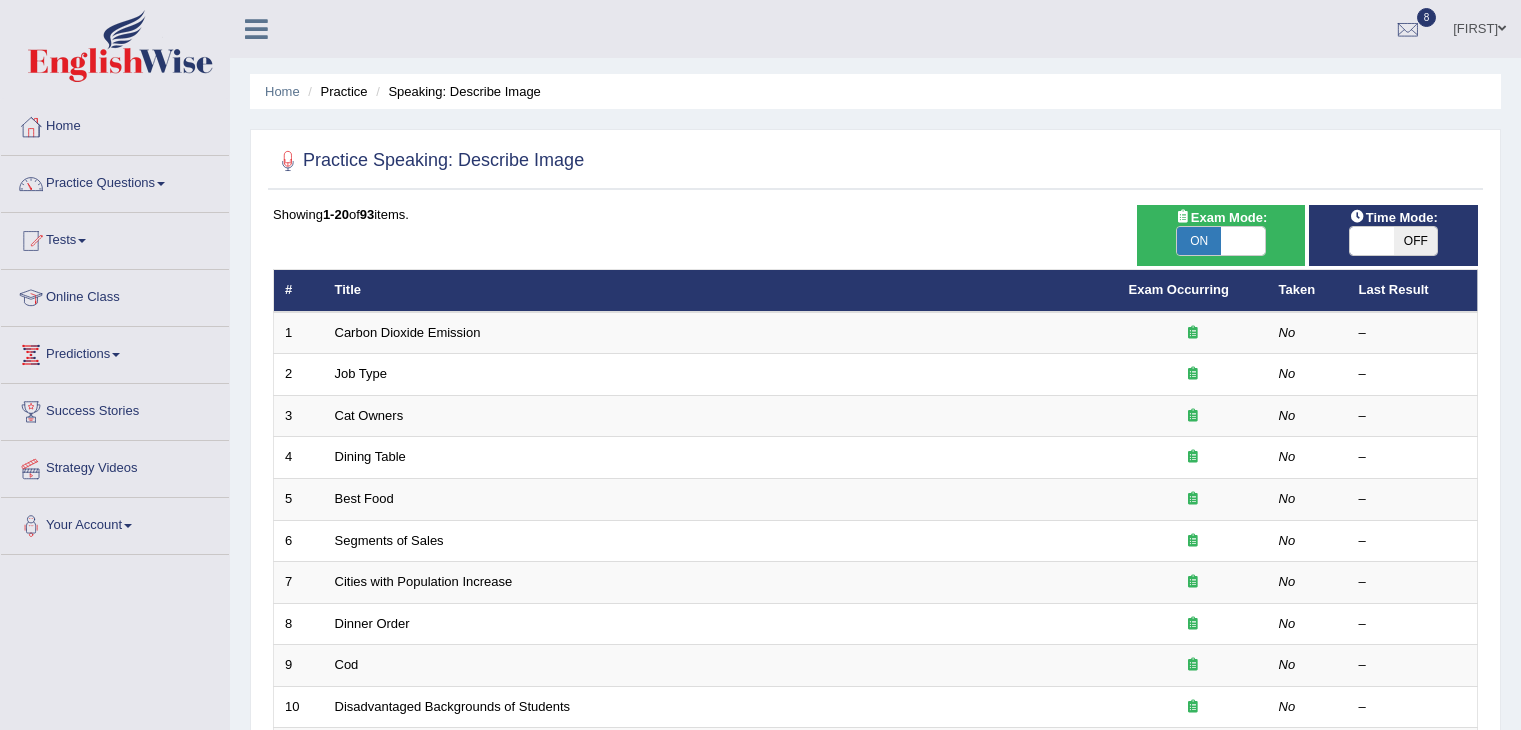 scroll, scrollTop: 0, scrollLeft: 0, axis: both 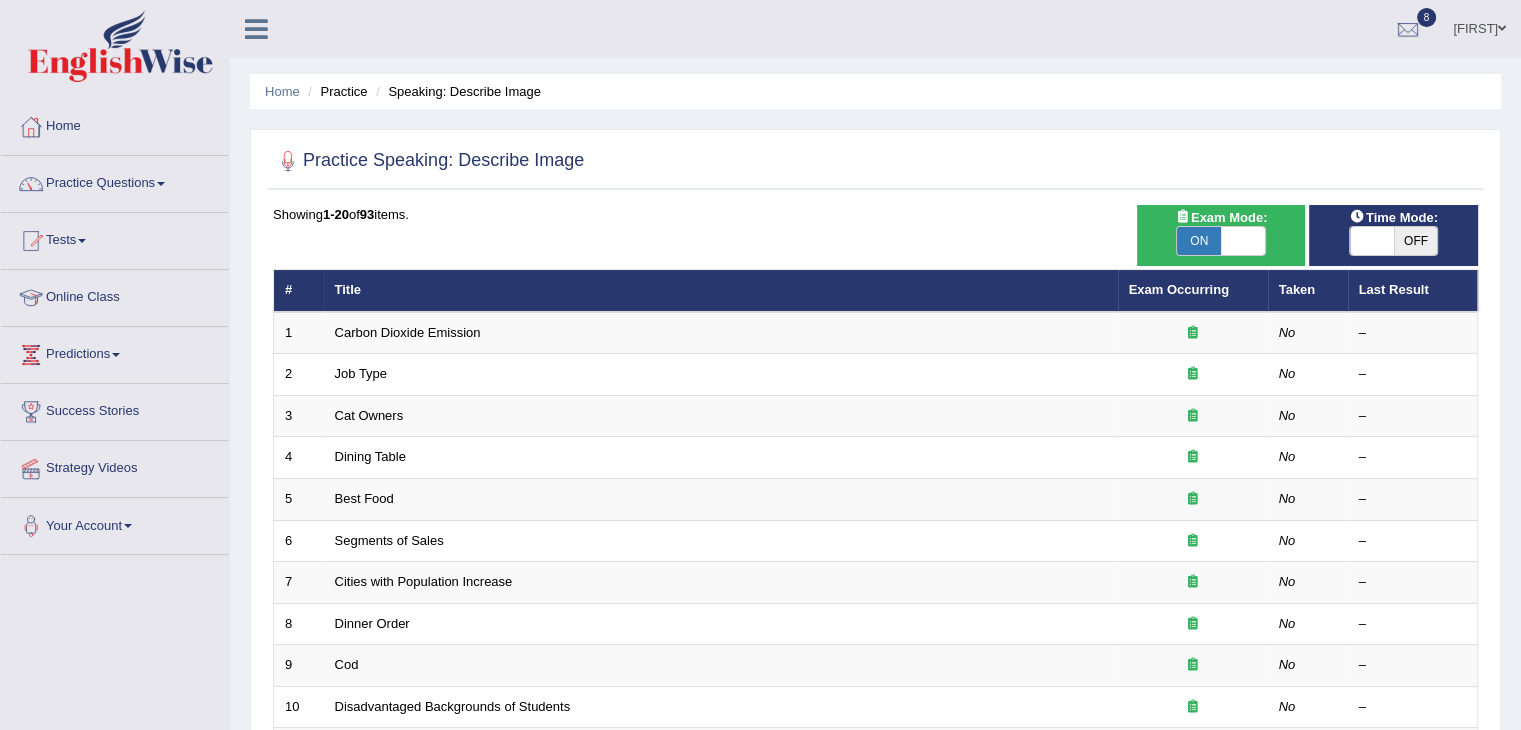 click at bounding box center [1372, 241] 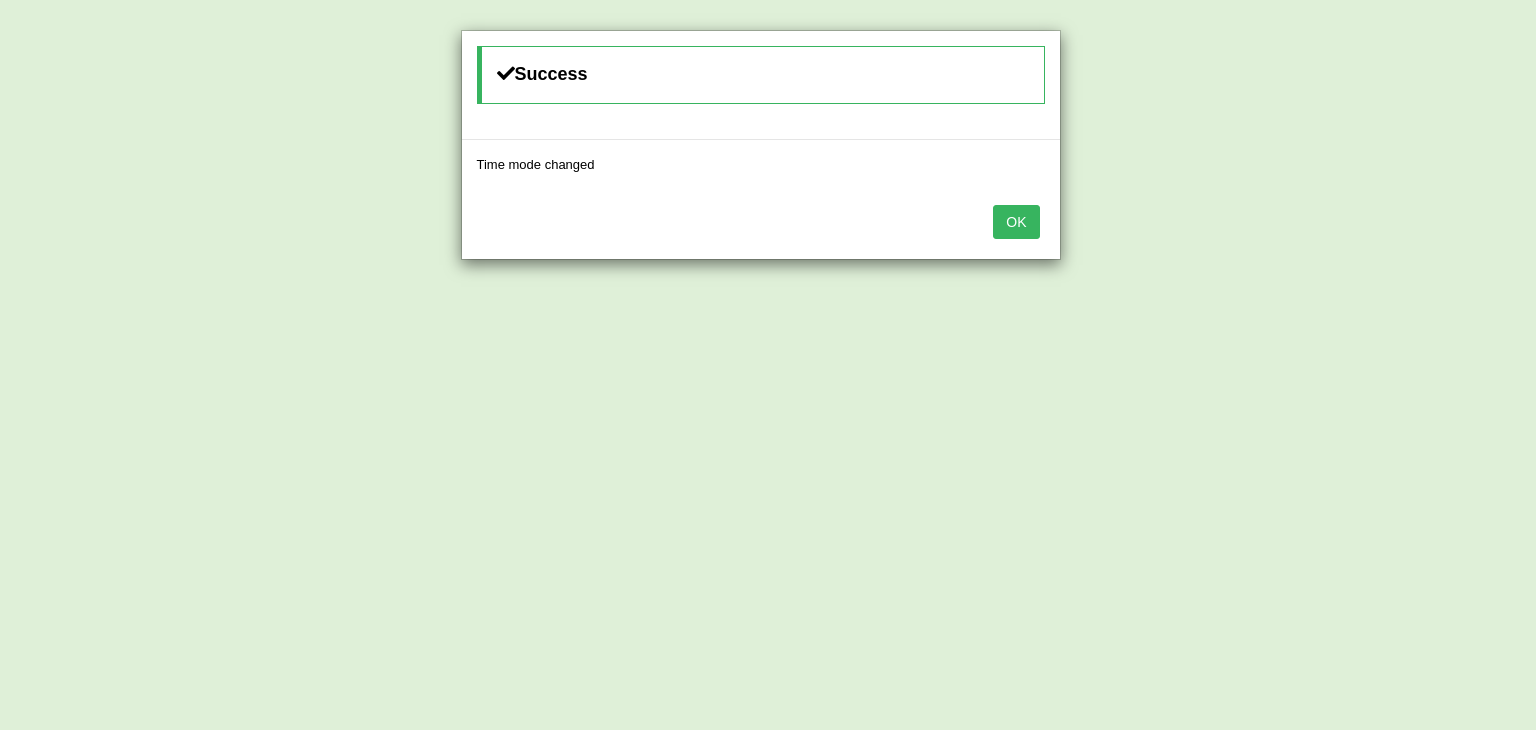 click on "OK" at bounding box center [1016, 222] 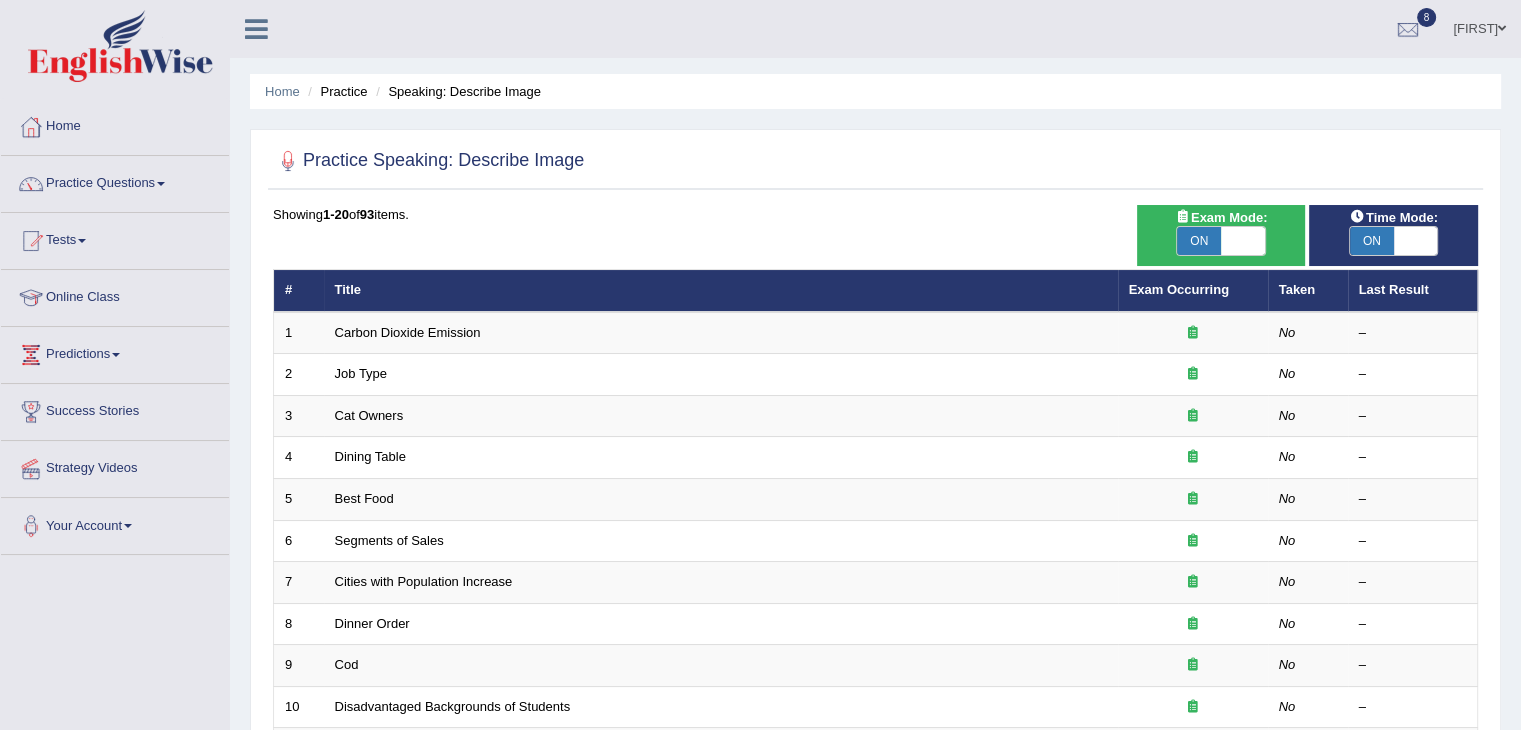 scroll, scrollTop: 200, scrollLeft: 0, axis: vertical 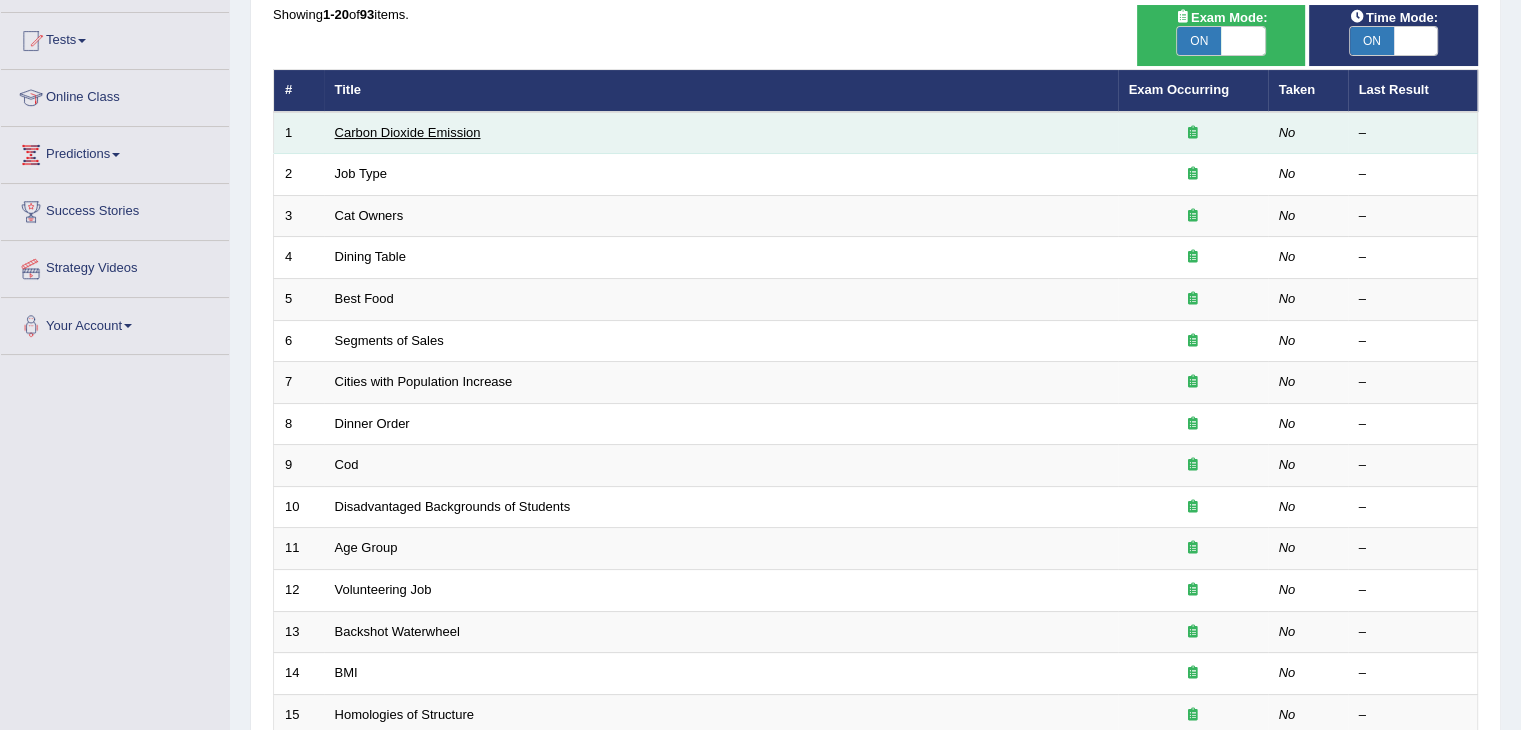 click on "Carbon Dioxide Emission" at bounding box center [408, 132] 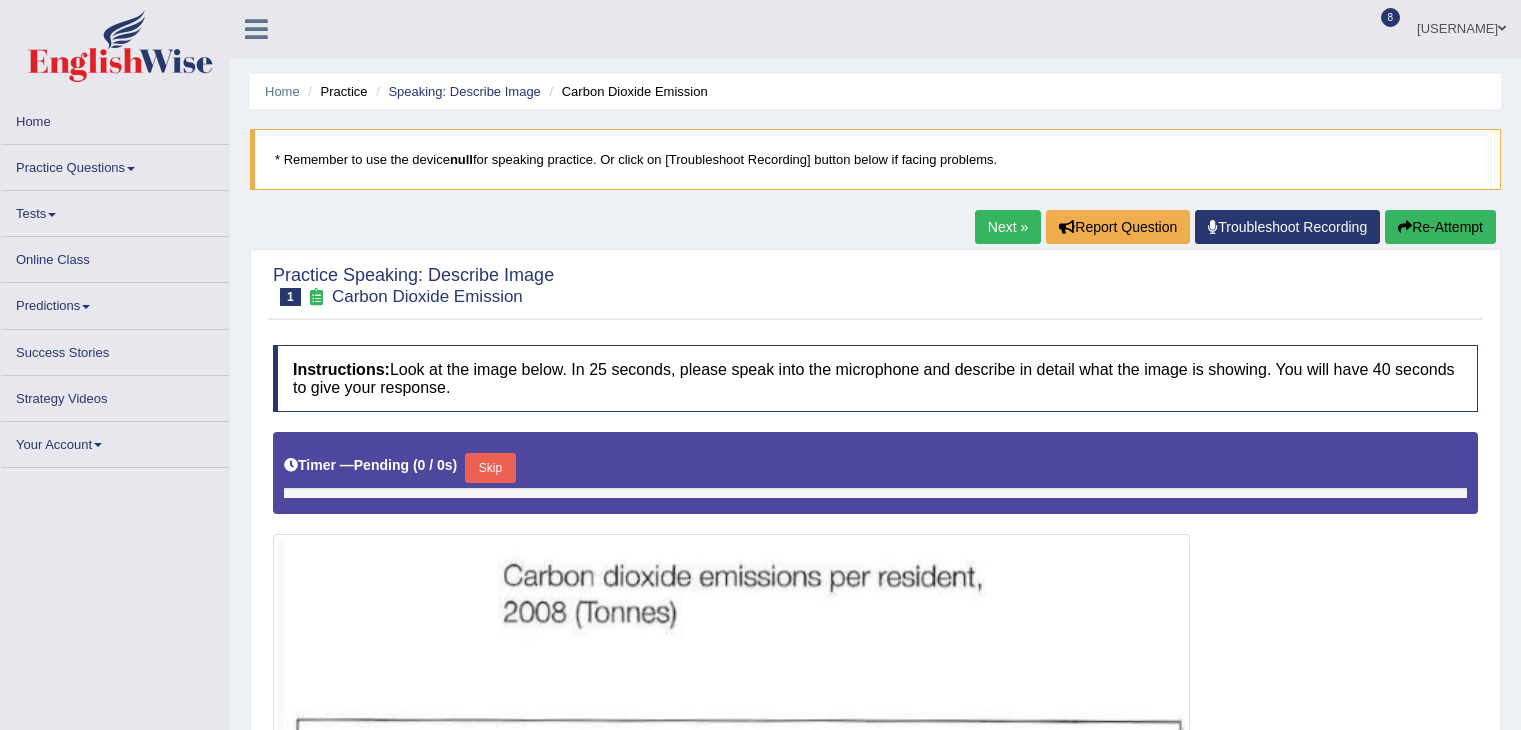 scroll, scrollTop: 0, scrollLeft: 0, axis: both 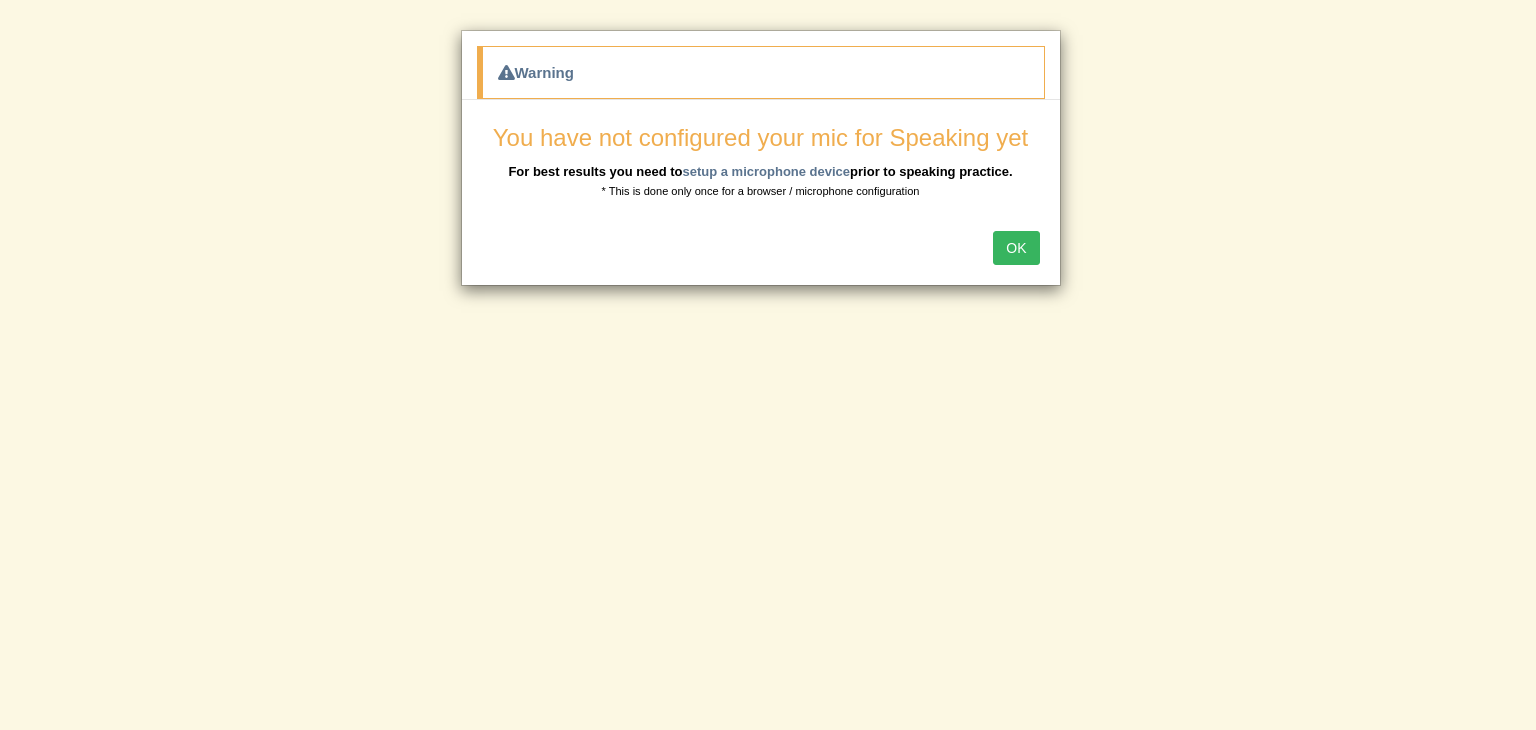 click on "OK" at bounding box center (1016, 248) 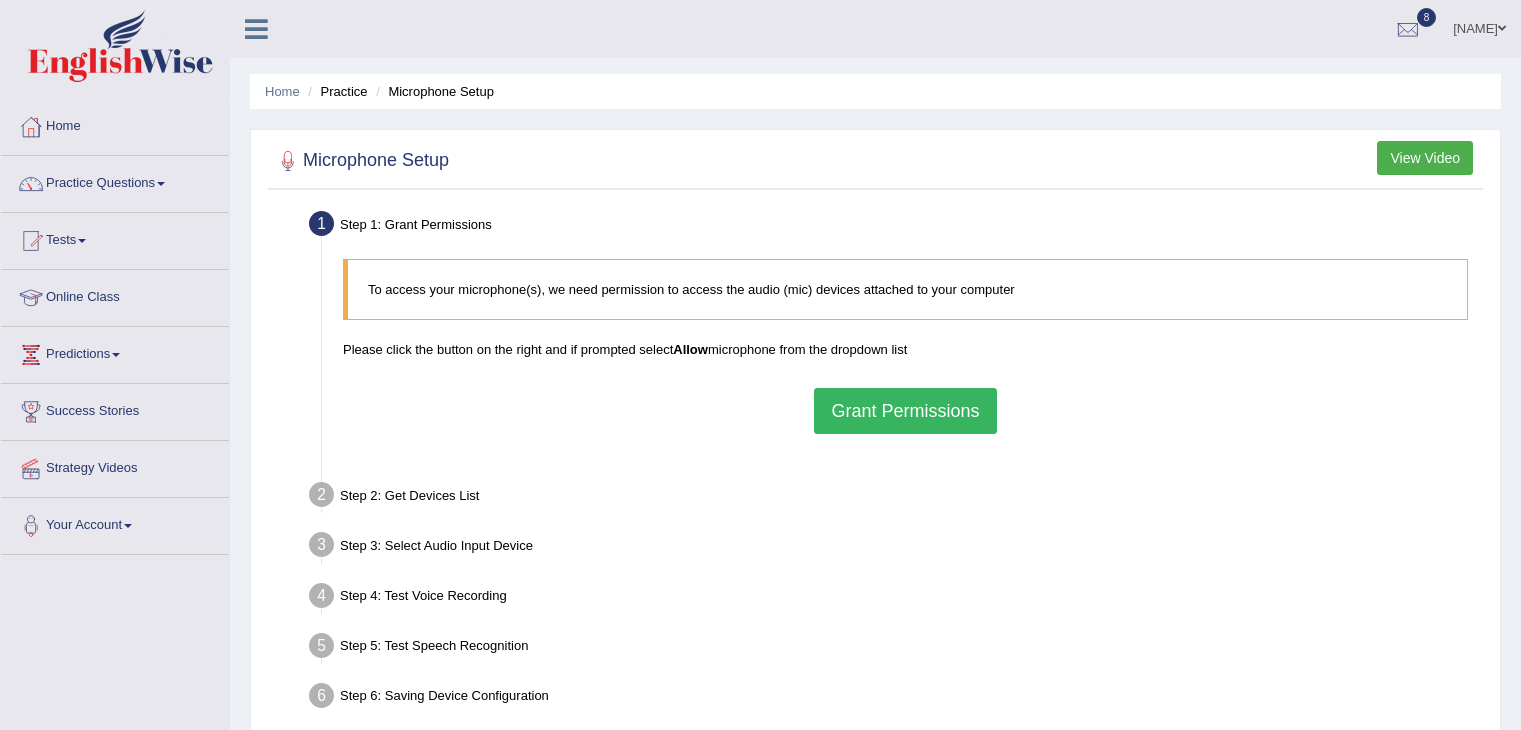 scroll, scrollTop: 0, scrollLeft: 0, axis: both 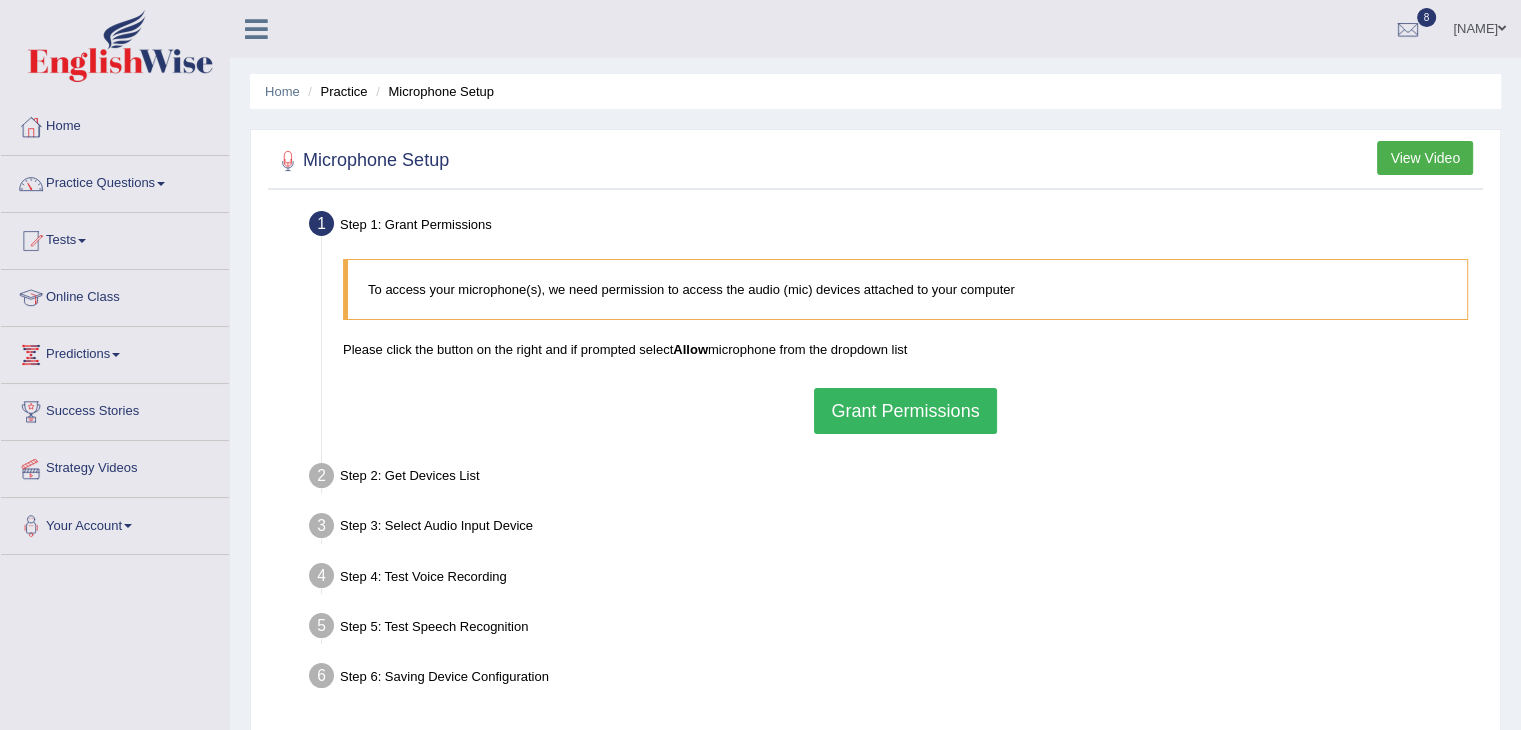 click on "Grant Permissions" at bounding box center [905, 411] 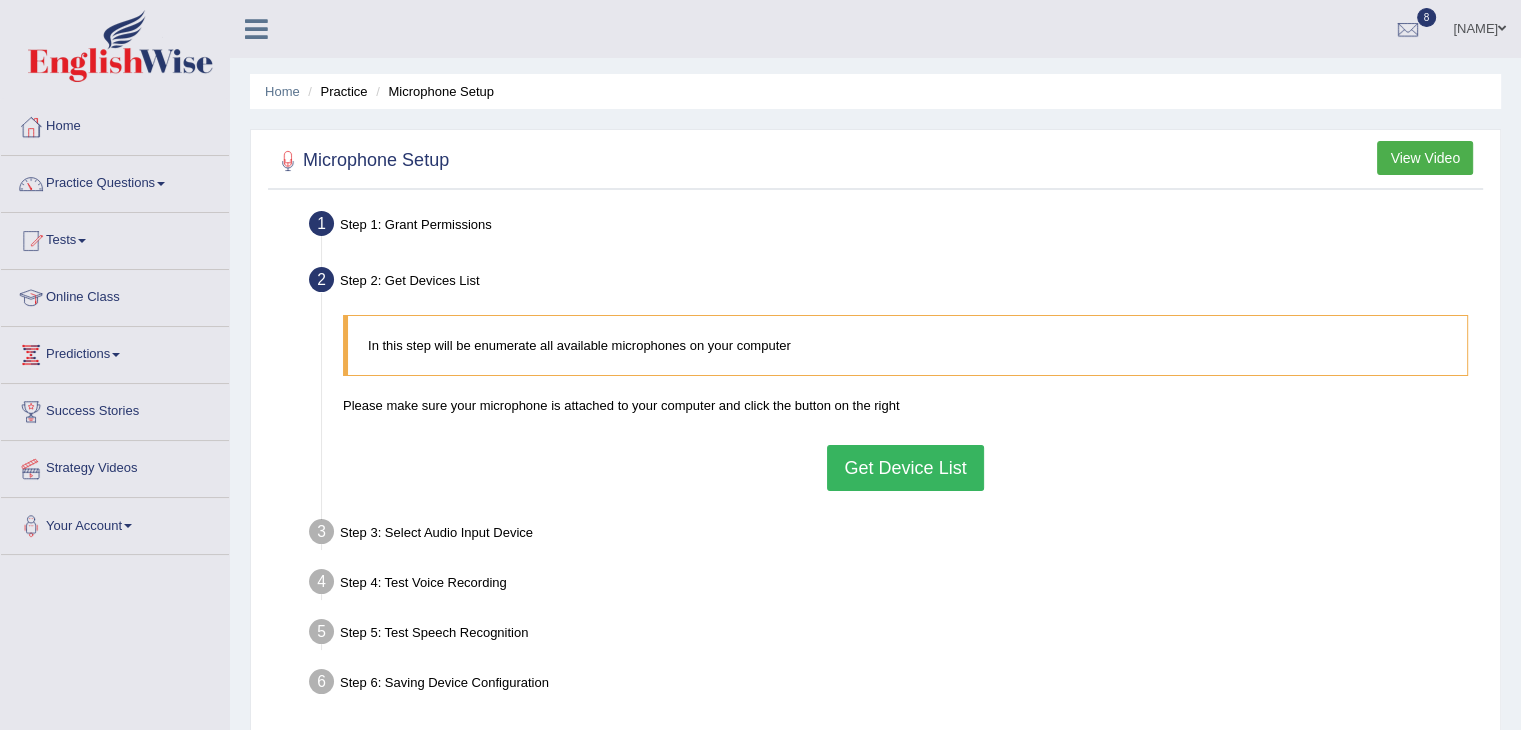 click on "Get Device List" at bounding box center [905, 468] 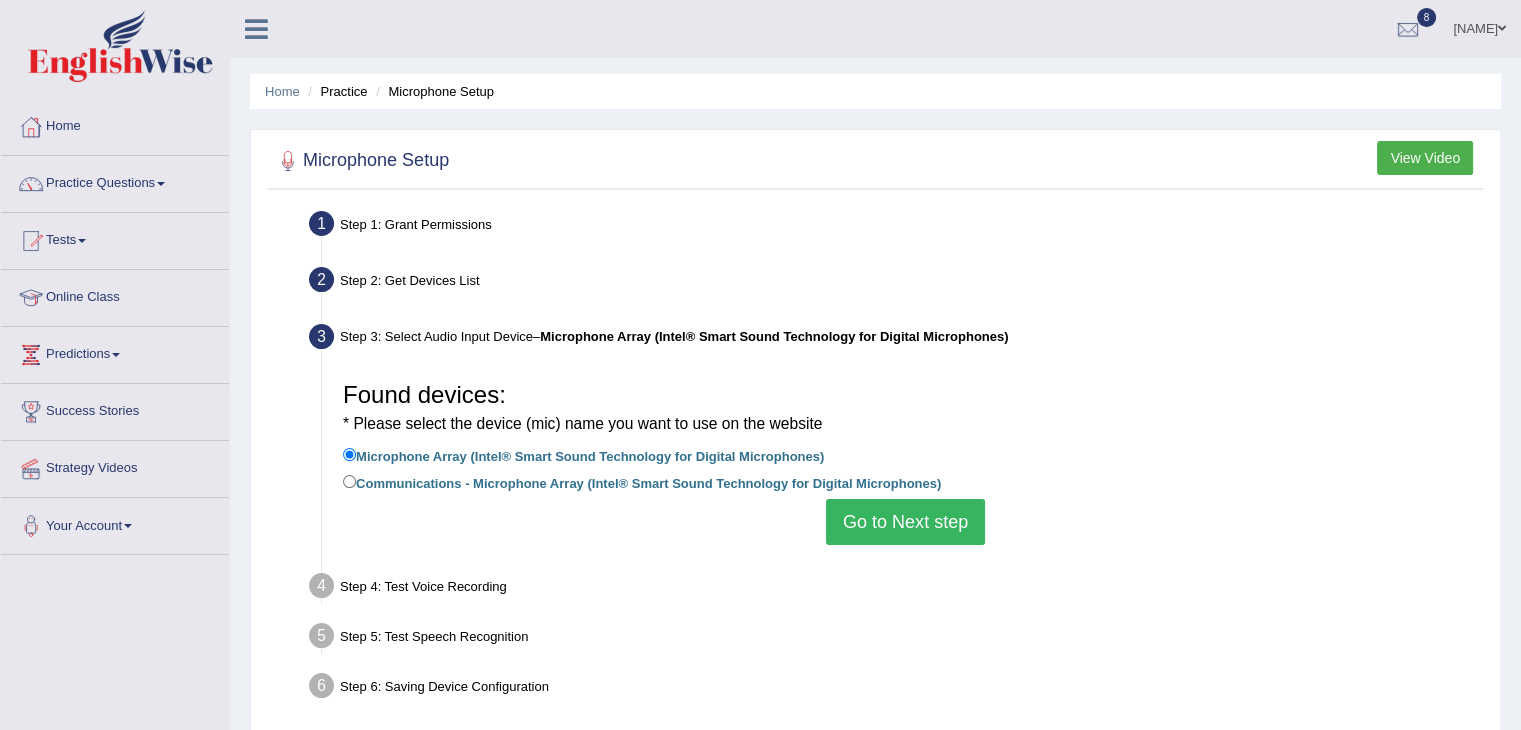 click on "Go to Next step" at bounding box center [905, 522] 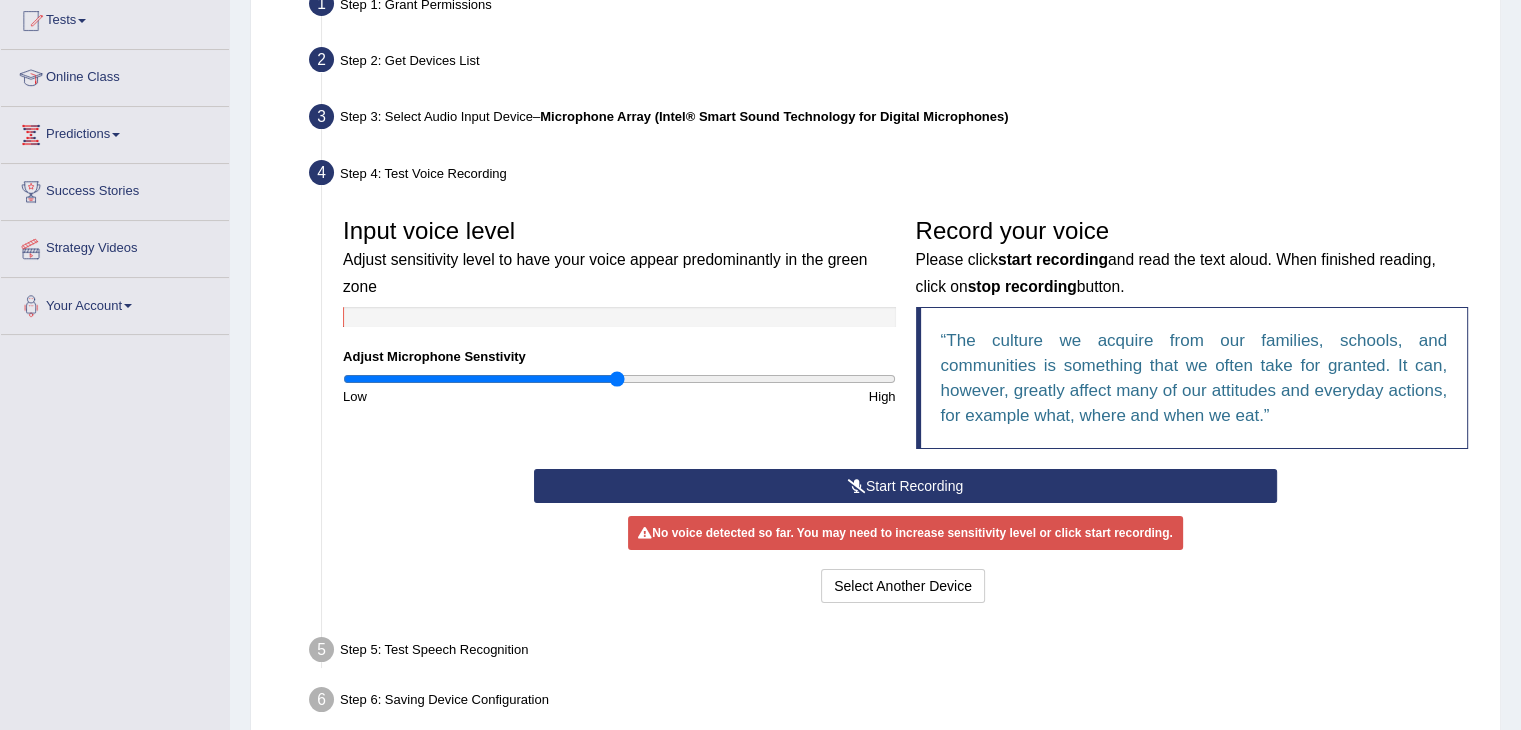 scroll, scrollTop: 224, scrollLeft: 0, axis: vertical 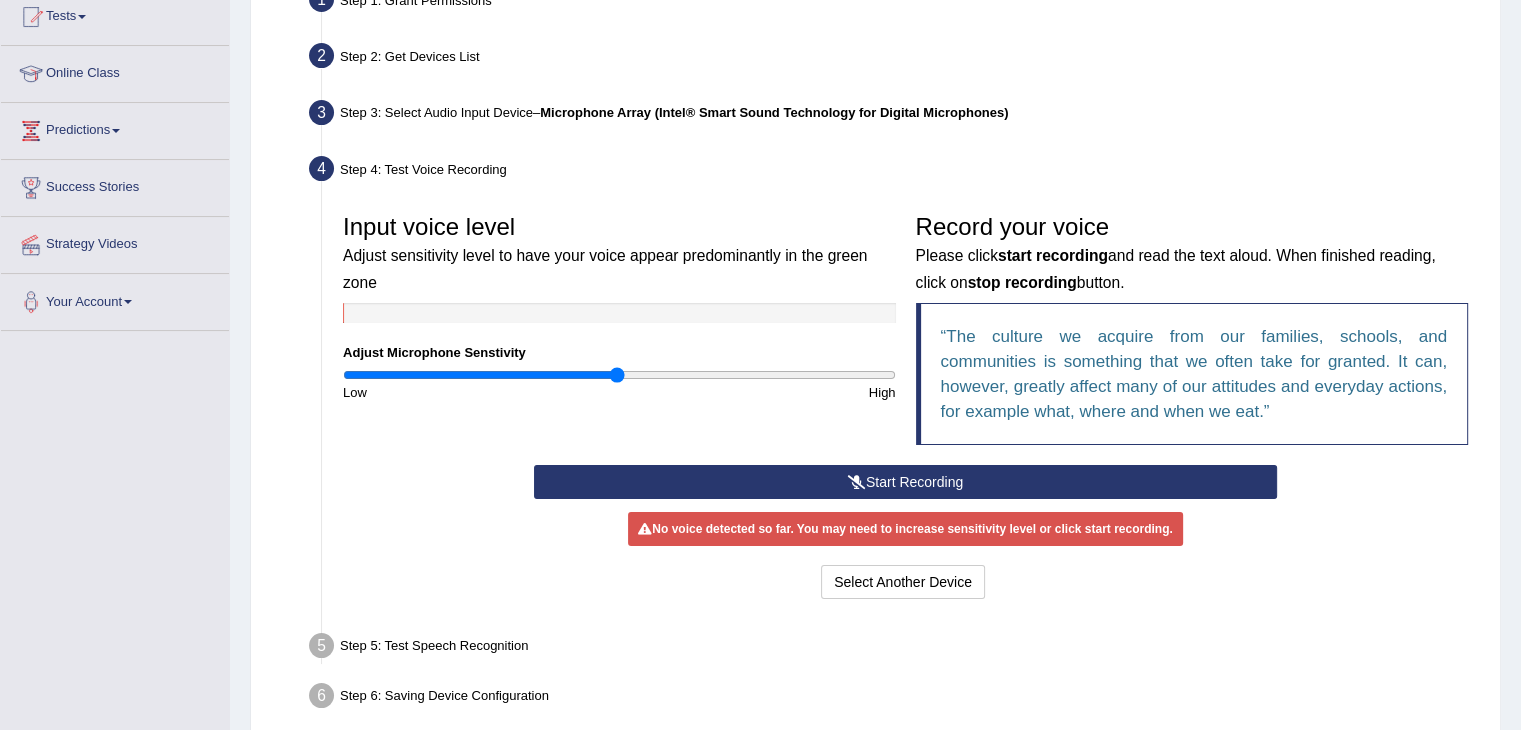 click on "Start Recording" at bounding box center (905, 482) 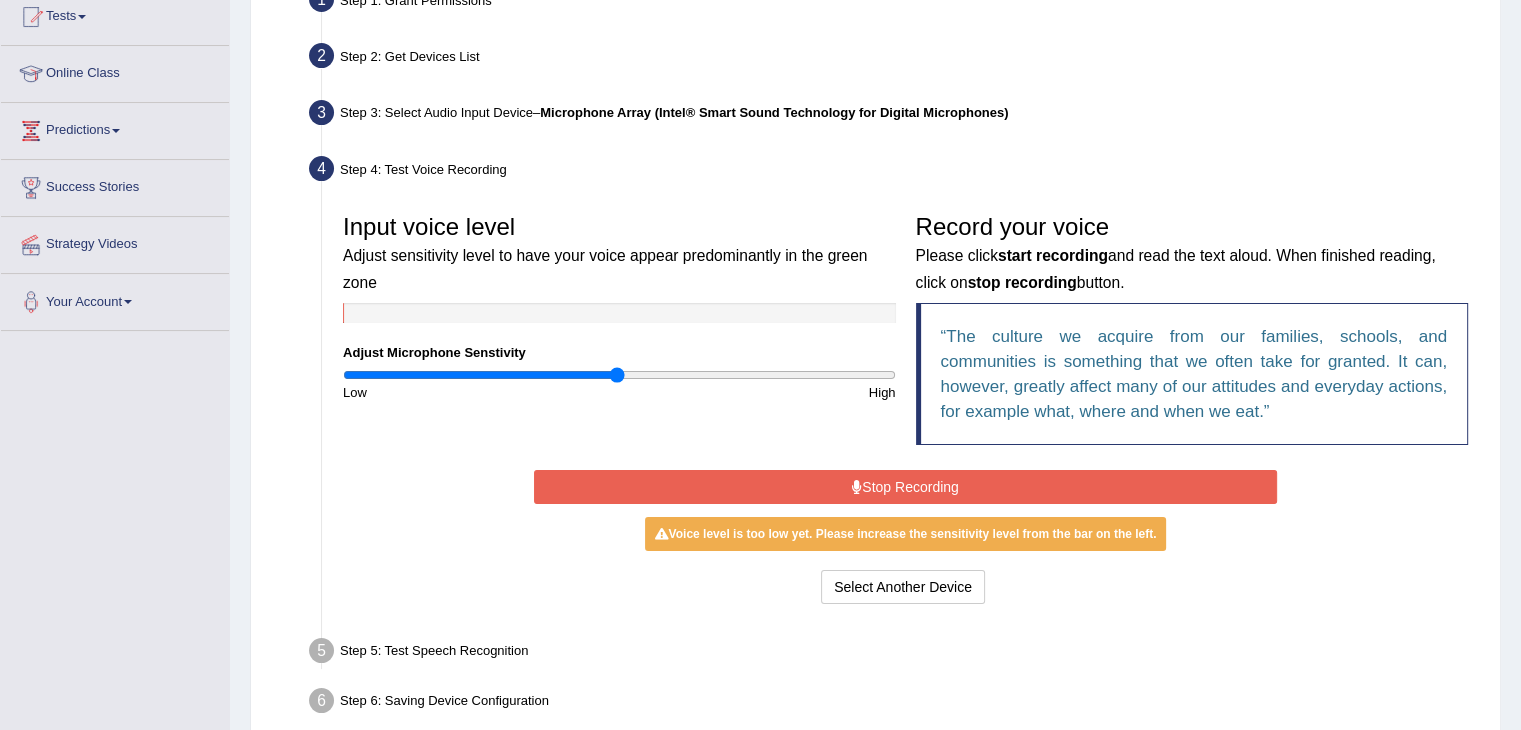 click on "Stop Recording" at bounding box center [905, 487] 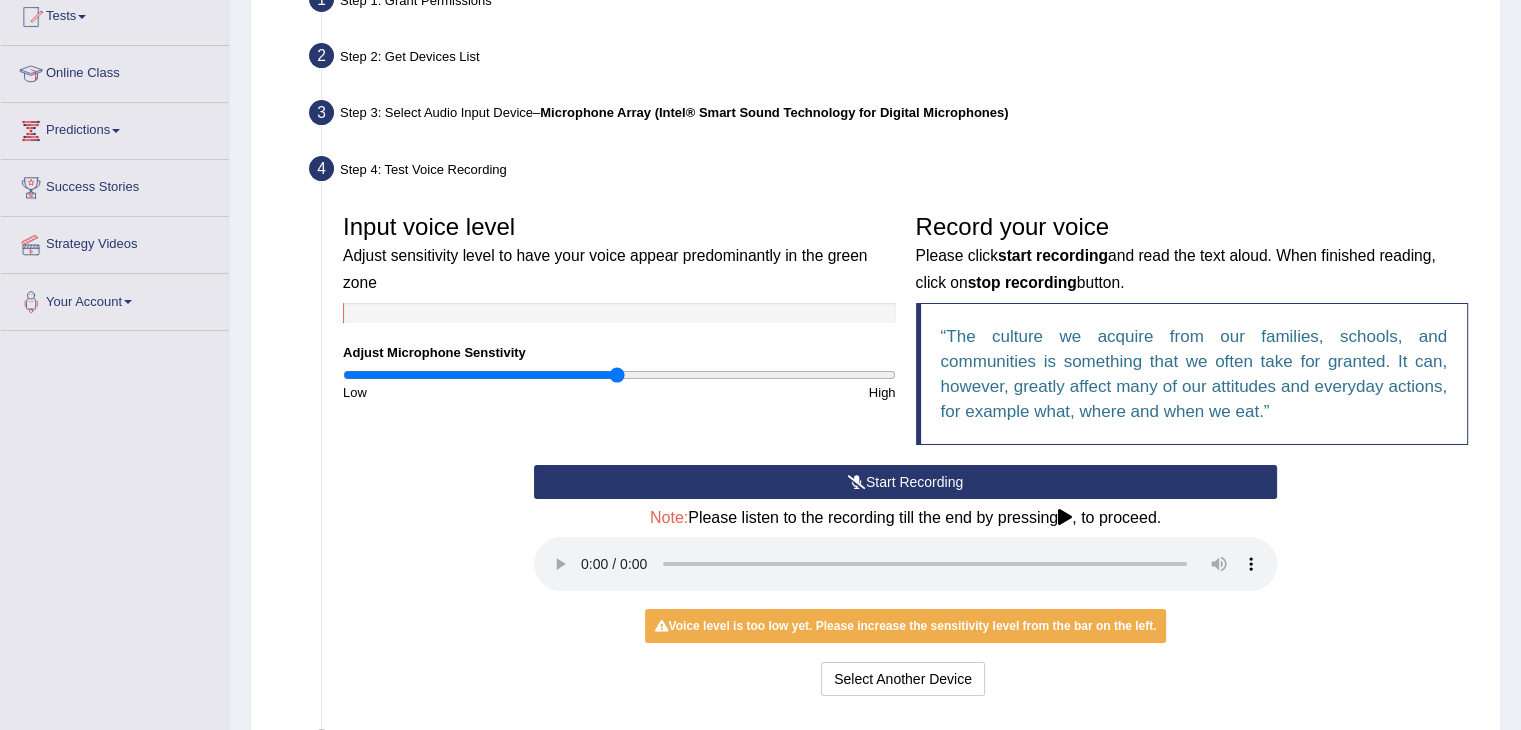 click on "Start Recording" at bounding box center [905, 482] 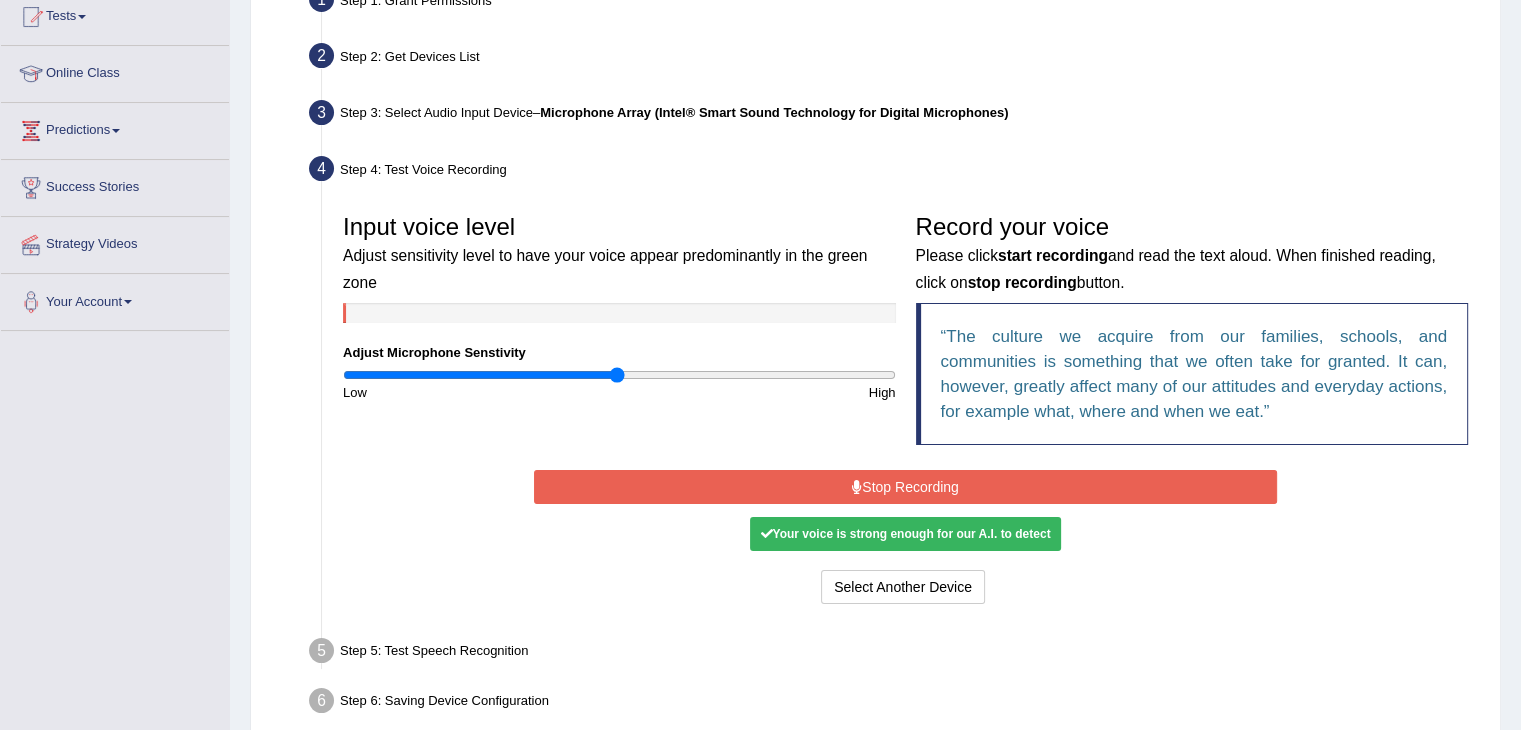 click on "Stop Recording" at bounding box center (905, 487) 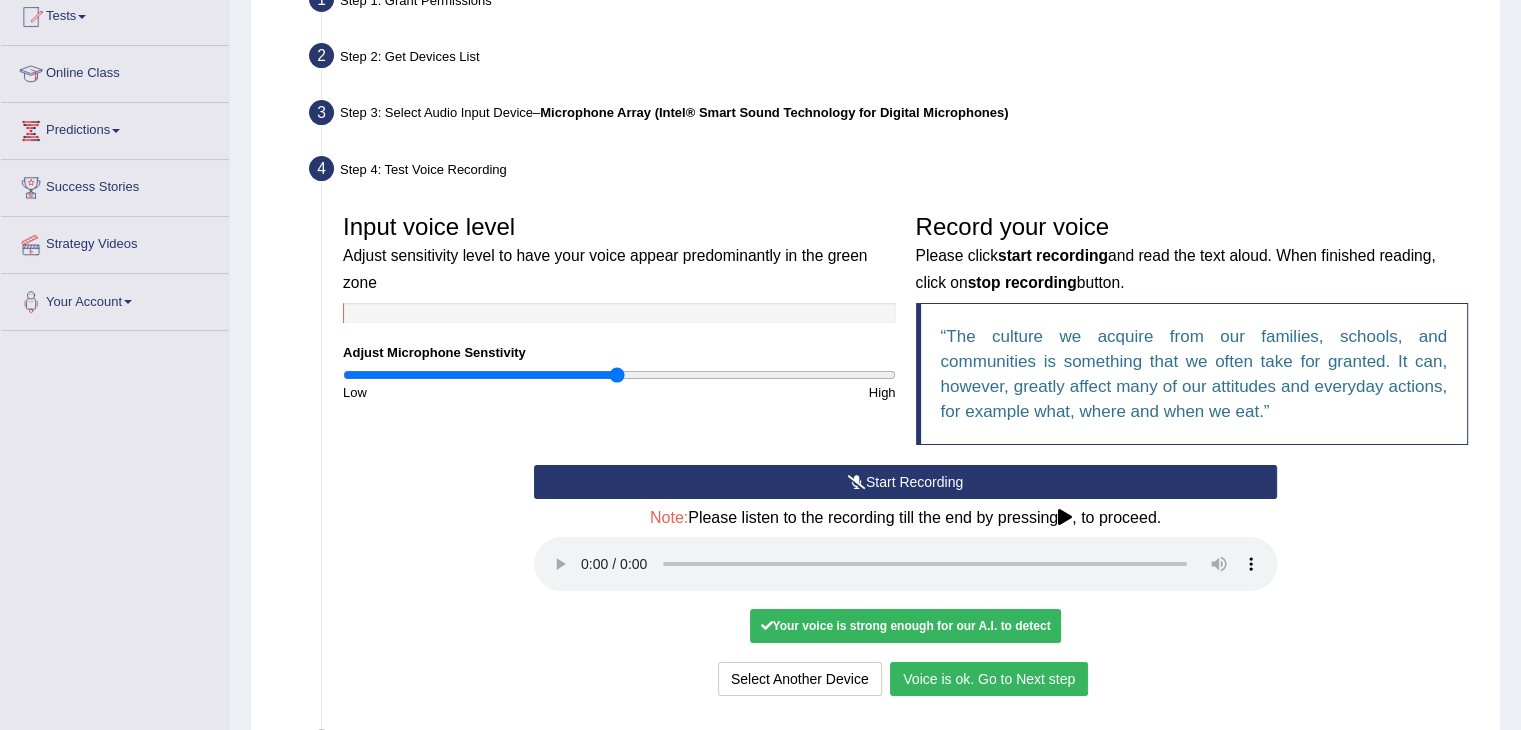 scroll, scrollTop: 412, scrollLeft: 0, axis: vertical 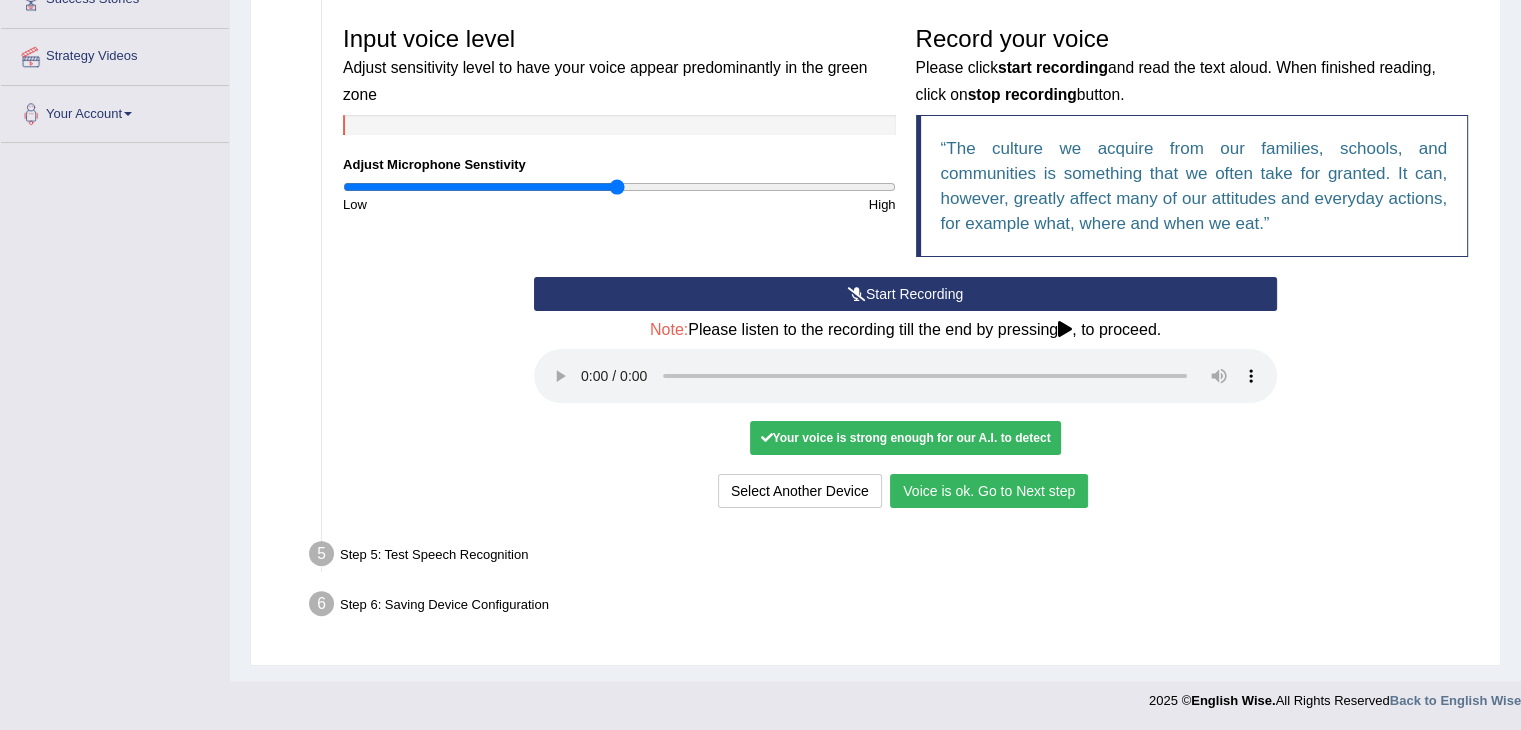 click on "Voice is ok. Go to Next step" at bounding box center [989, 491] 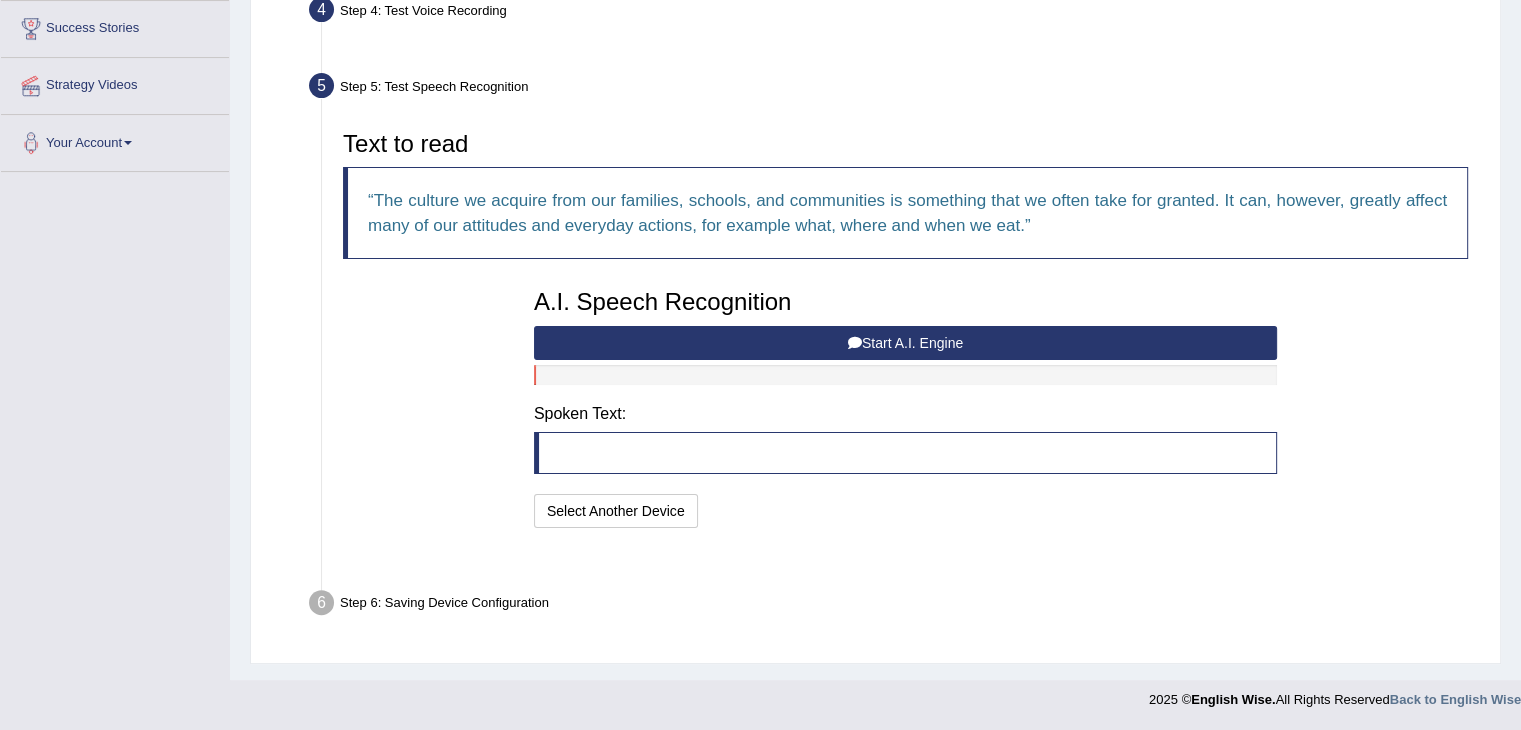 scroll, scrollTop: 333, scrollLeft: 0, axis: vertical 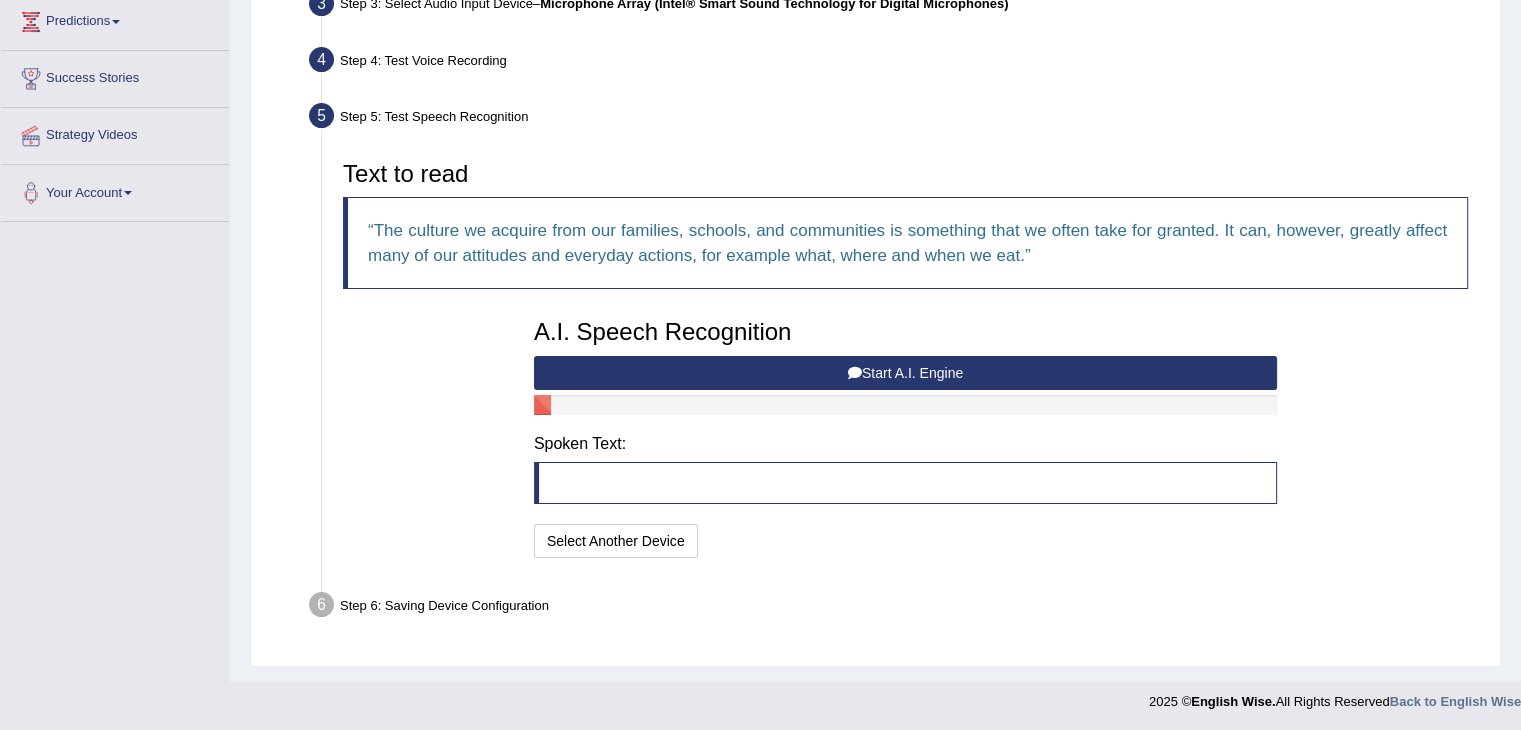 click on "Start A.I. Engine" at bounding box center (905, 373) 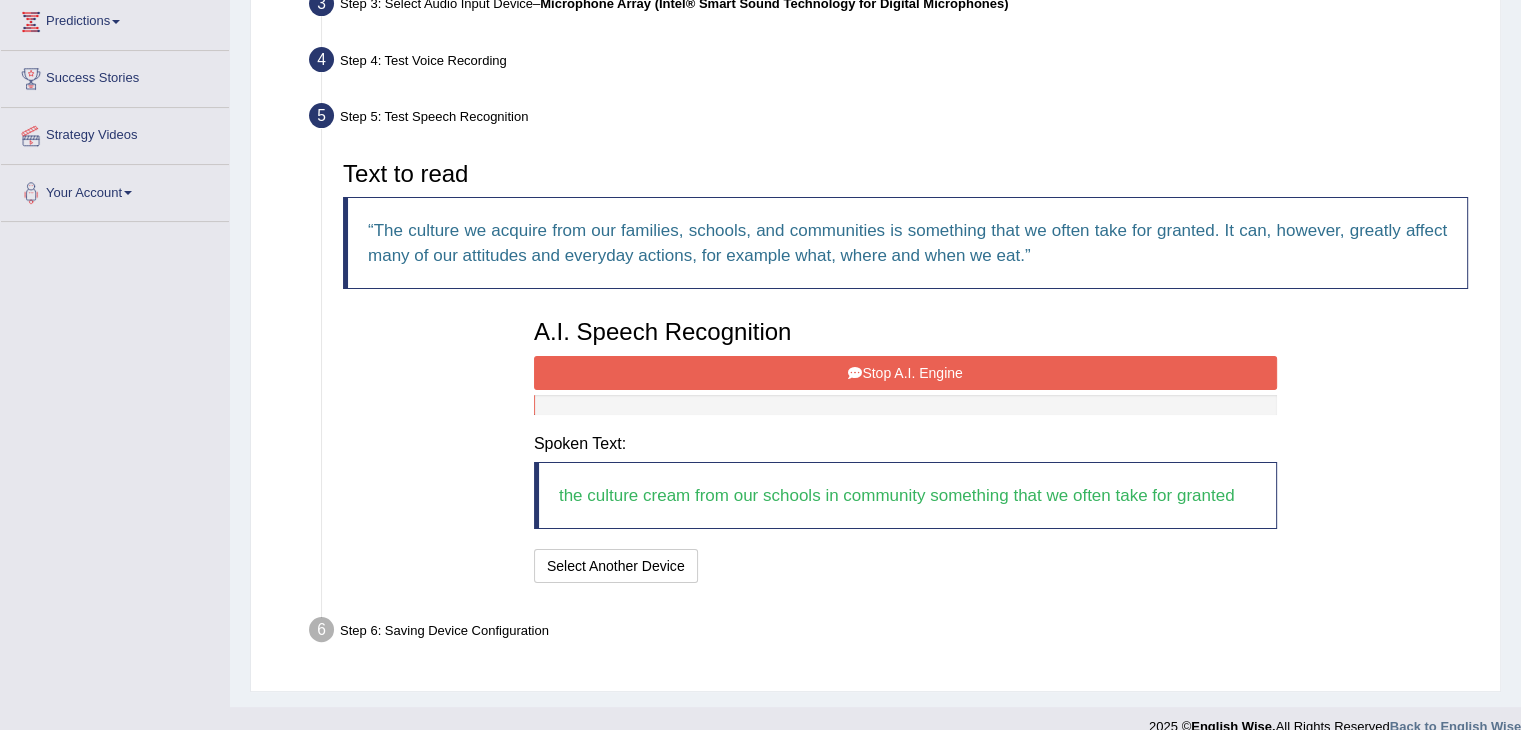 click on "Stop A.I. Engine" at bounding box center (905, 373) 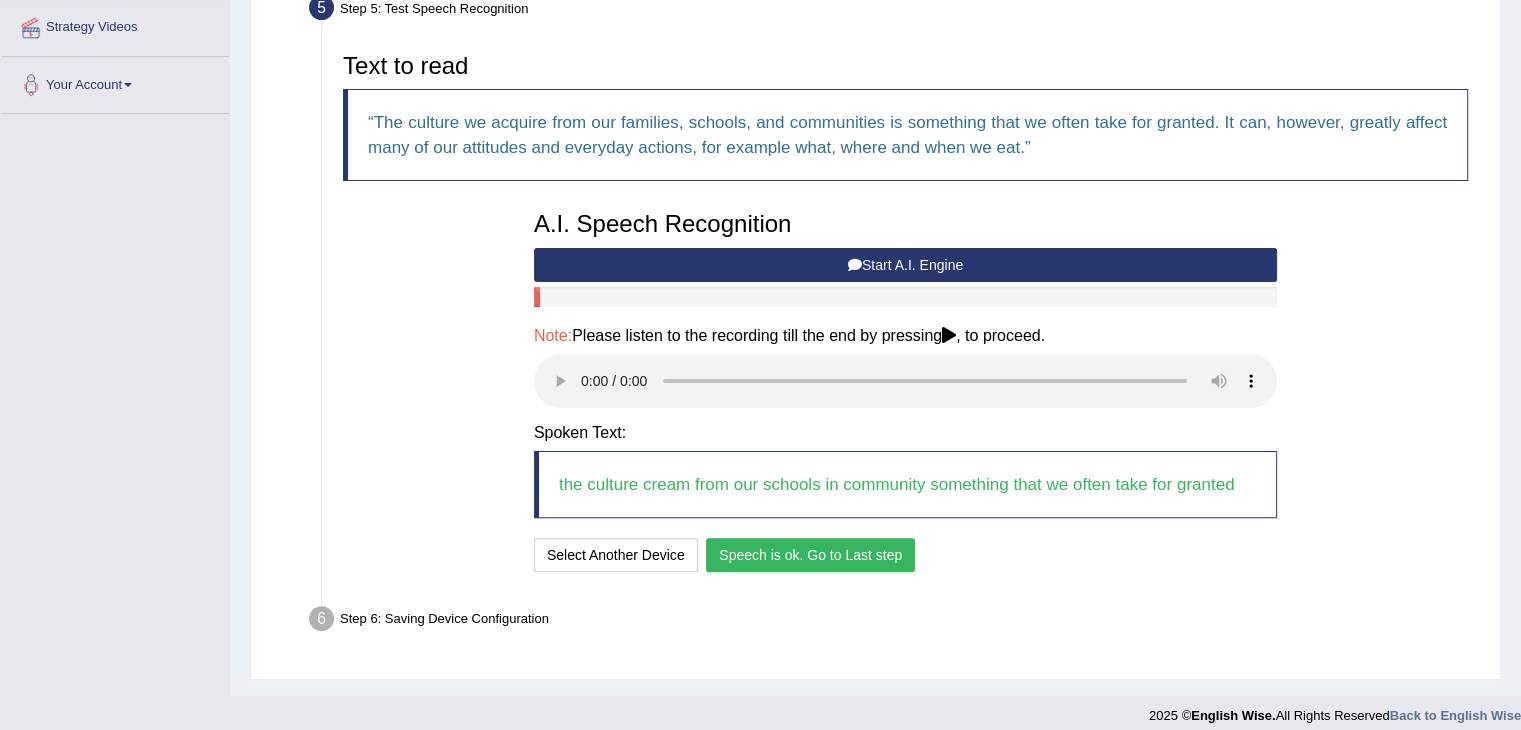 scroll, scrollTop: 444, scrollLeft: 0, axis: vertical 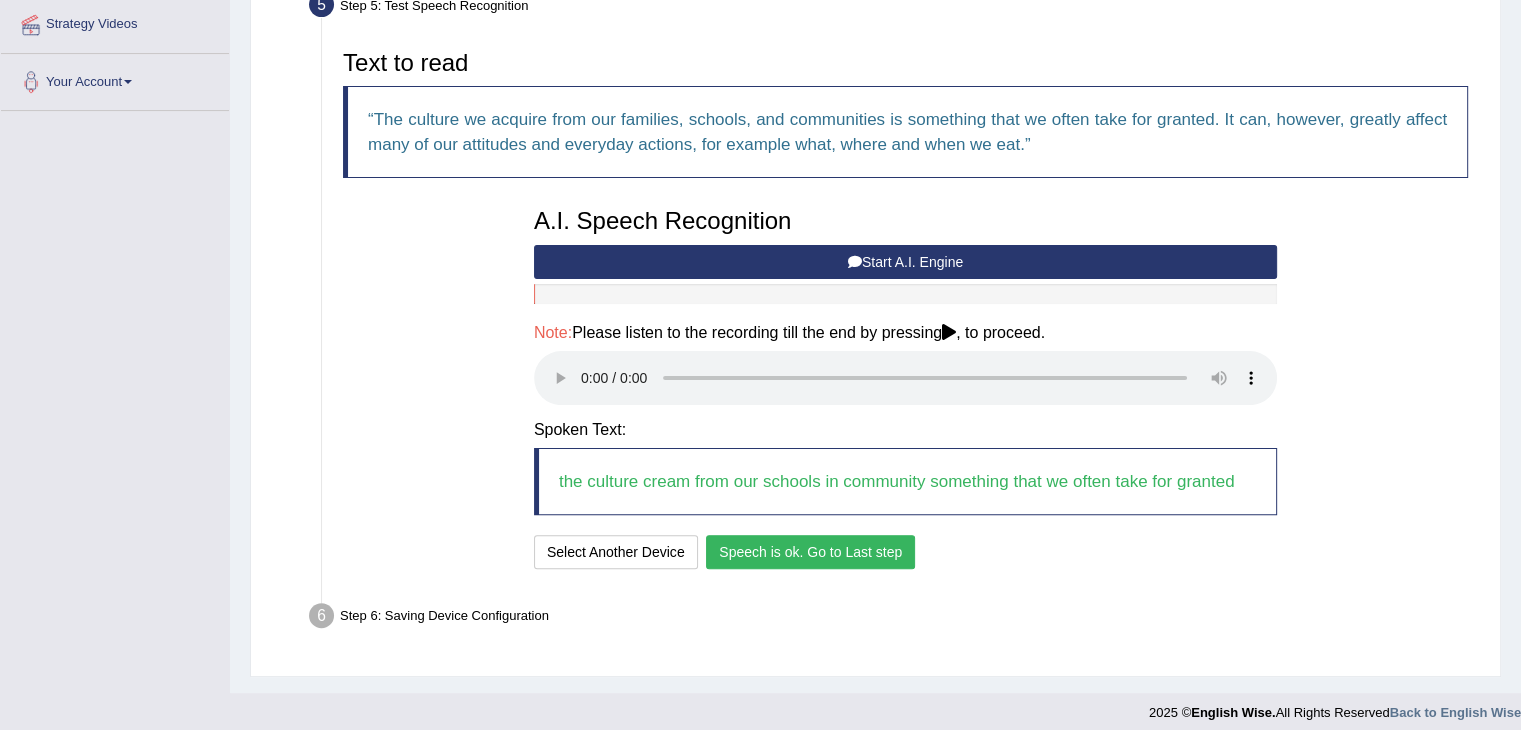 click on "Speech is ok. Go to Last step" at bounding box center (810, 552) 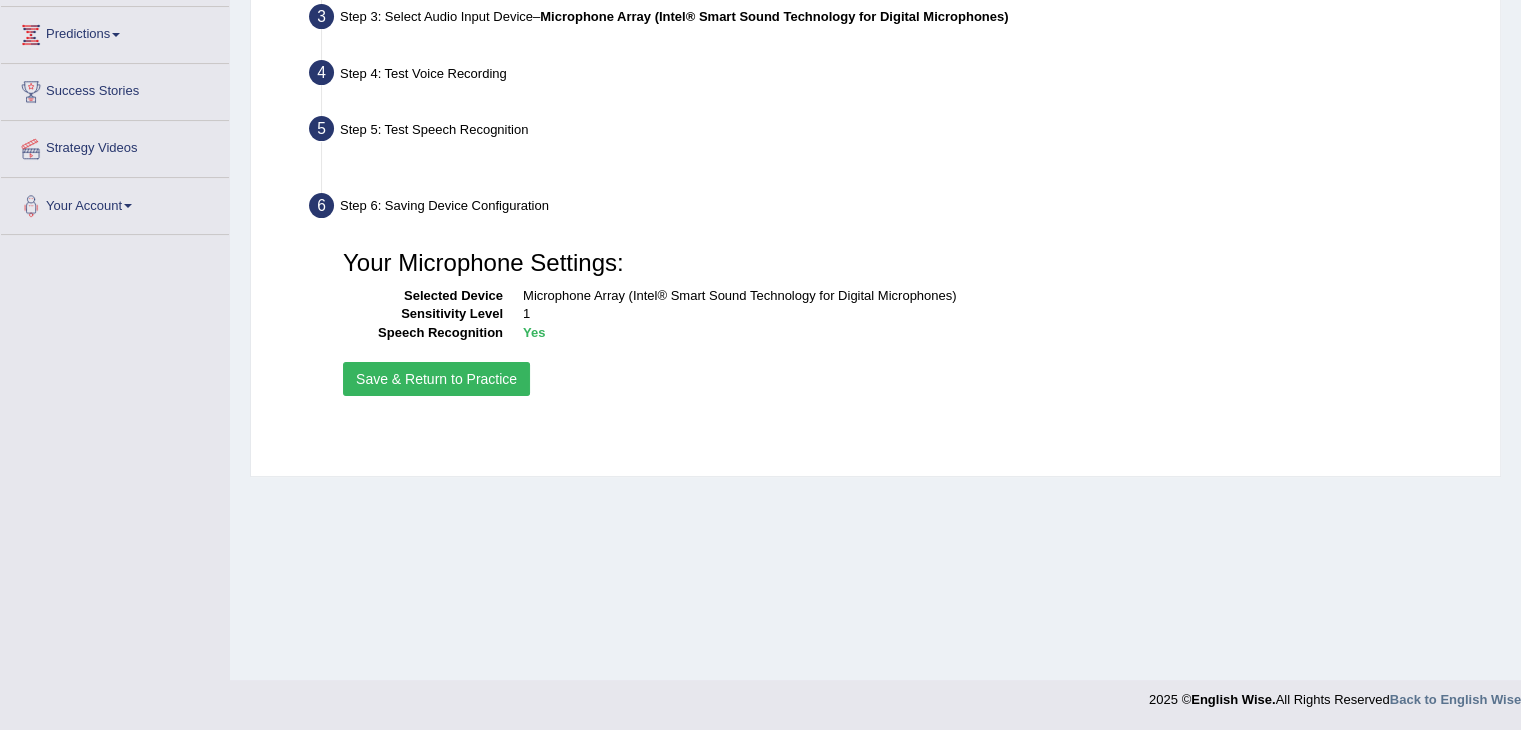 scroll, scrollTop: 320, scrollLeft: 0, axis: vertical 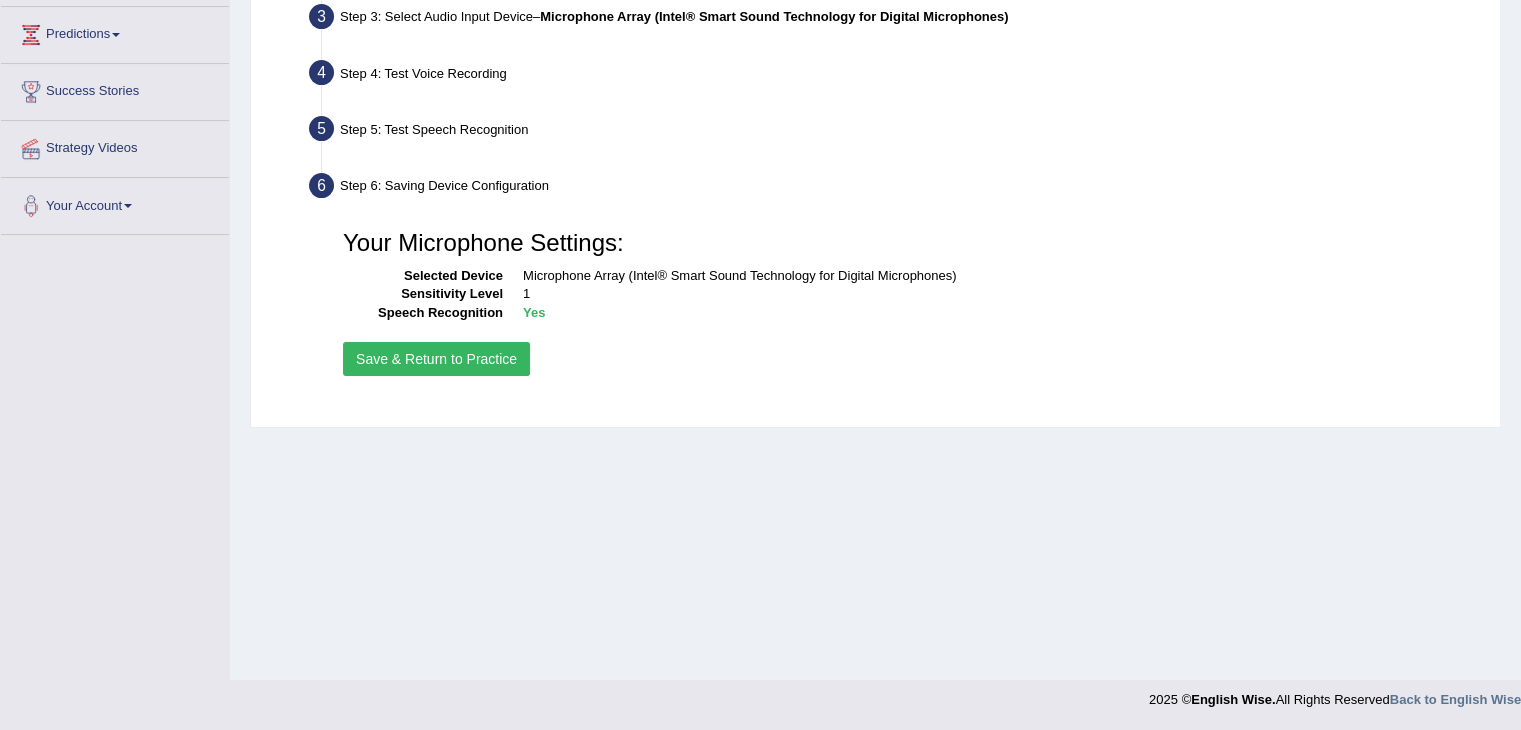 click on "Save & Return to Practice" at bounding box center [436, 359] 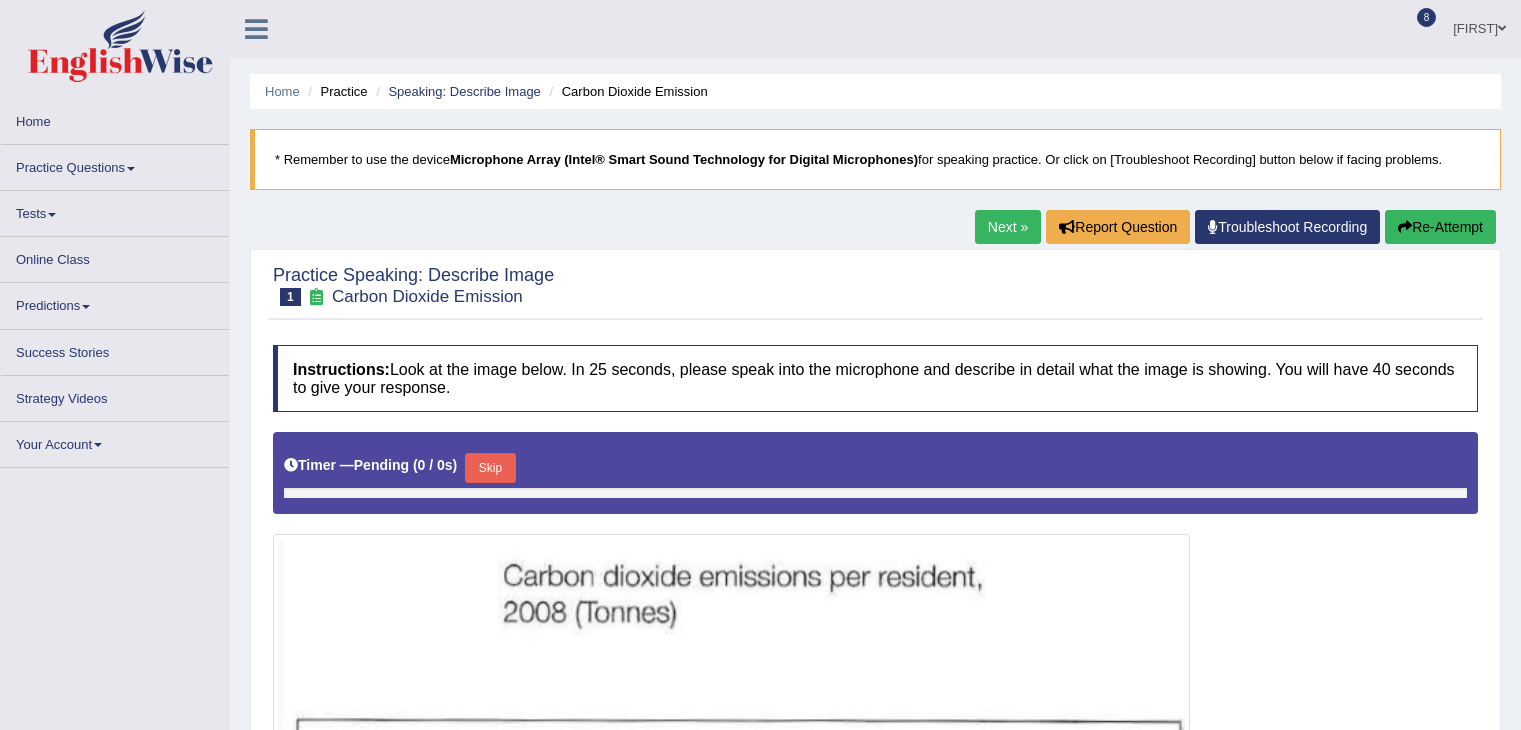 scroll, scrollTop: 0, scrollLeft: 0, axis: both 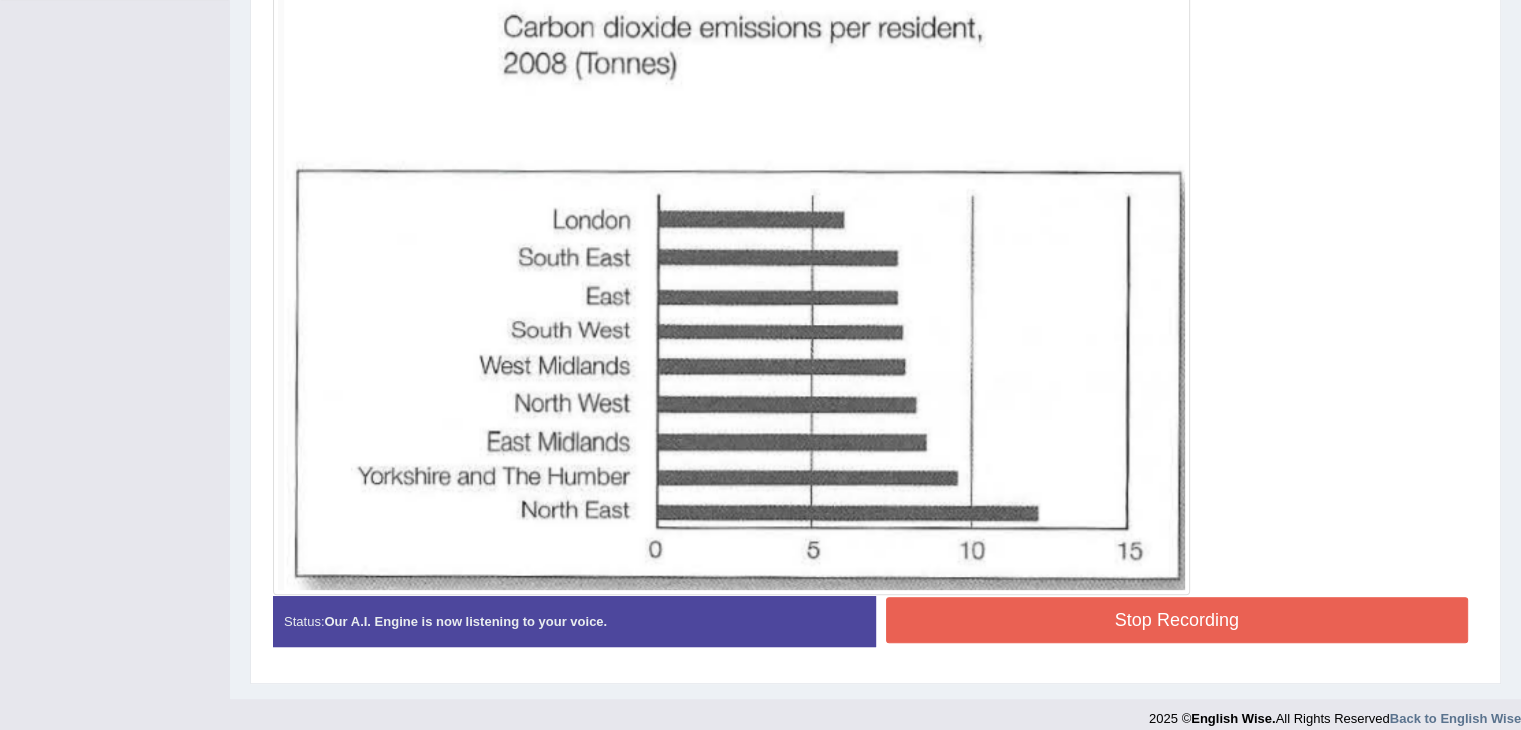 click on "Stop Recording" at bounding box center (1177, 620) 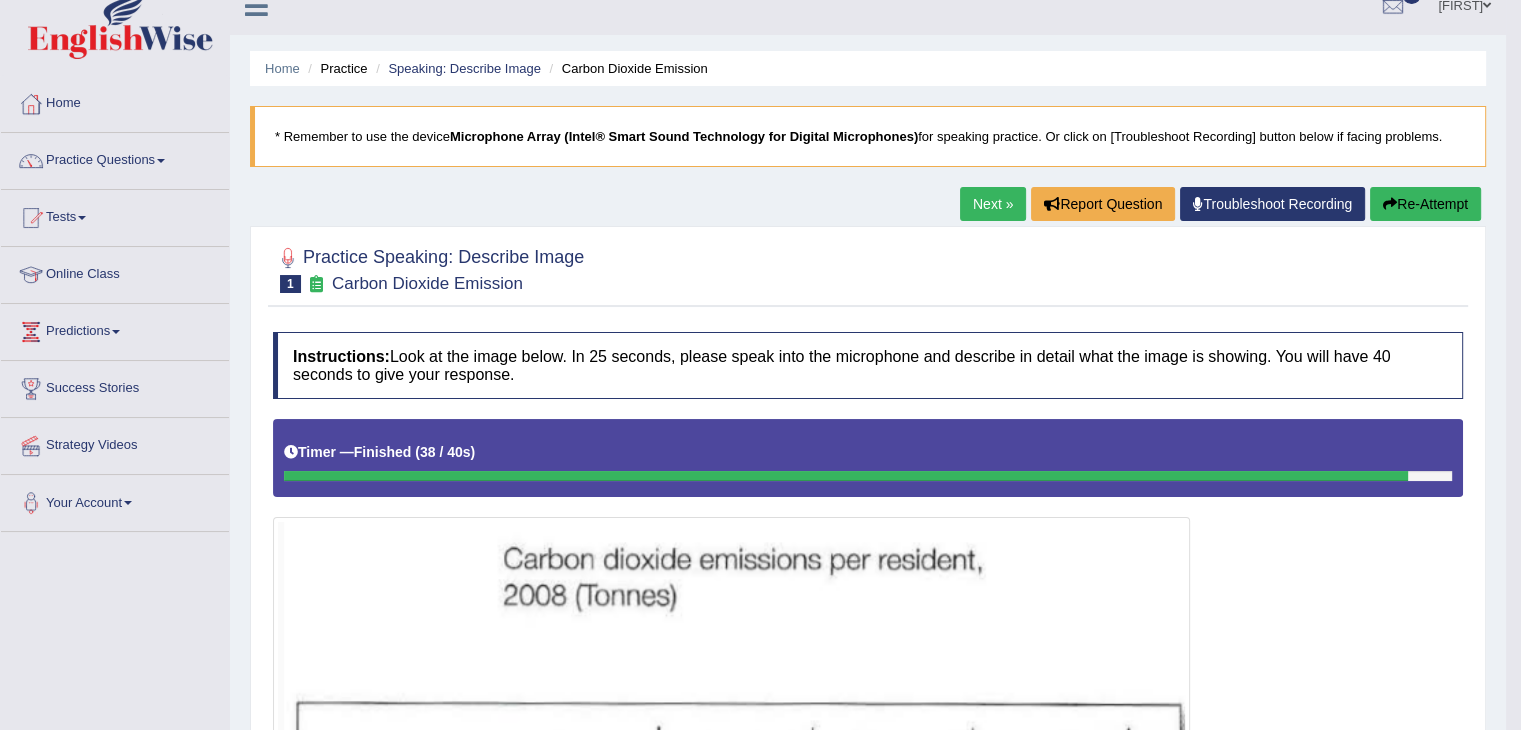 scroll, scrollTop: 20, scrollLeft: 0, axis: vertical 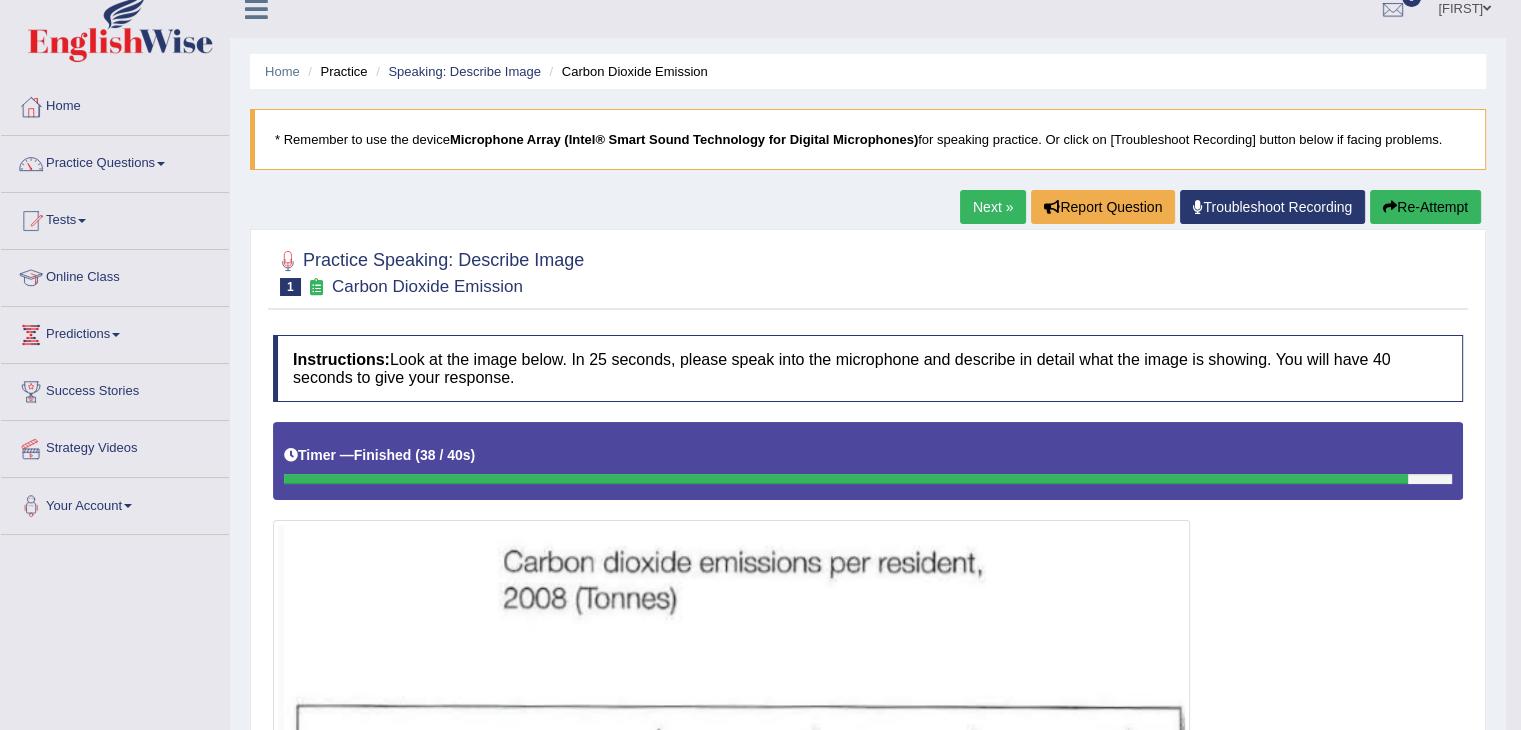 click on "Next »" at bounding box center (993, 207) 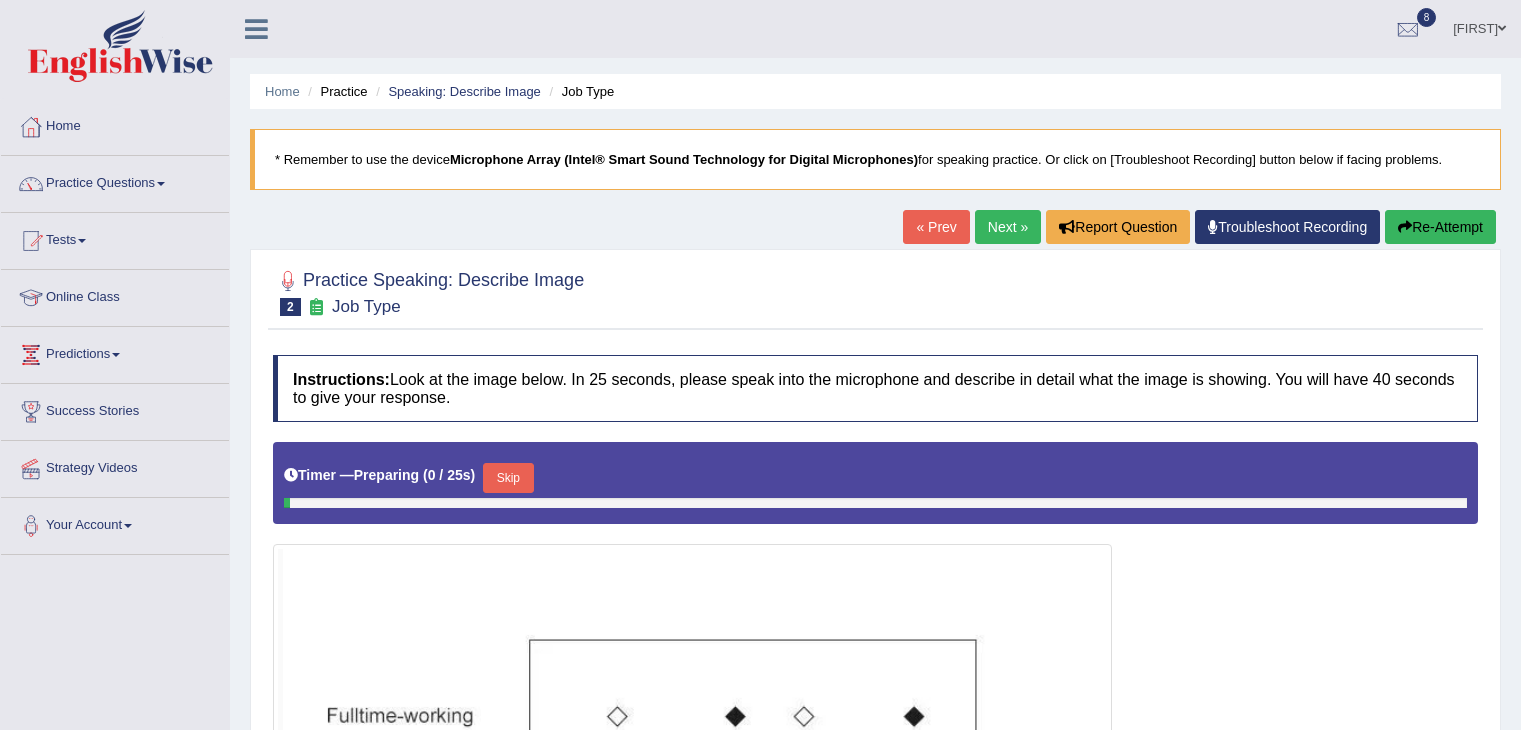 scroll, scrollTop: 0, scrollLeft: 0, axis: both 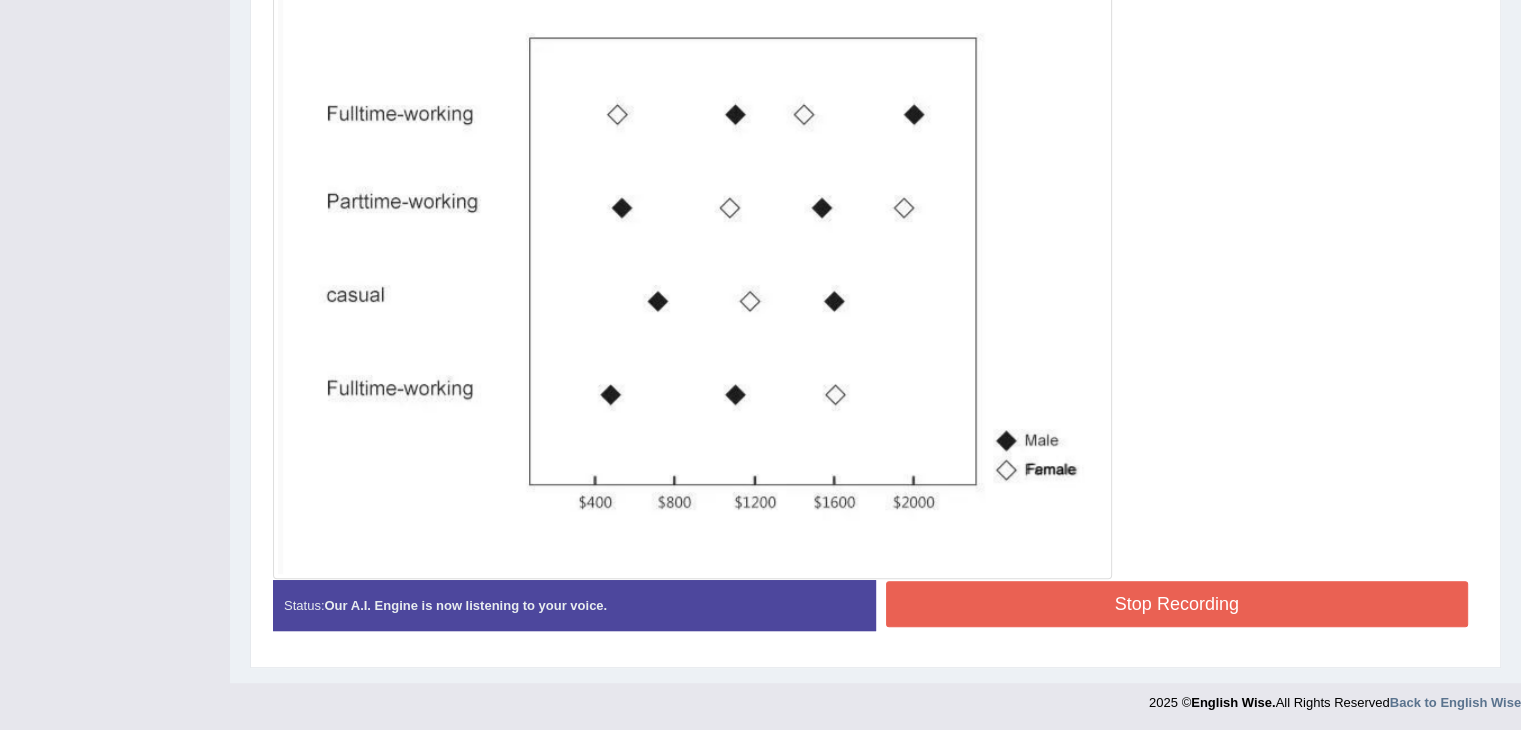 click on "Stop Recording" at bounding box center [1177, 604] 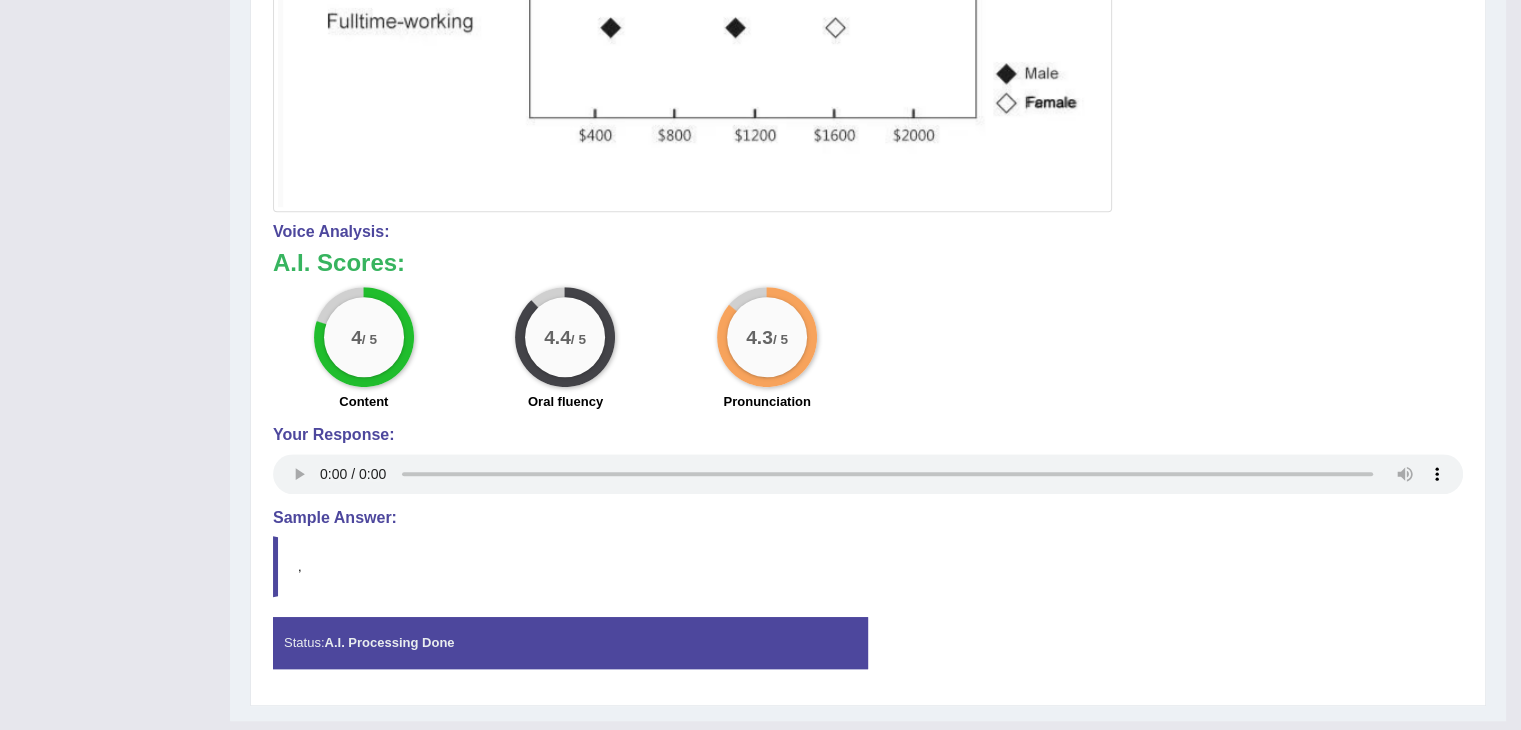 scroll, scrollTop: 966, scrollLeft: 0, axis: vertical 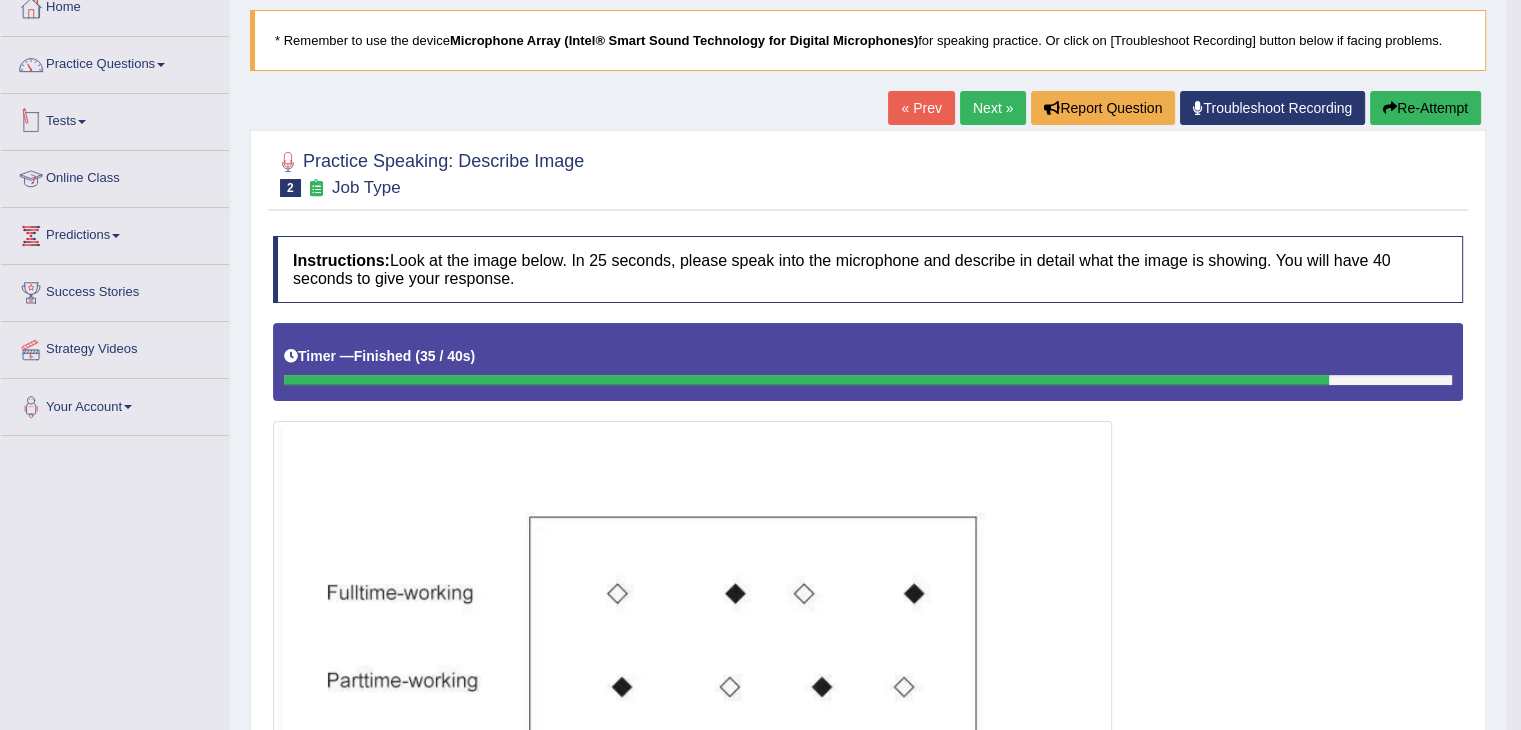 click on "Tests" at bounding box center [115, 119] 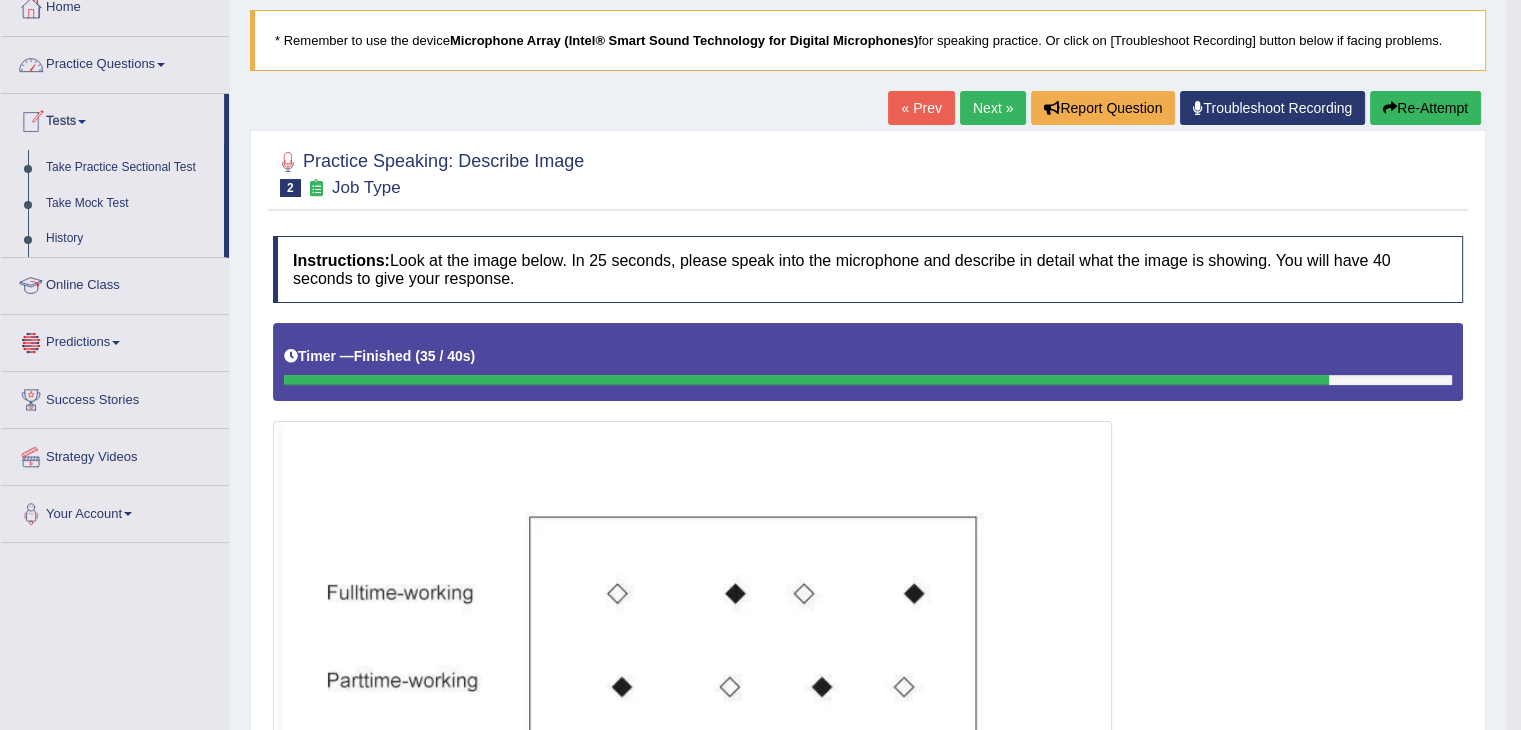click at bounding box center [116, 343] 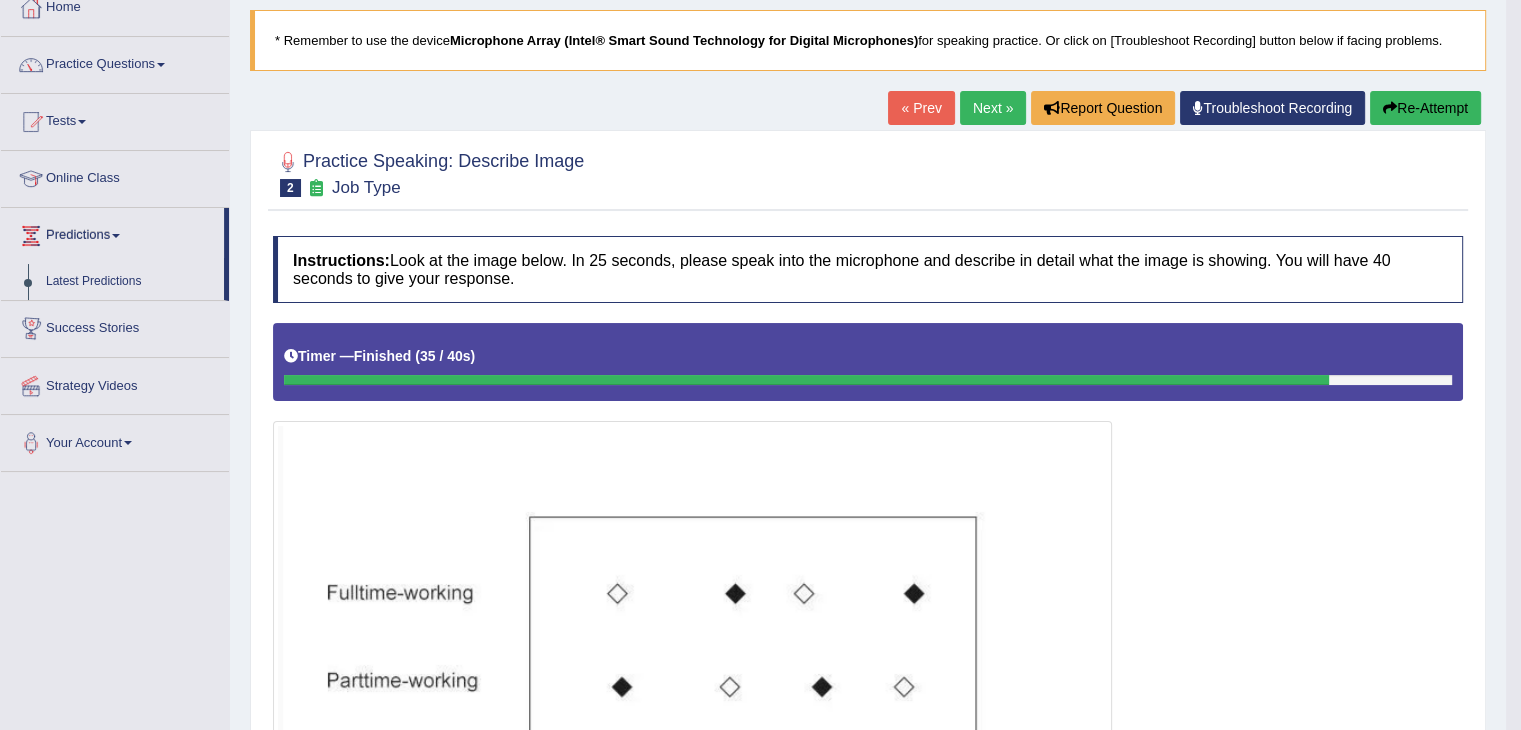 click at bounding box center [116, 236] 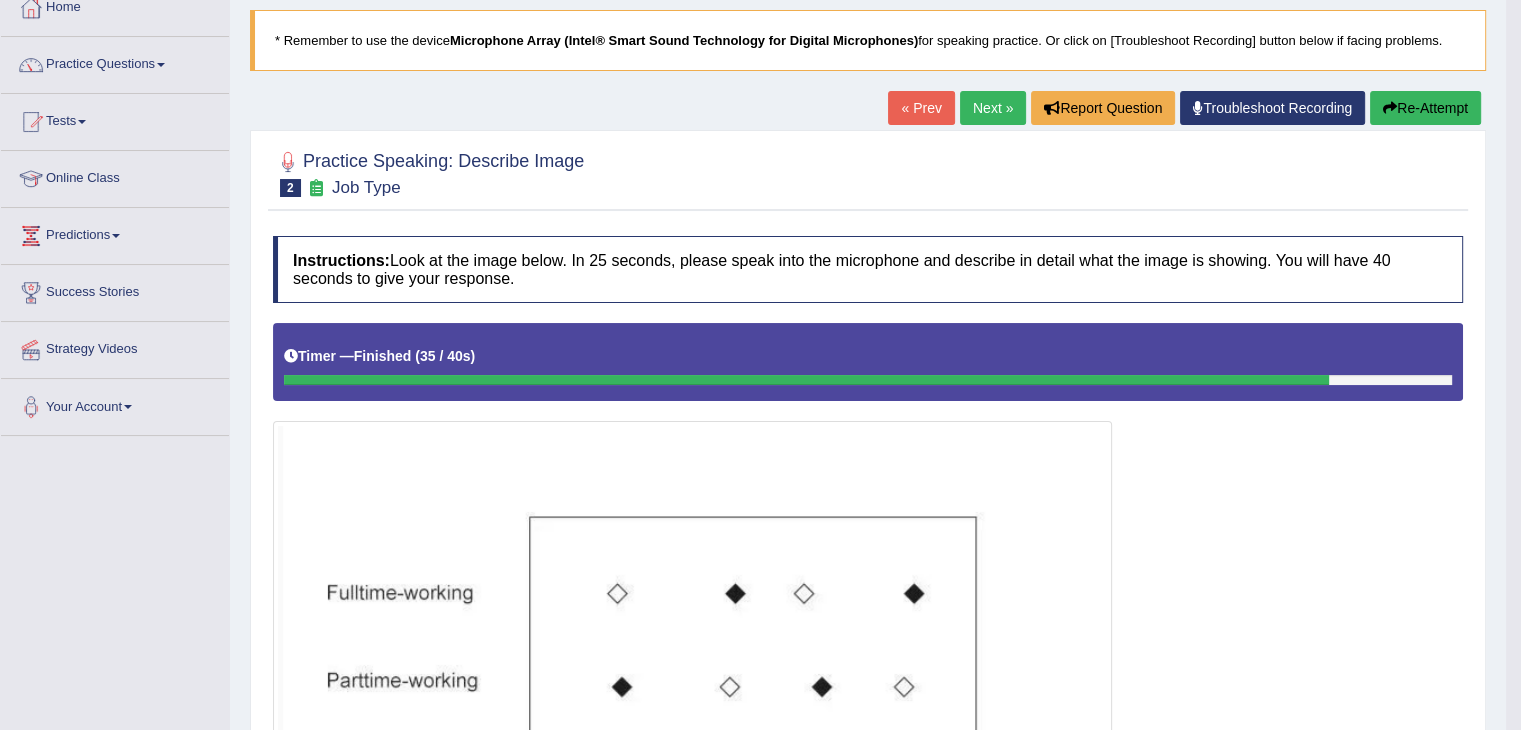 scroll, scrollTop: 0, scrollLeft: 0, axis: both 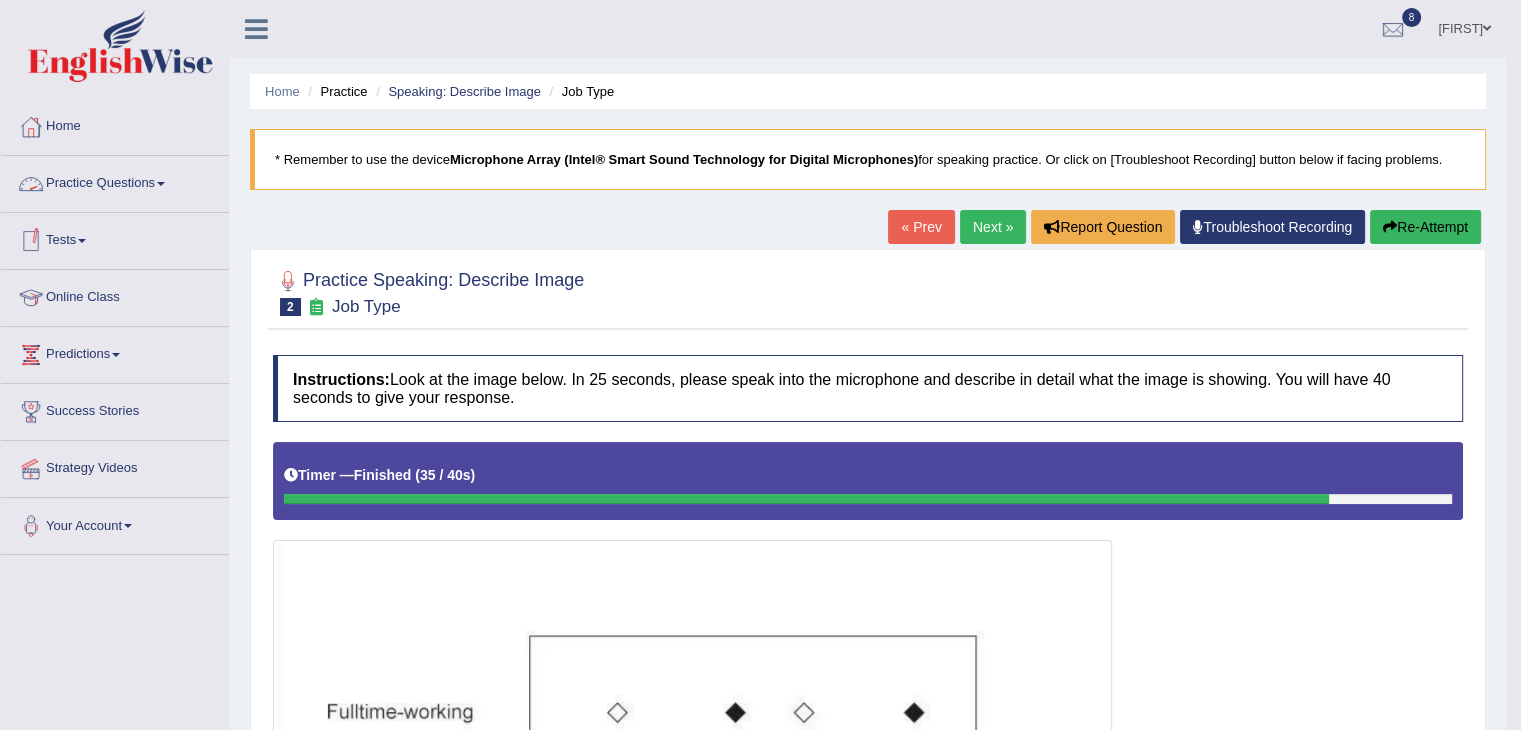 click on "Practice Questions" at bounding box center (115, 181) 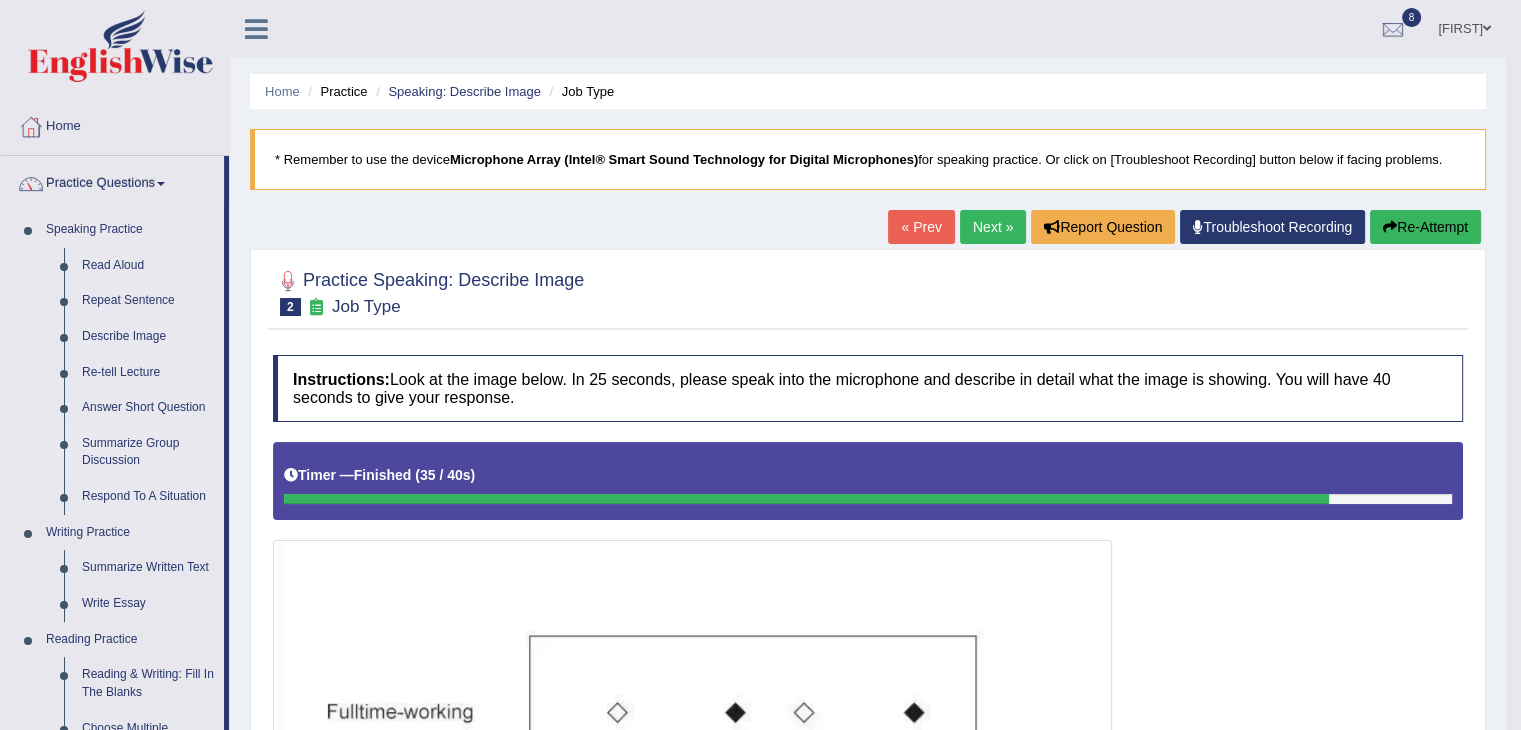 click on "Summarize Group Discussion" at bounding box center (148, 452) 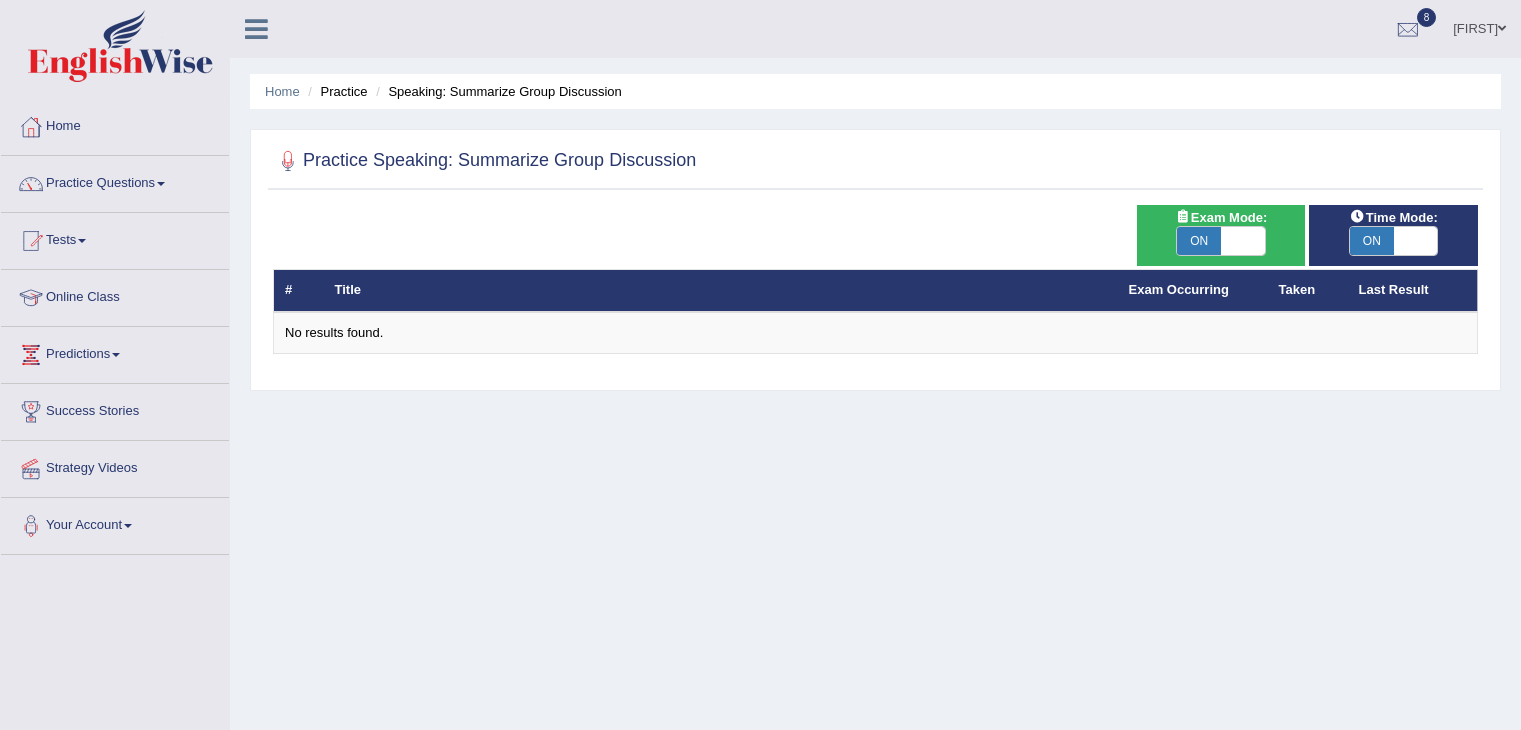 scroll, scrollTop: 0, scrollLeft: 0, axis: both 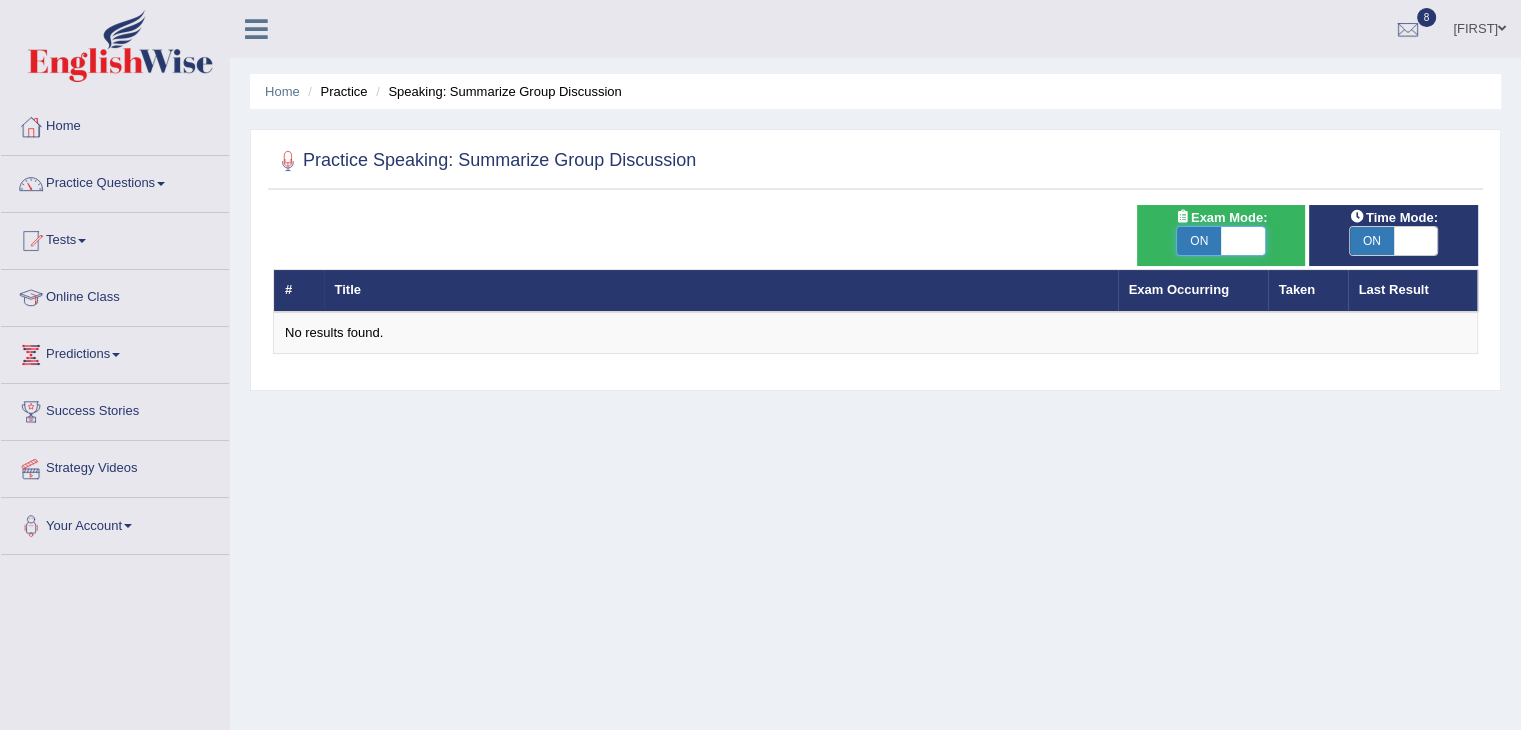 click at bounding box center [1243, 241] 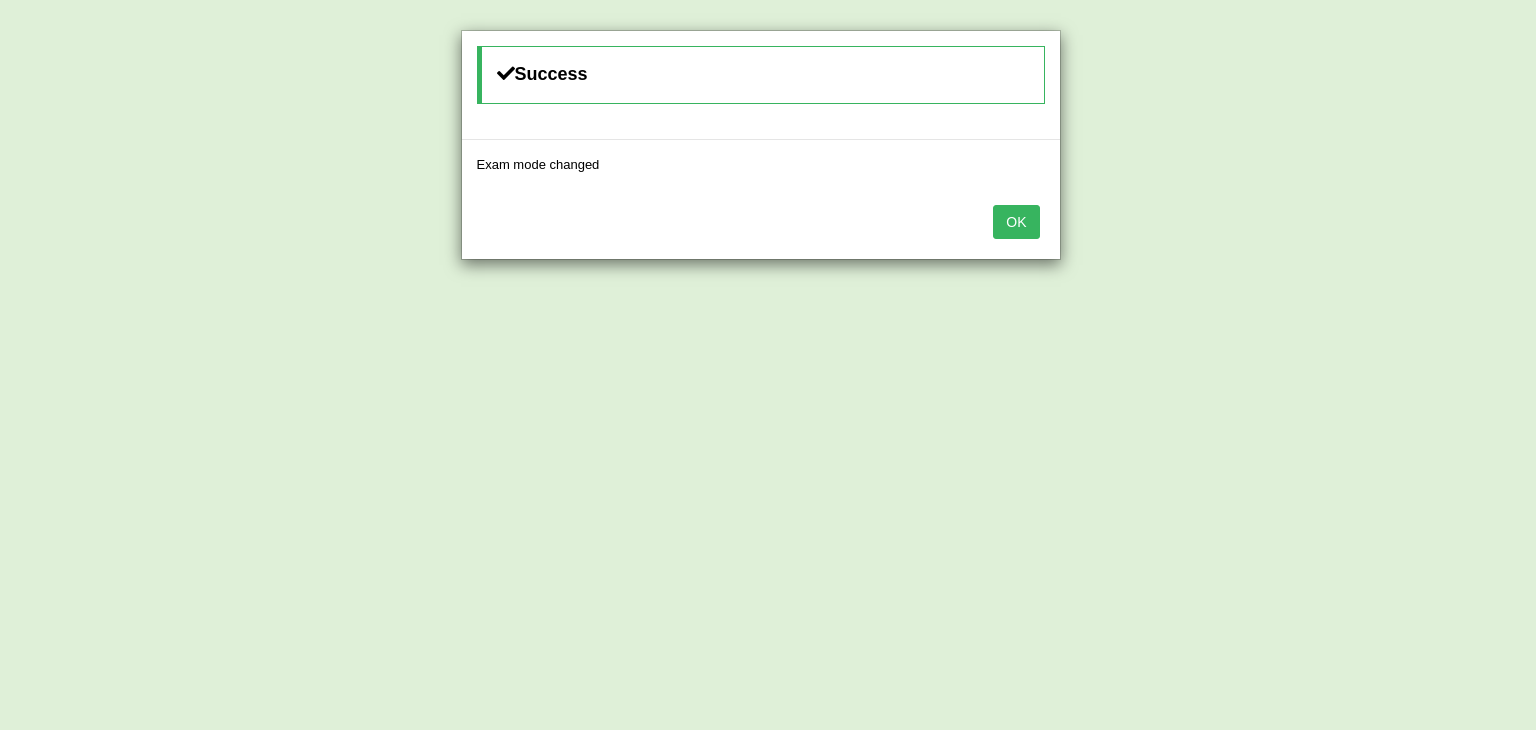 click on "OK" at bounding box center [761, 224] 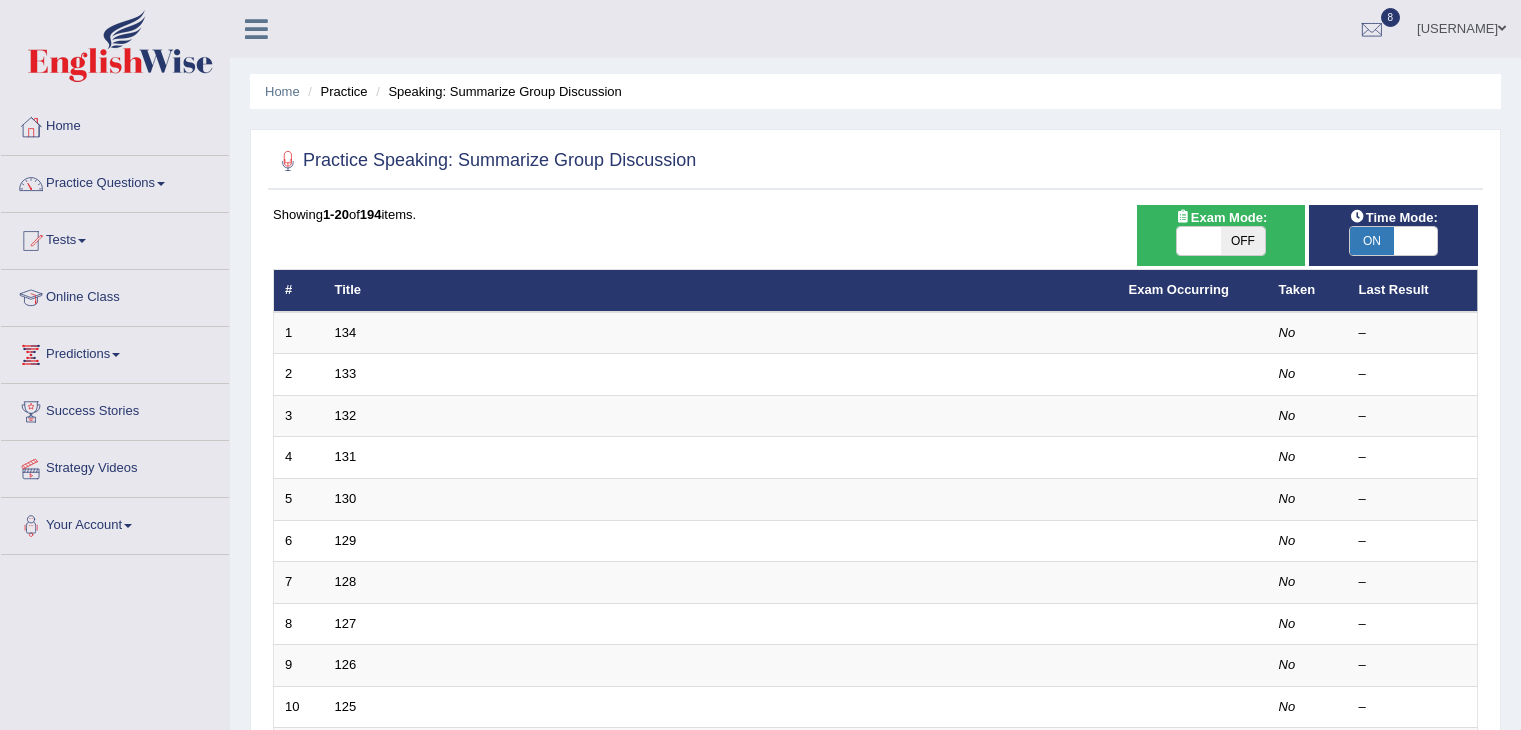scroll, scrollTop: 0, scrollLeft: 0, axis: both 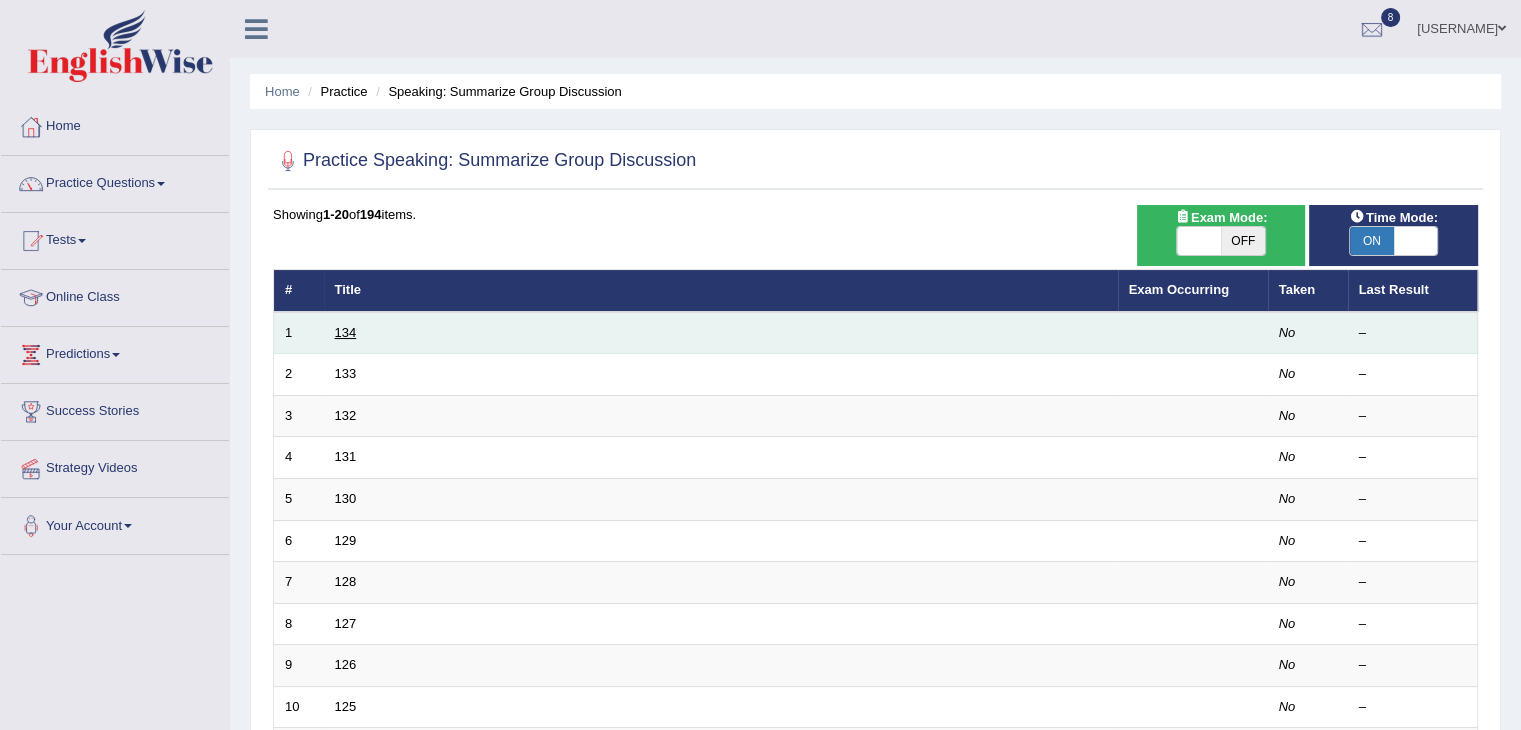 click on "134" at bounding box center (346, 332) 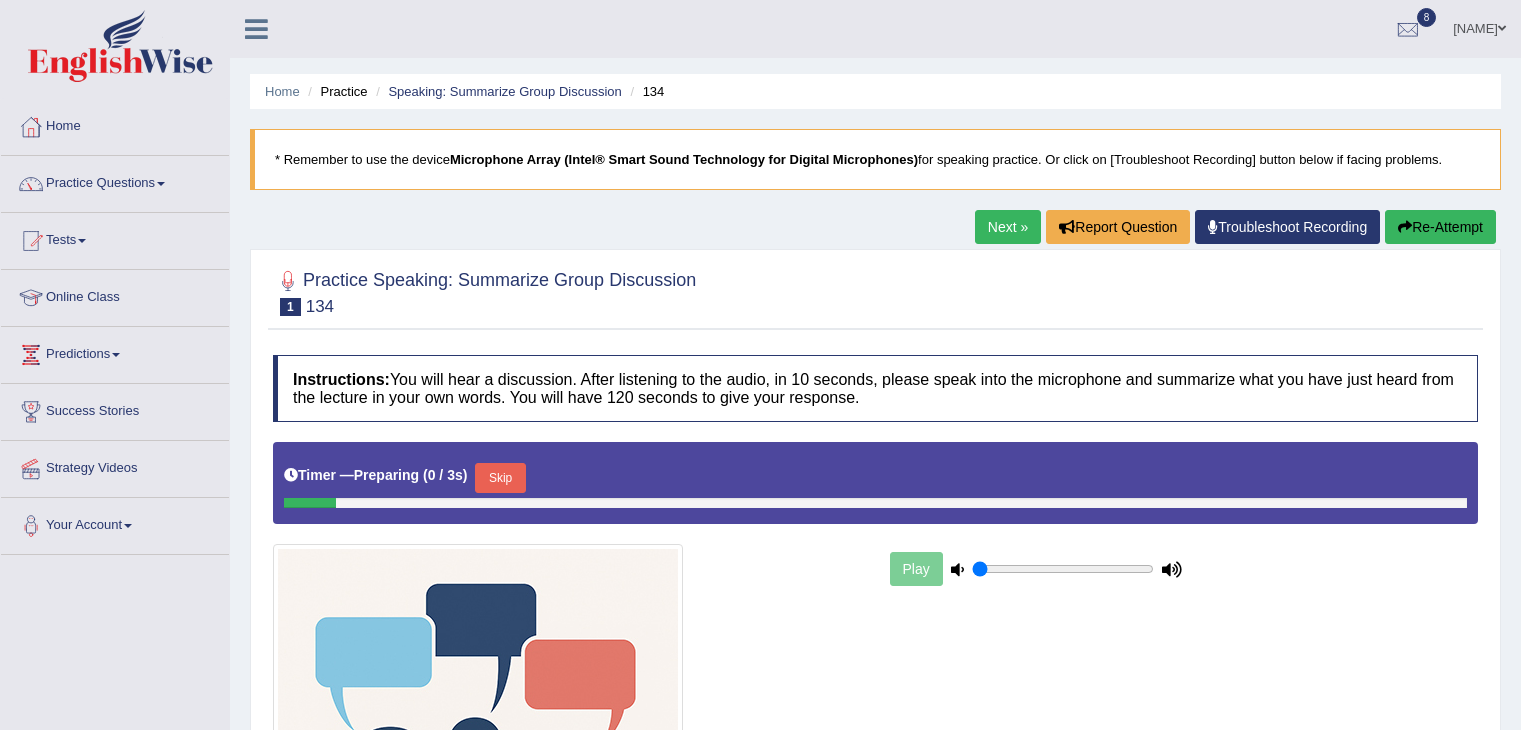 scroll, scrollTop: 0, scrollLeft: 0, axis: both 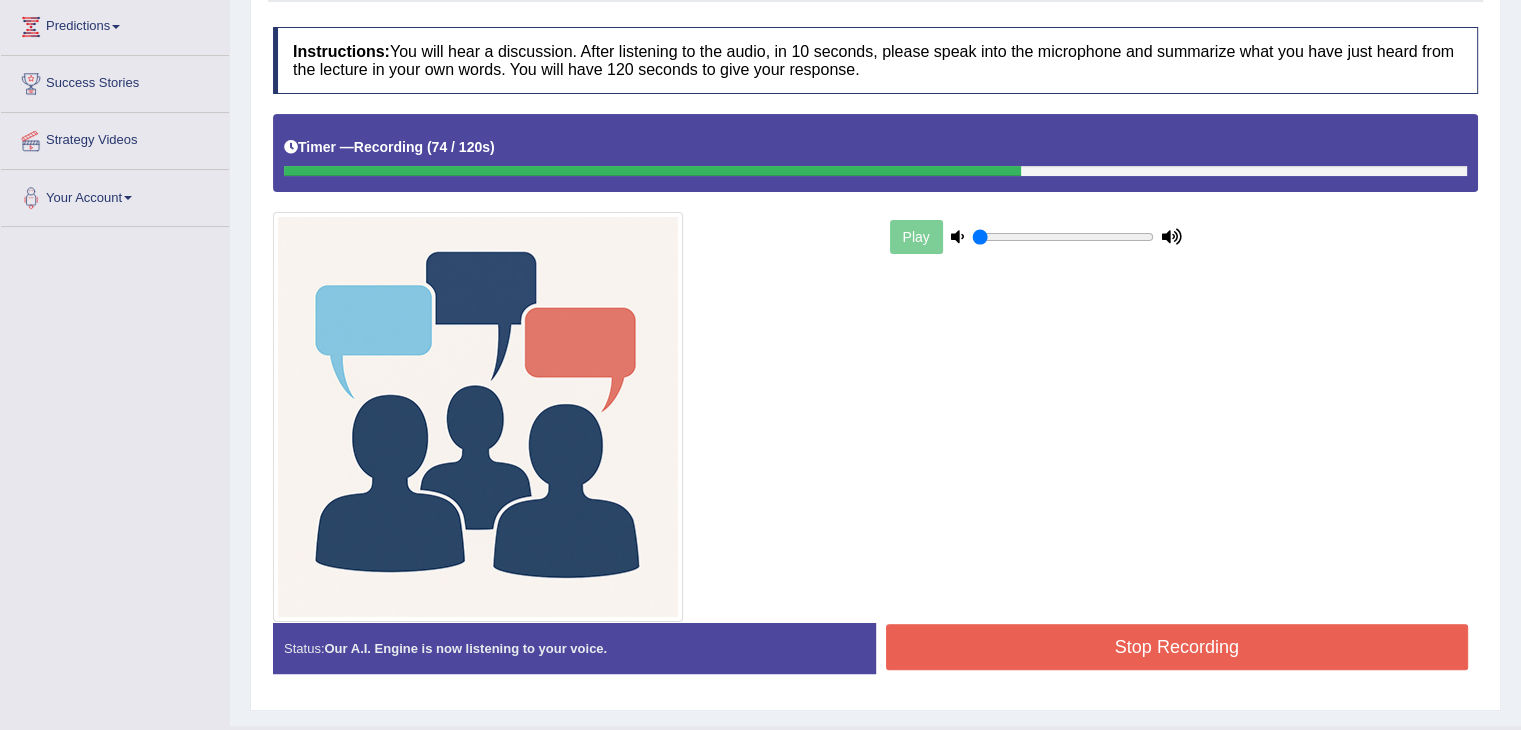 click on "Stop Recording" at bounding box center [1177, 647] 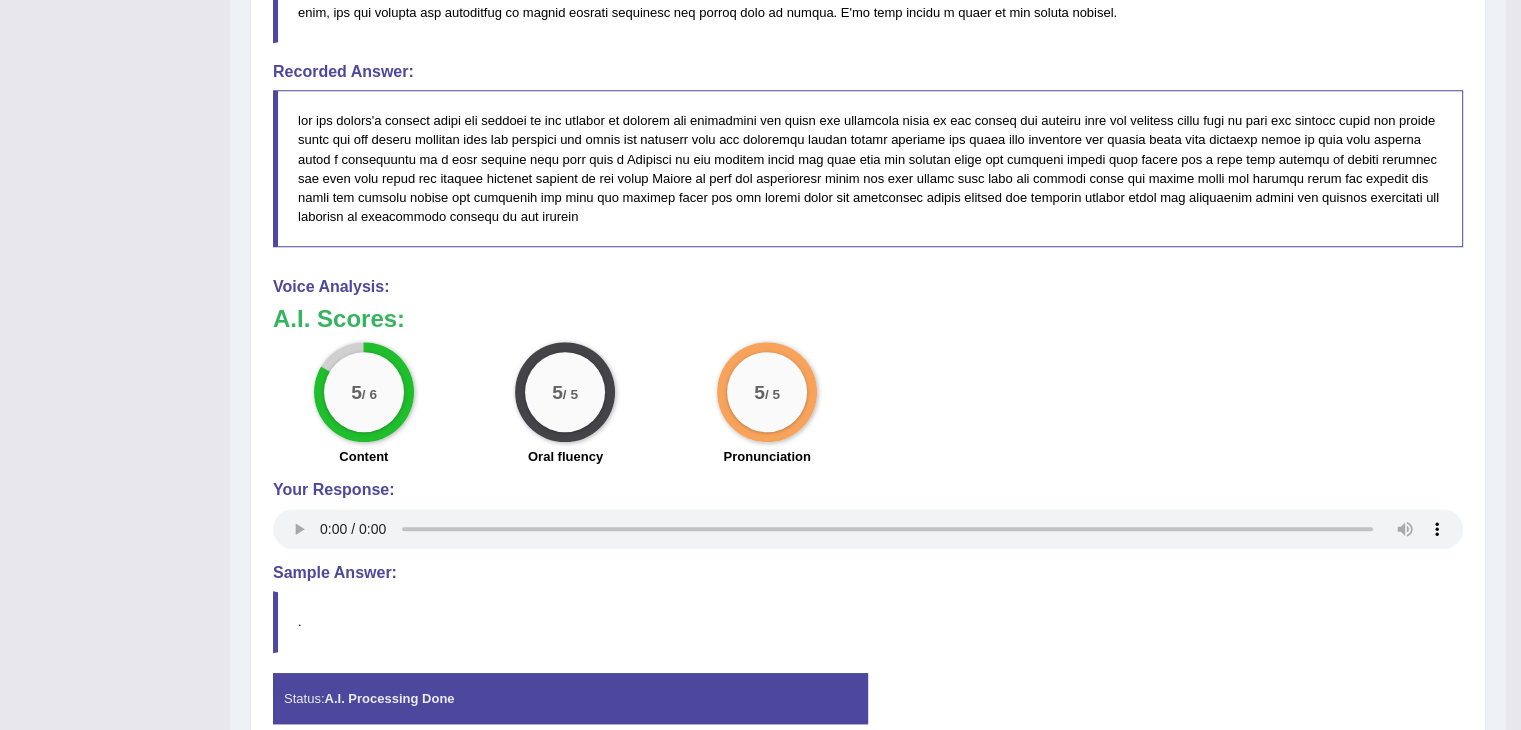 scroll, scrollTop: 1216, scrollLeft: 0, axis: vertical 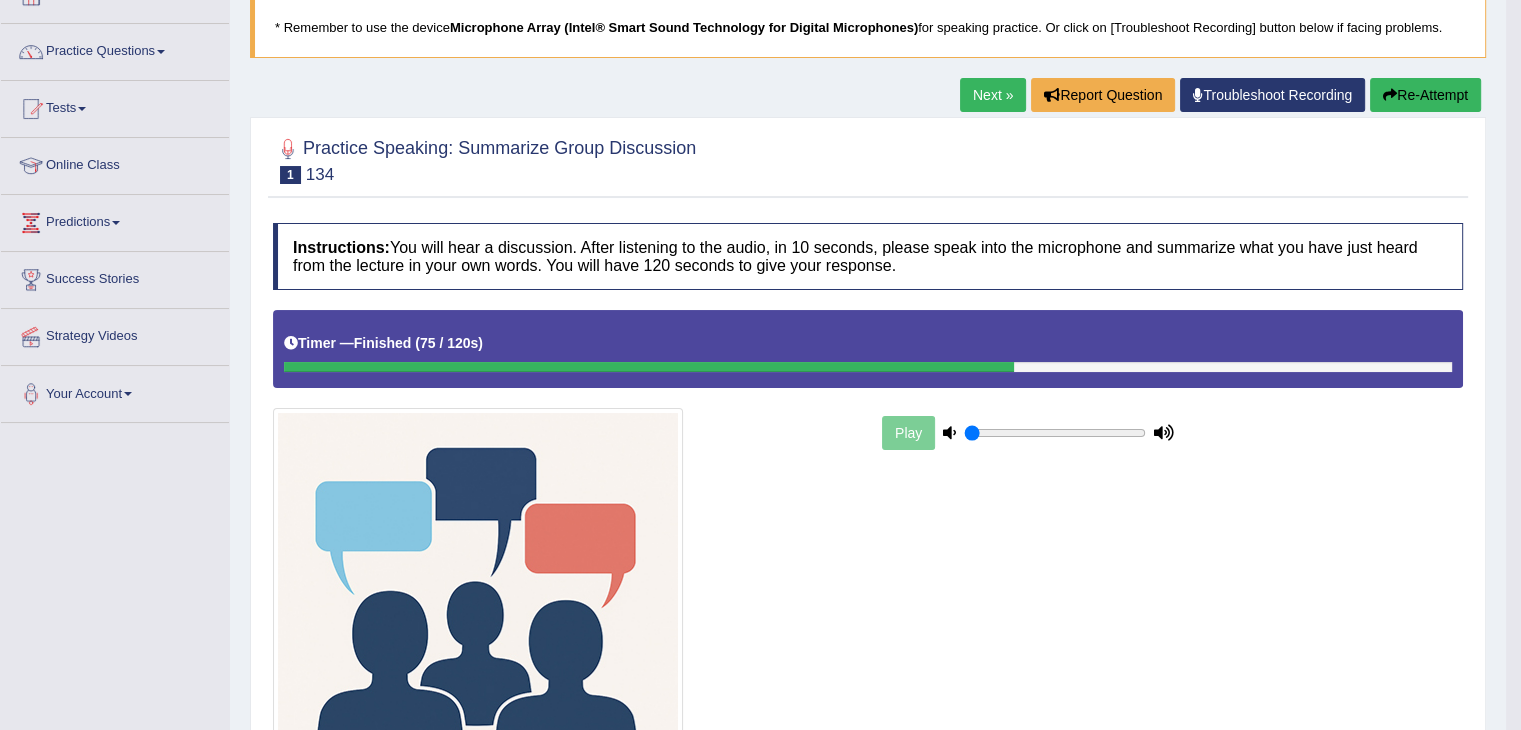 click on "Next »" at bounding box center (993, 95) 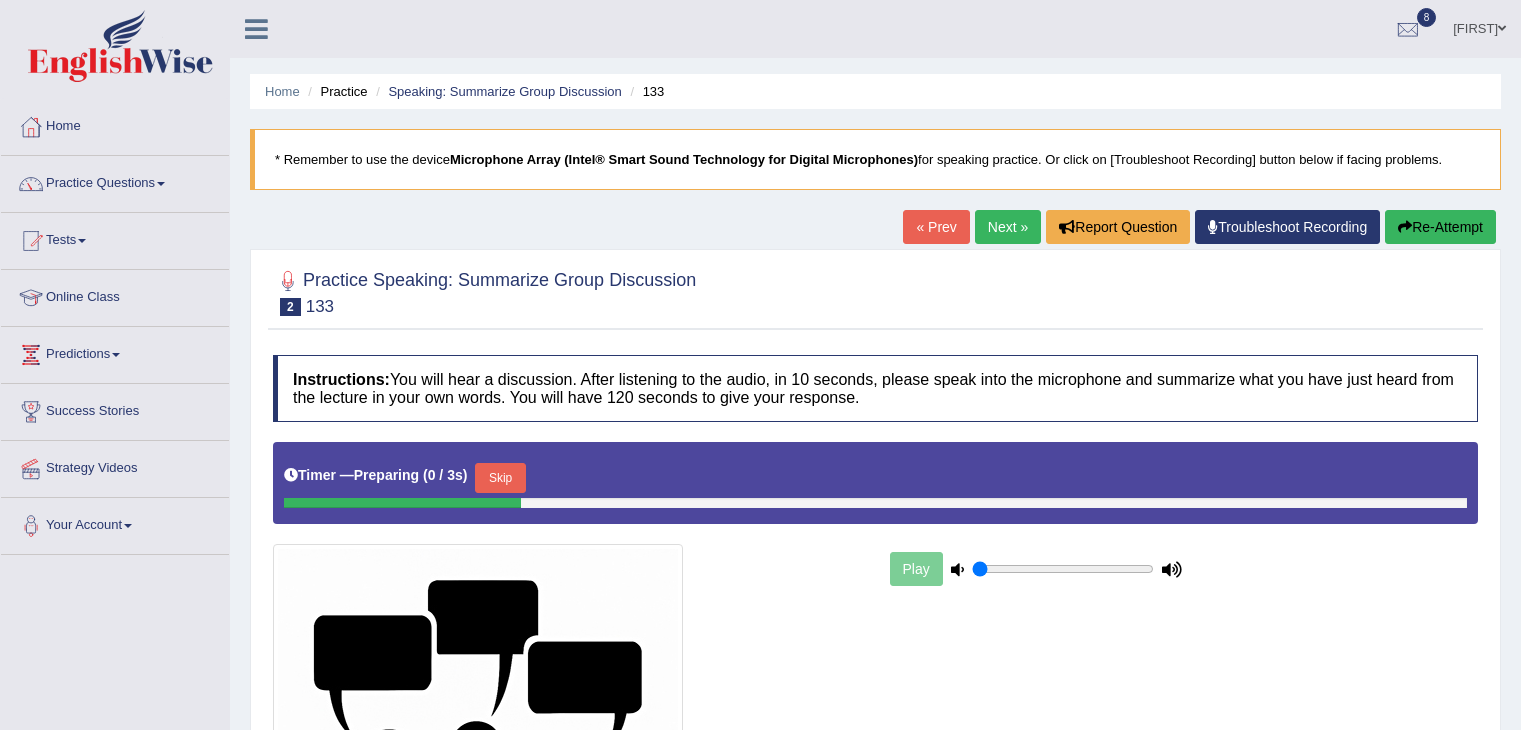scroll, scrollTop: 0, scrollLeft: 0, axis: both 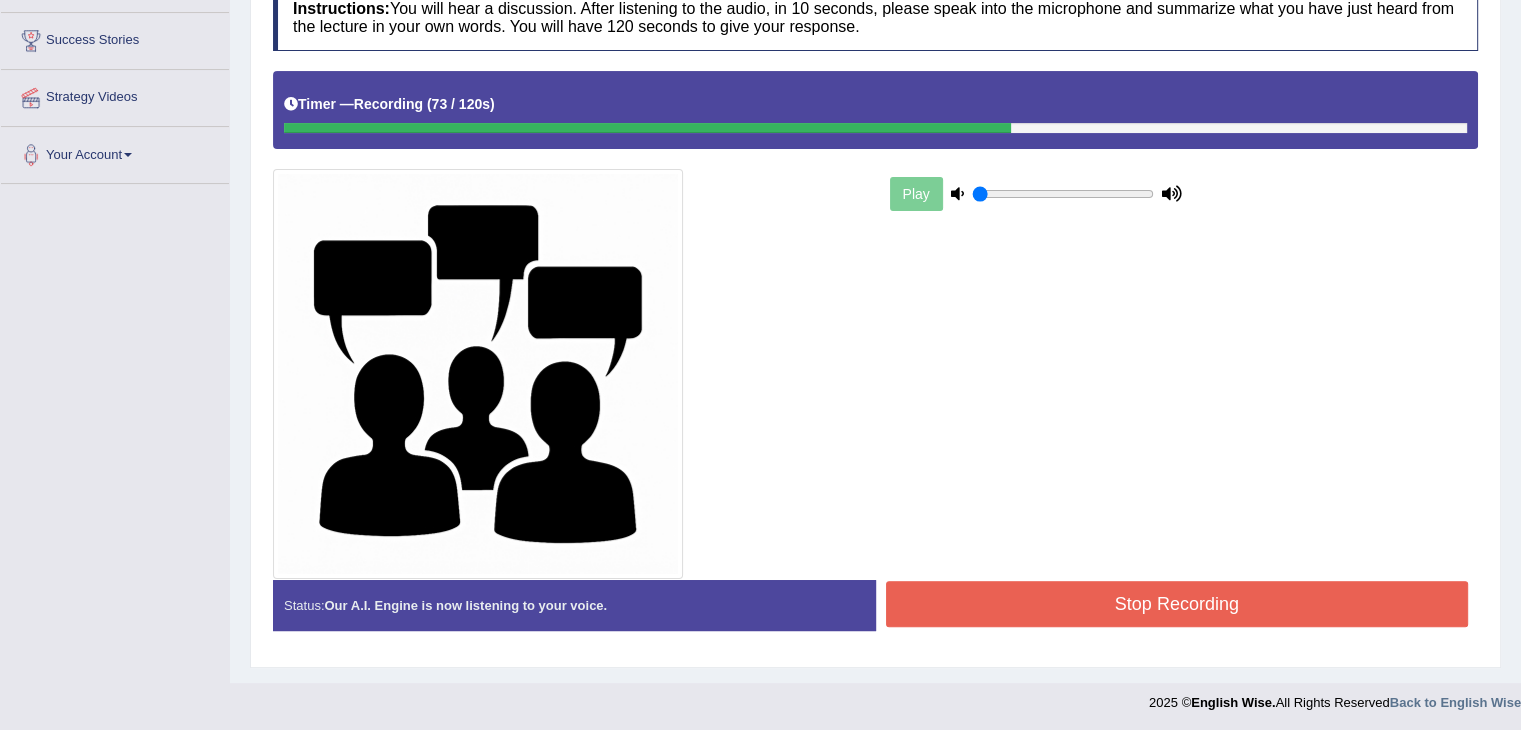 click on "Stop Recording" at bounding box center [1177, 604] 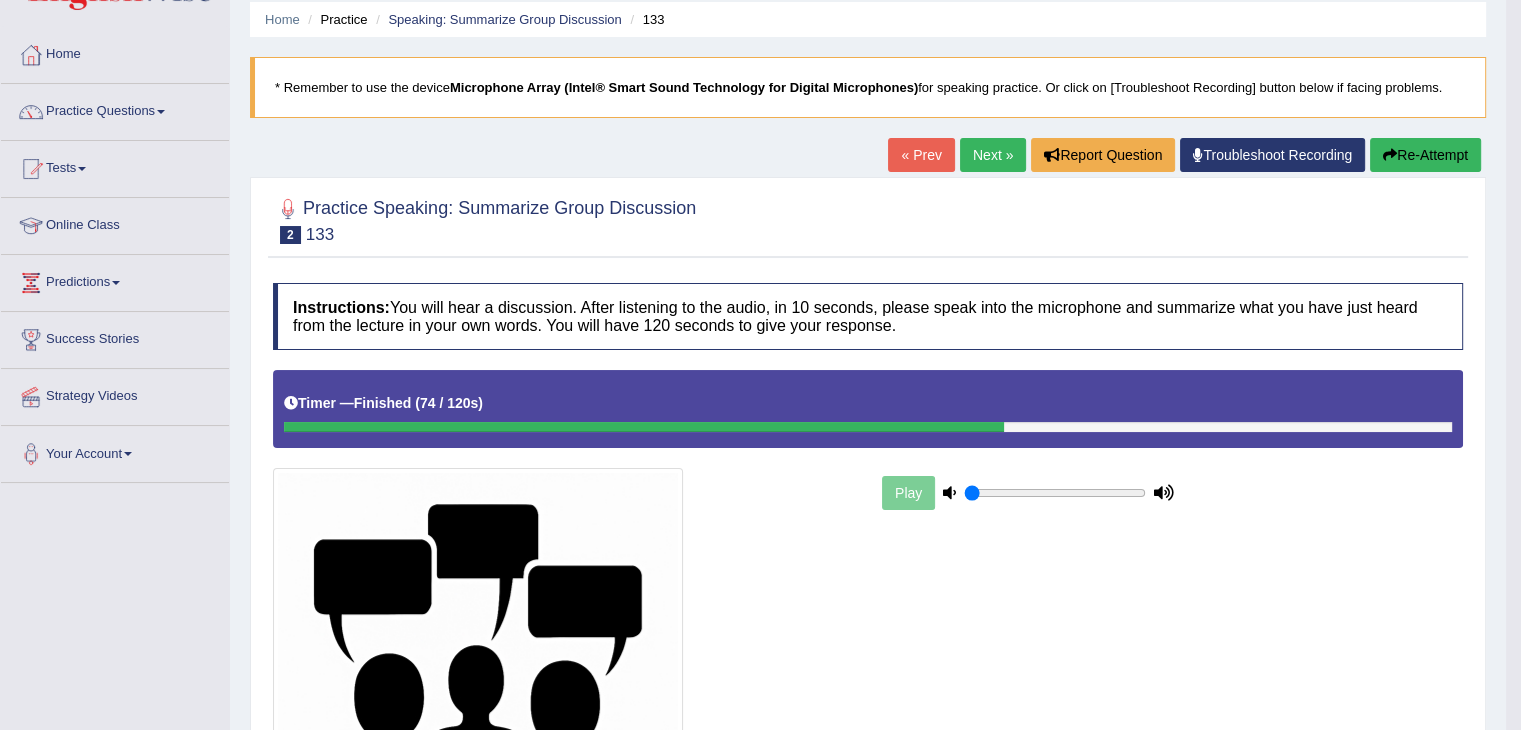 scroll, scrollTop: 0, scrollLeft: 0, axis: both 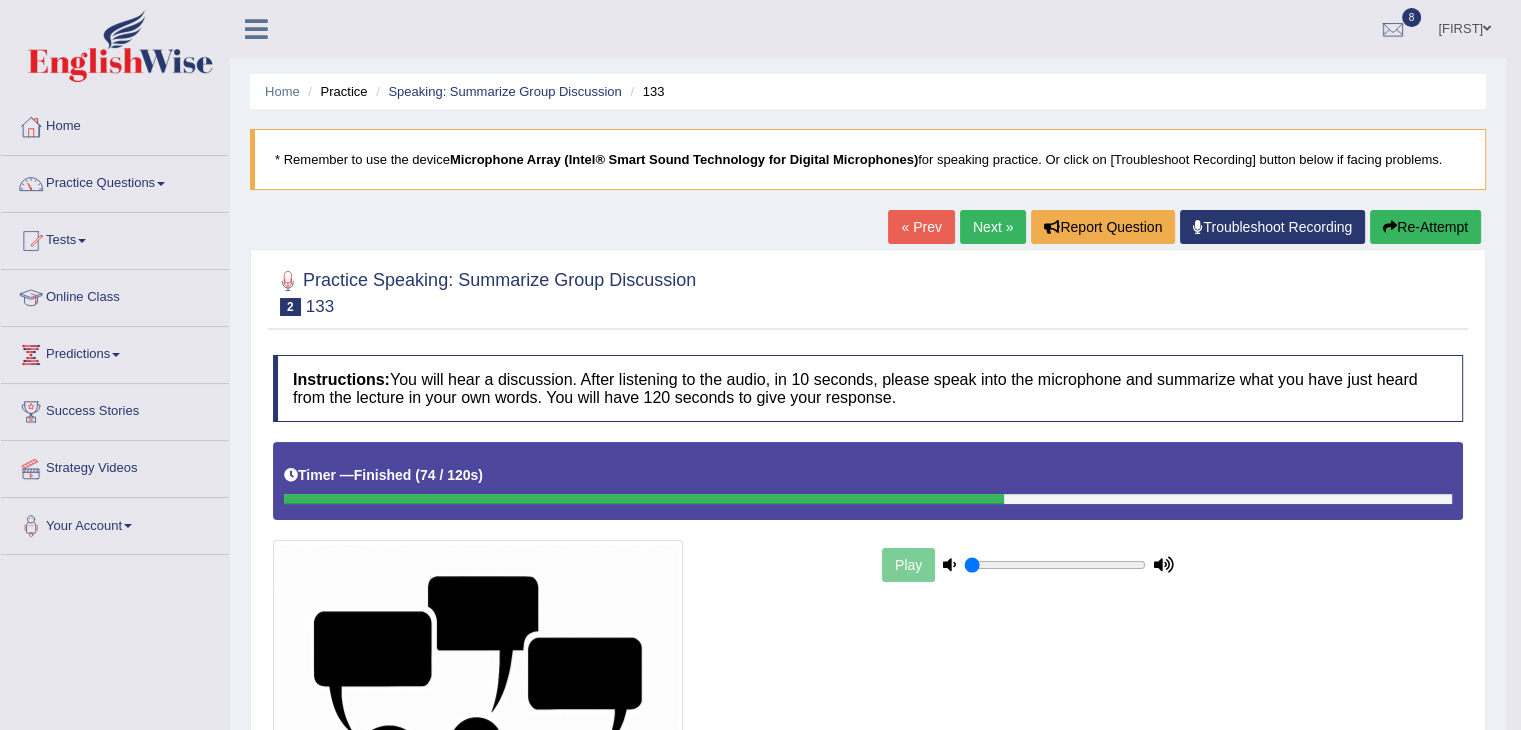 click at bounding box center [161, 184] 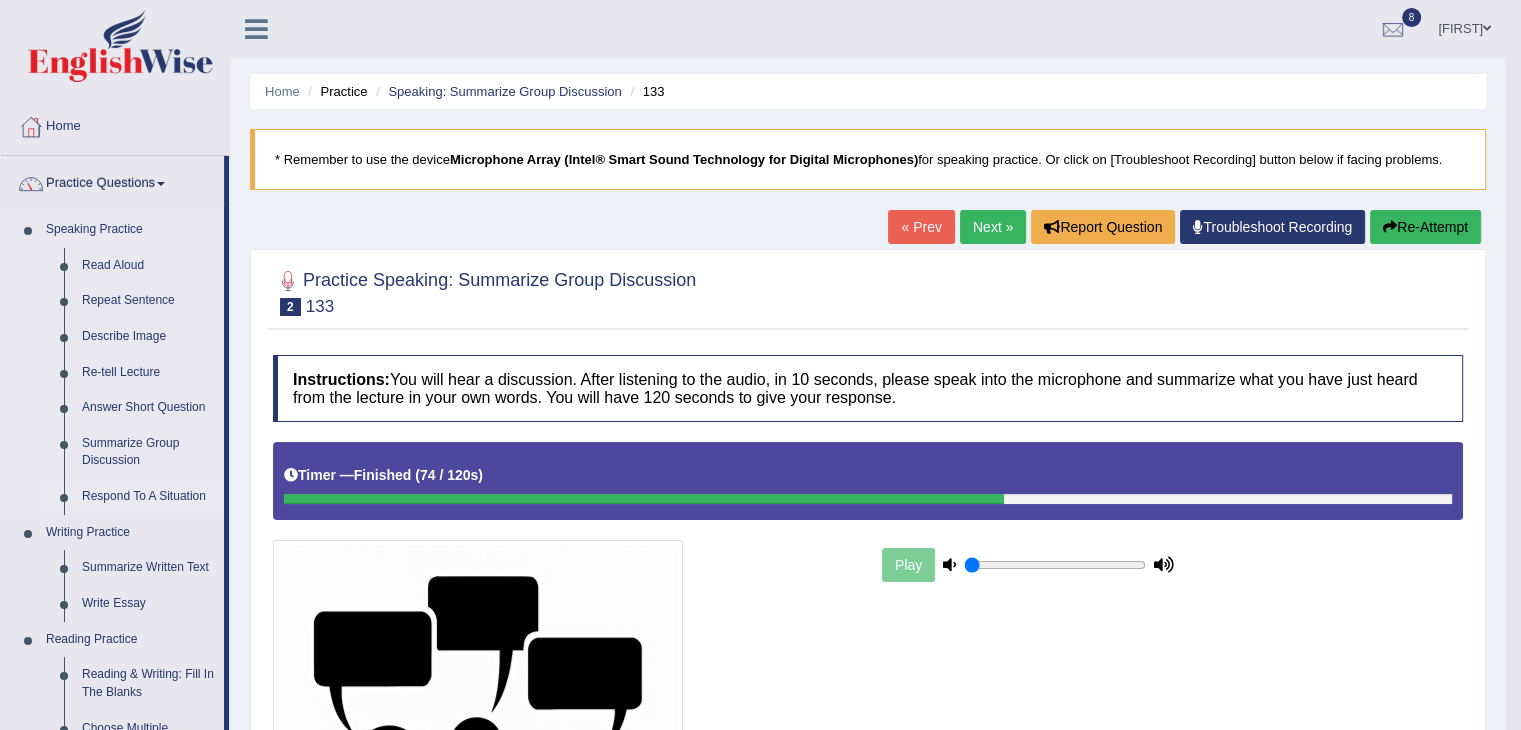 click on "Respond To A Situation" at bounding box center (148, 497) 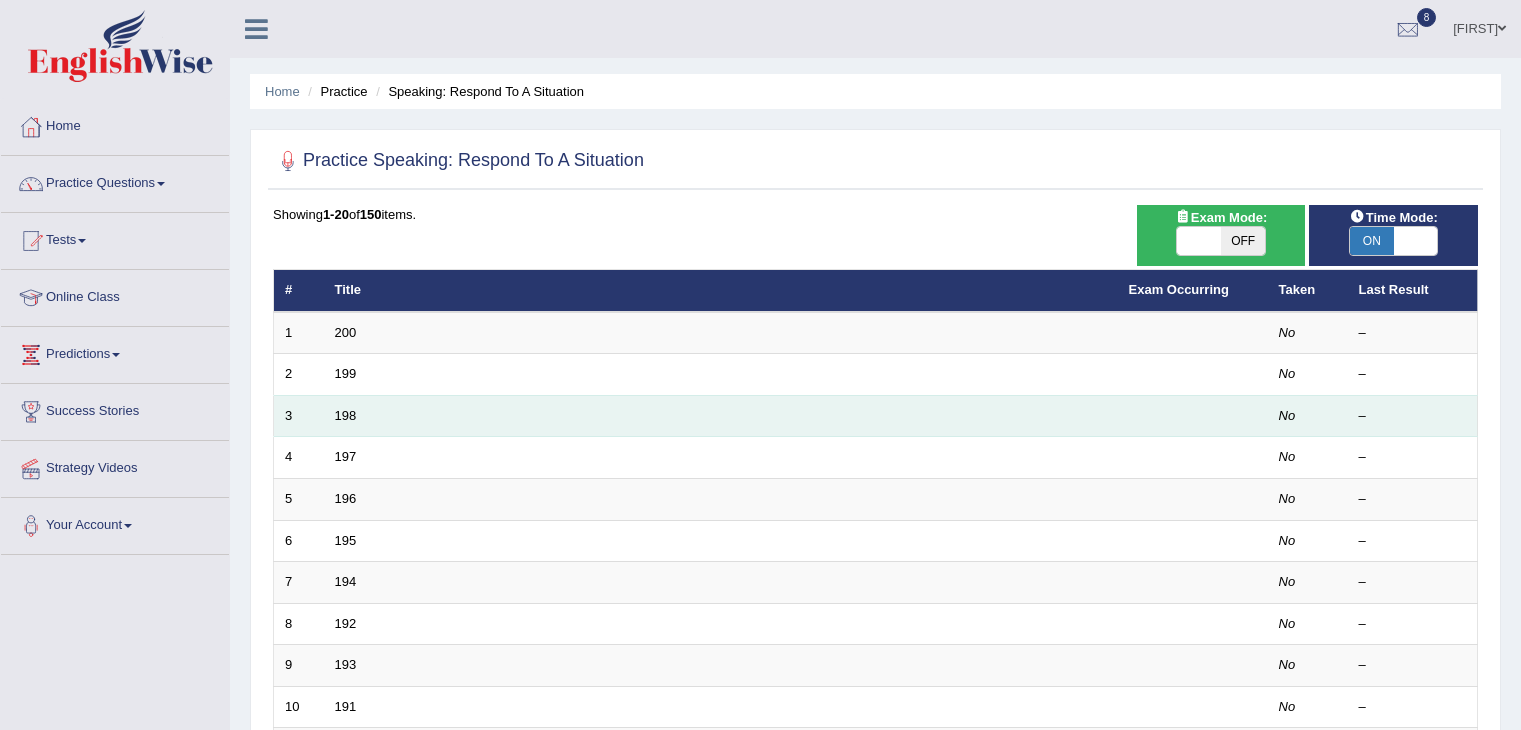 scroll, scrollTop: 0, scrollLeft: 0, axis: both 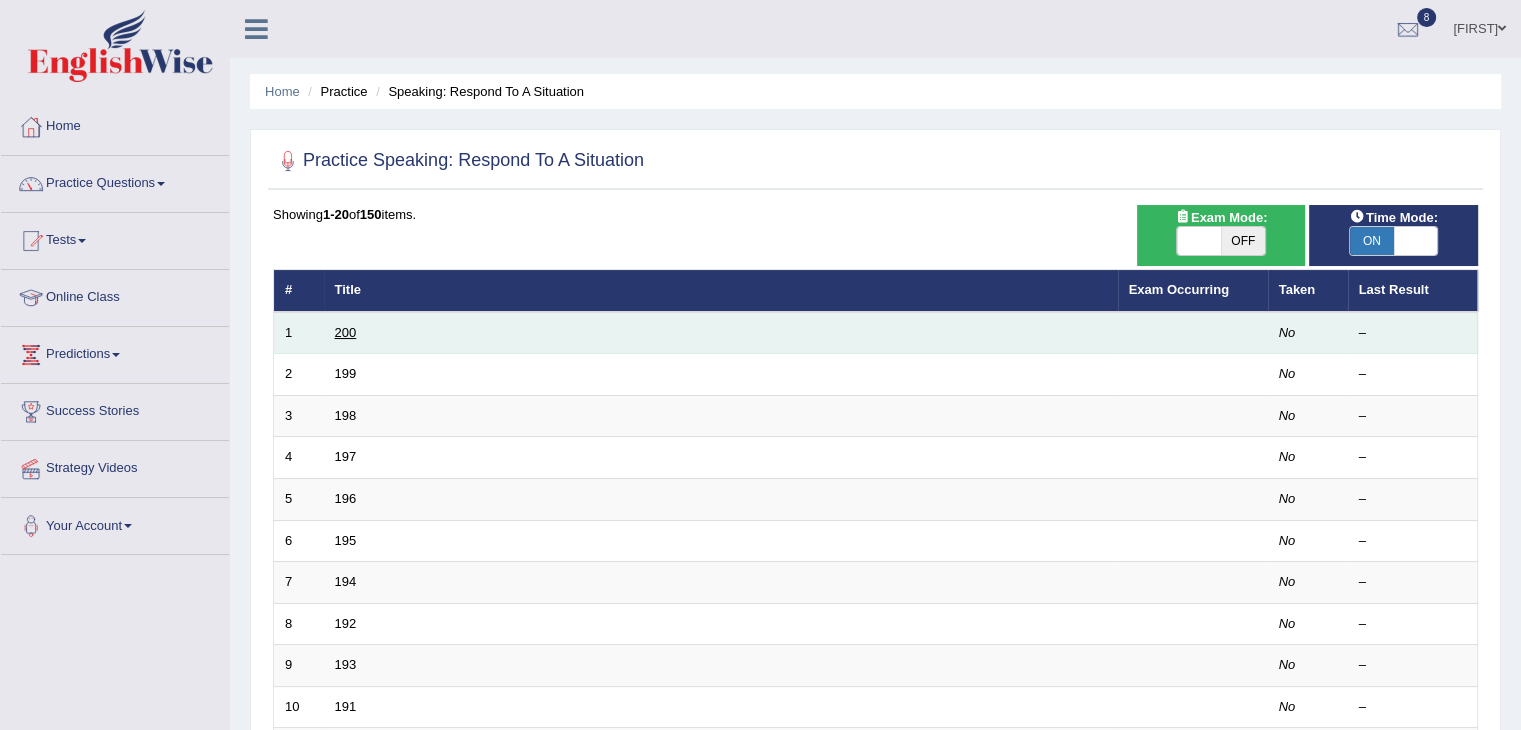 click on "200" at bounding box center (346, 332) 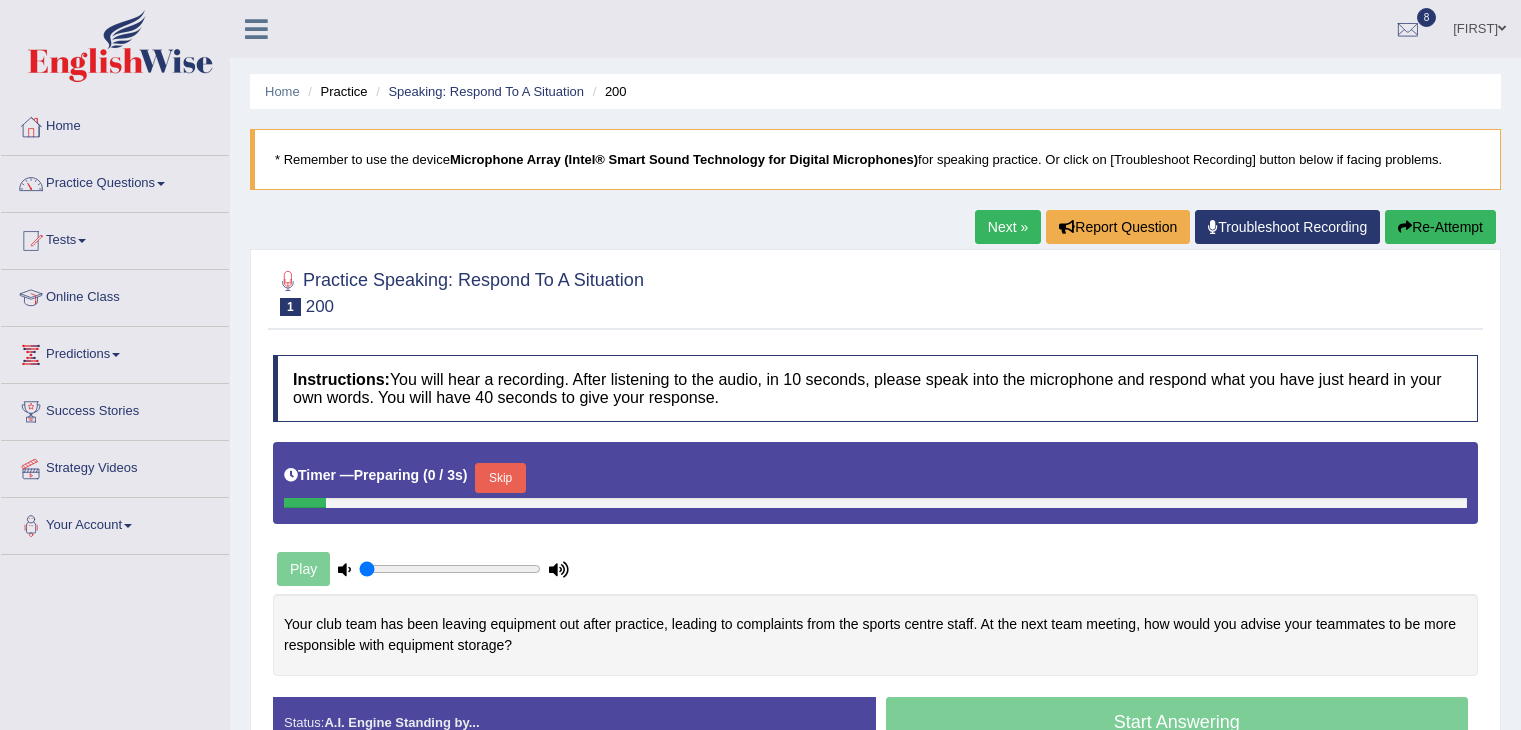 scroll, scrollTop: 0, scrollLeft: 0, axis: both 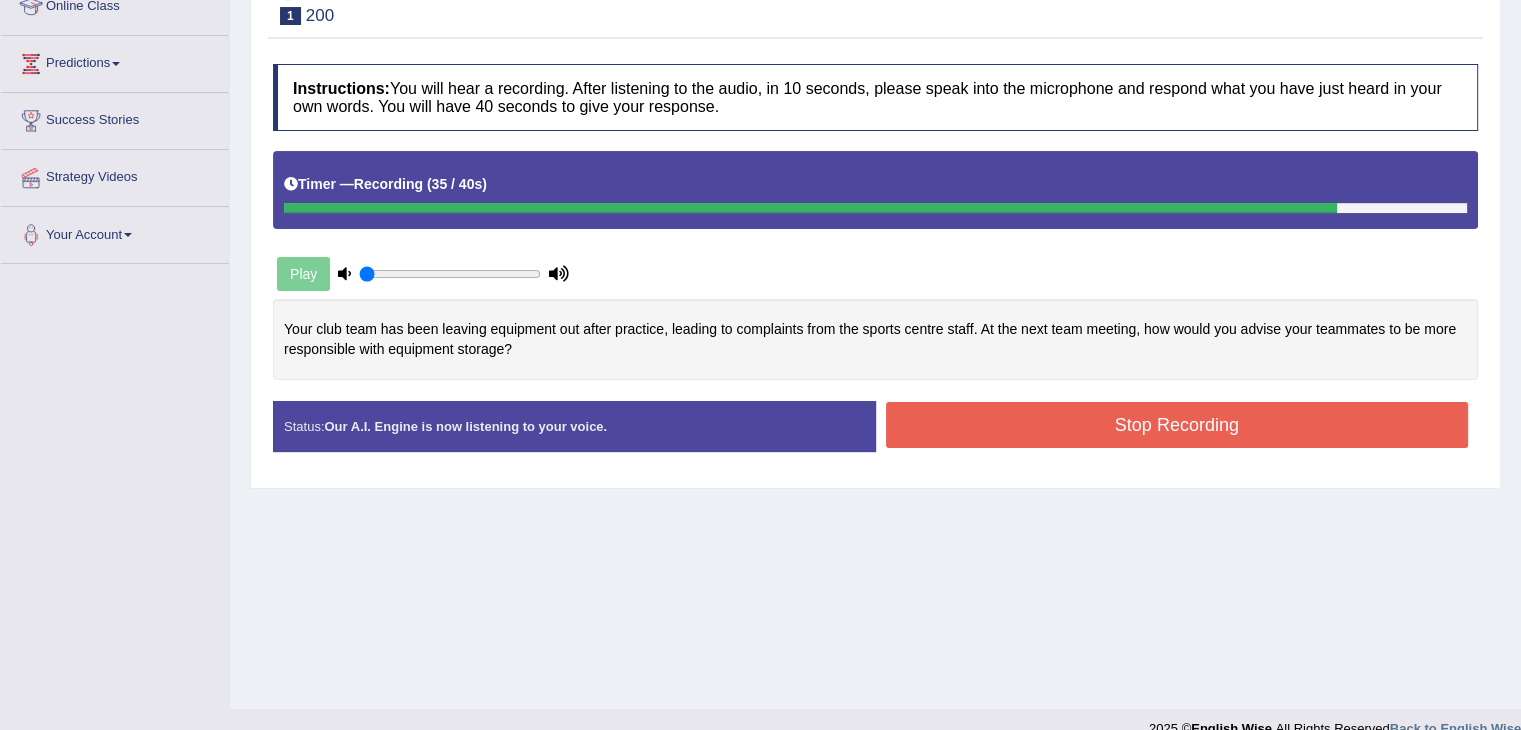 click on "Stop Recording" at bounding box center (1177, 425) 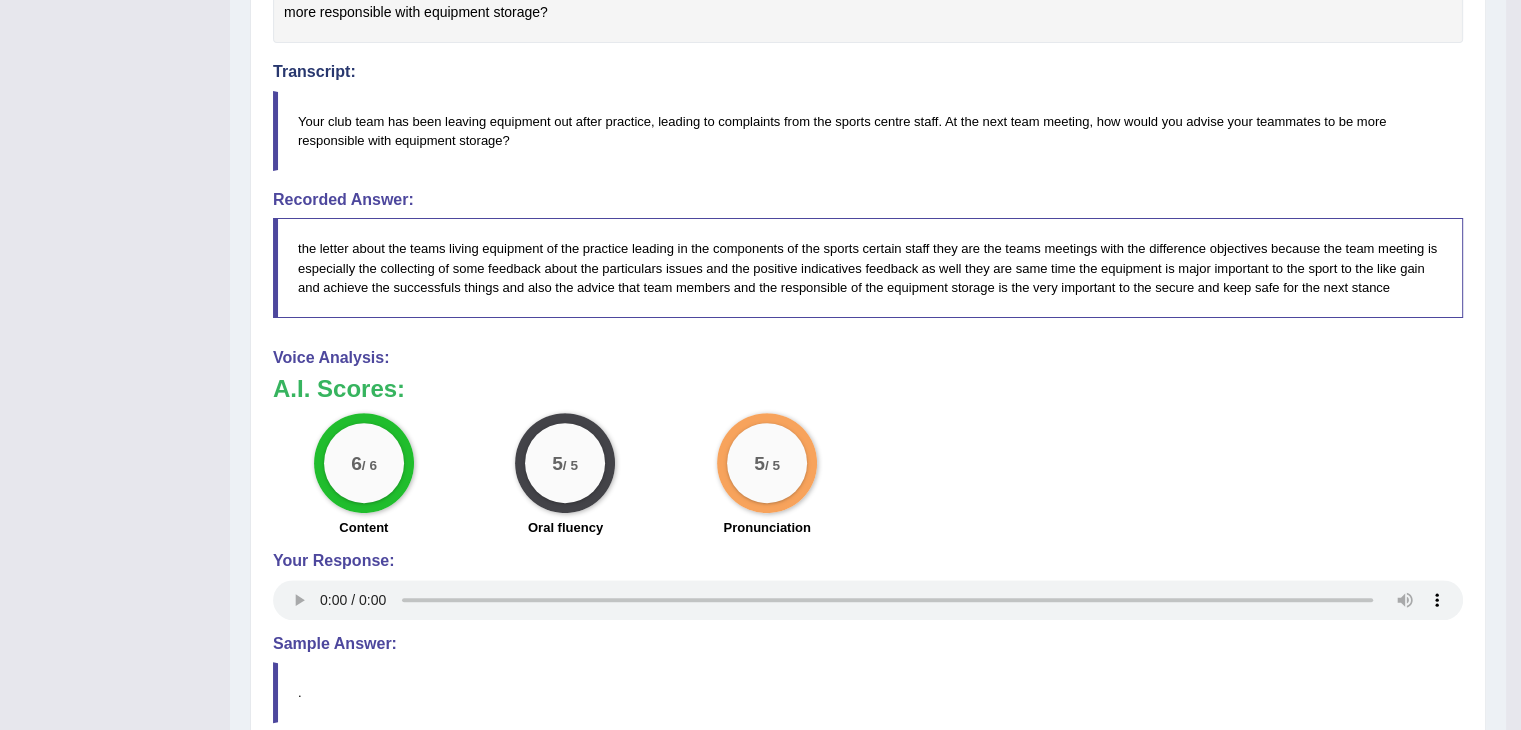 scroll, scrollTop: 648, scrollLeft: 0, axis: vertical 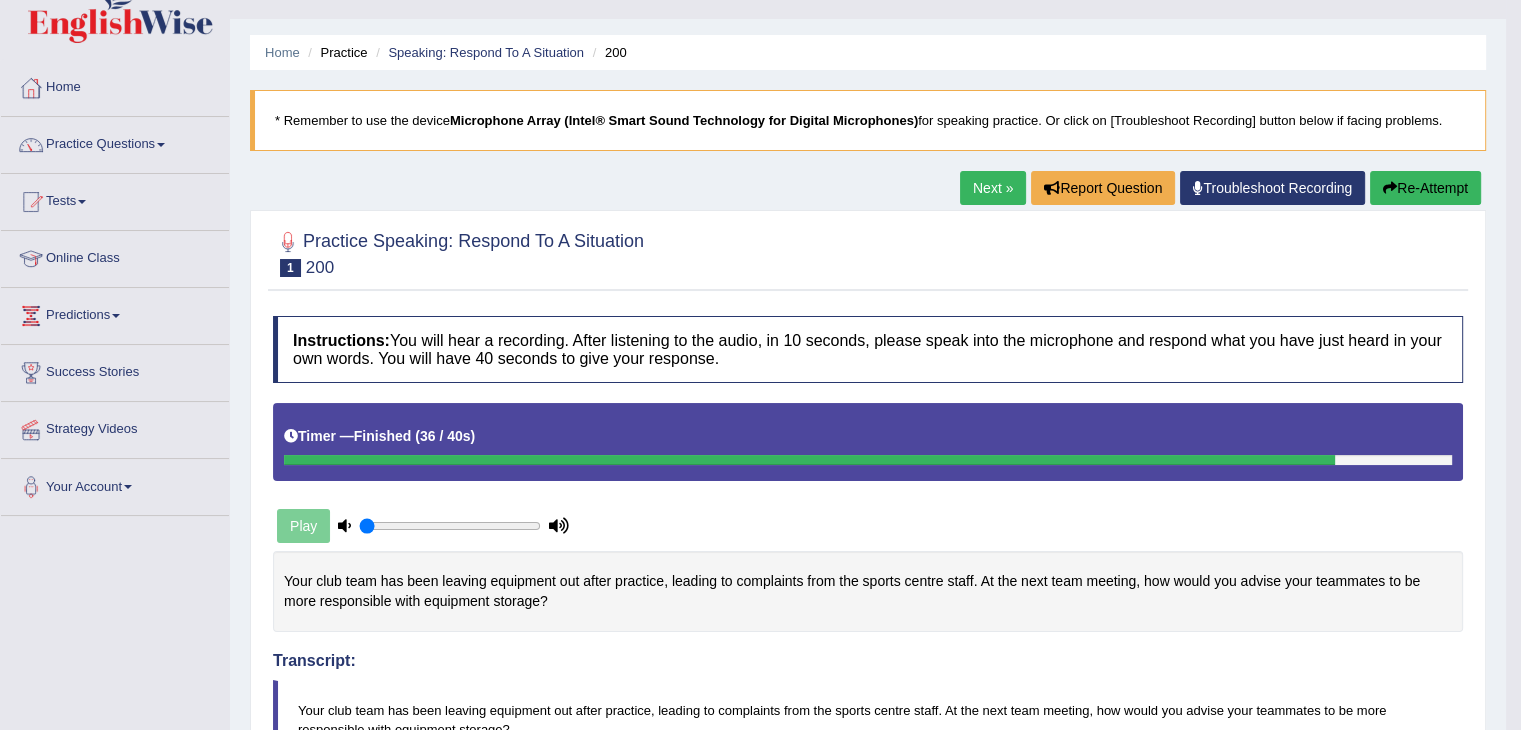 click on "Next »" at bounding box center [993, 188] 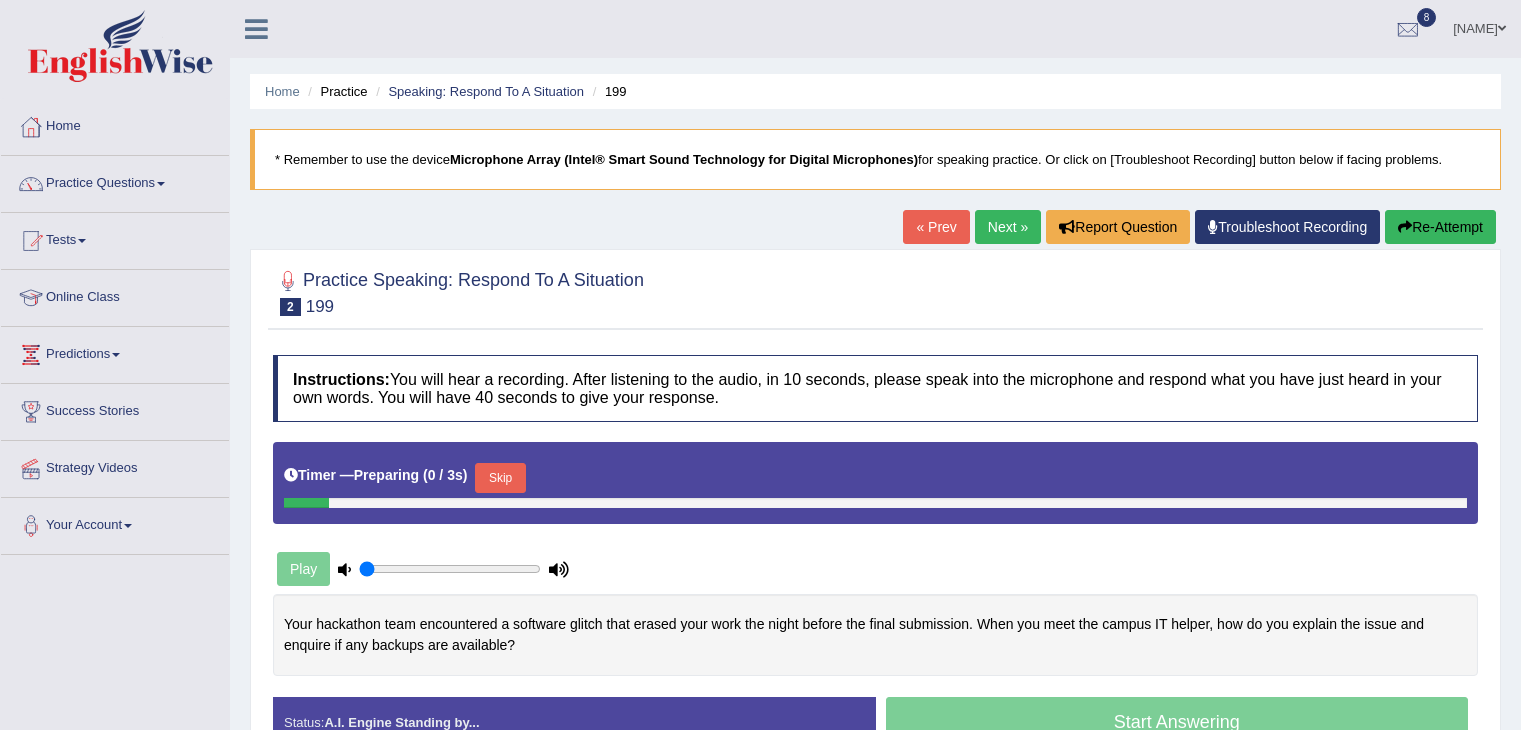 scroll, scrollTop: 0, scrollLeft: 0, axis: both 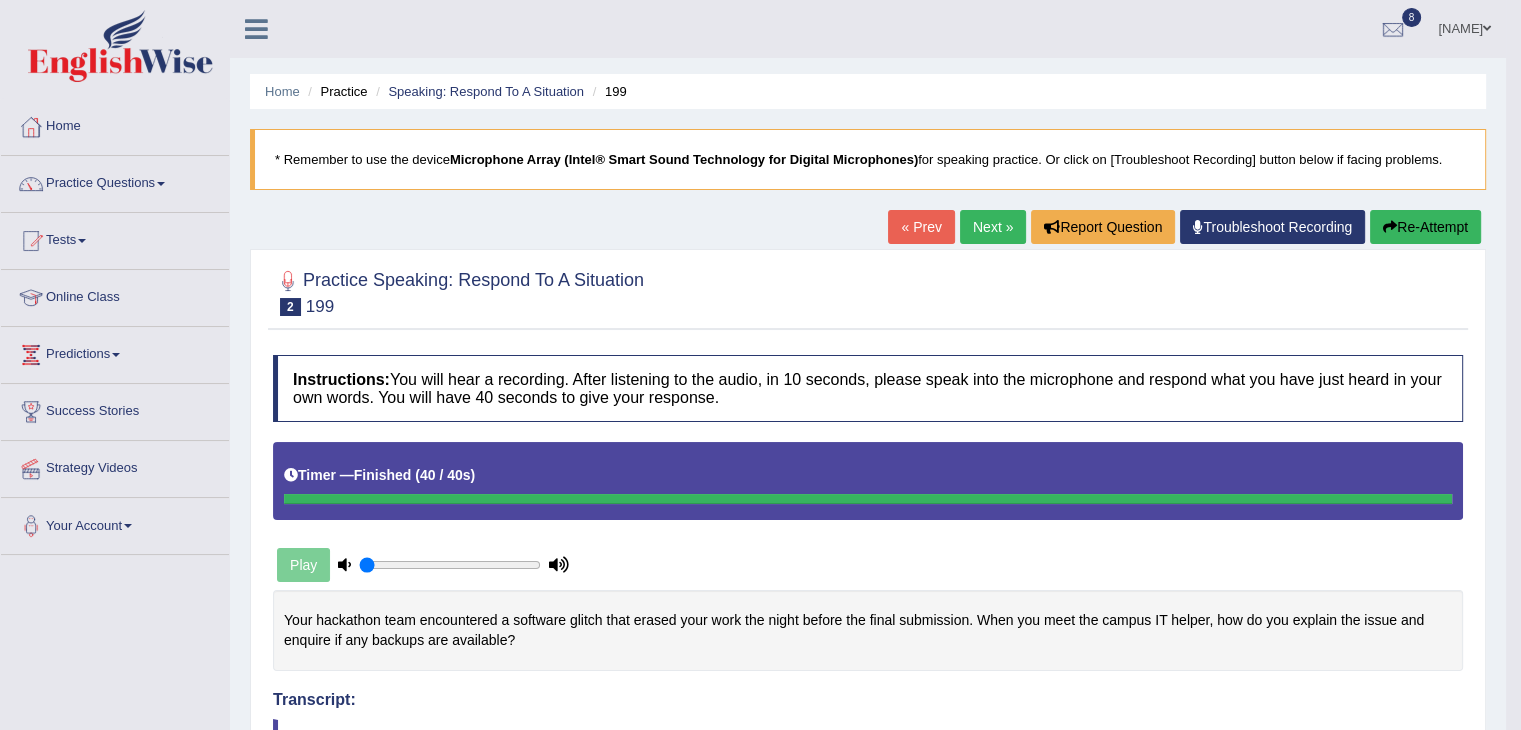 click on "Re-Attempt" at bounding box center [1425, 227] 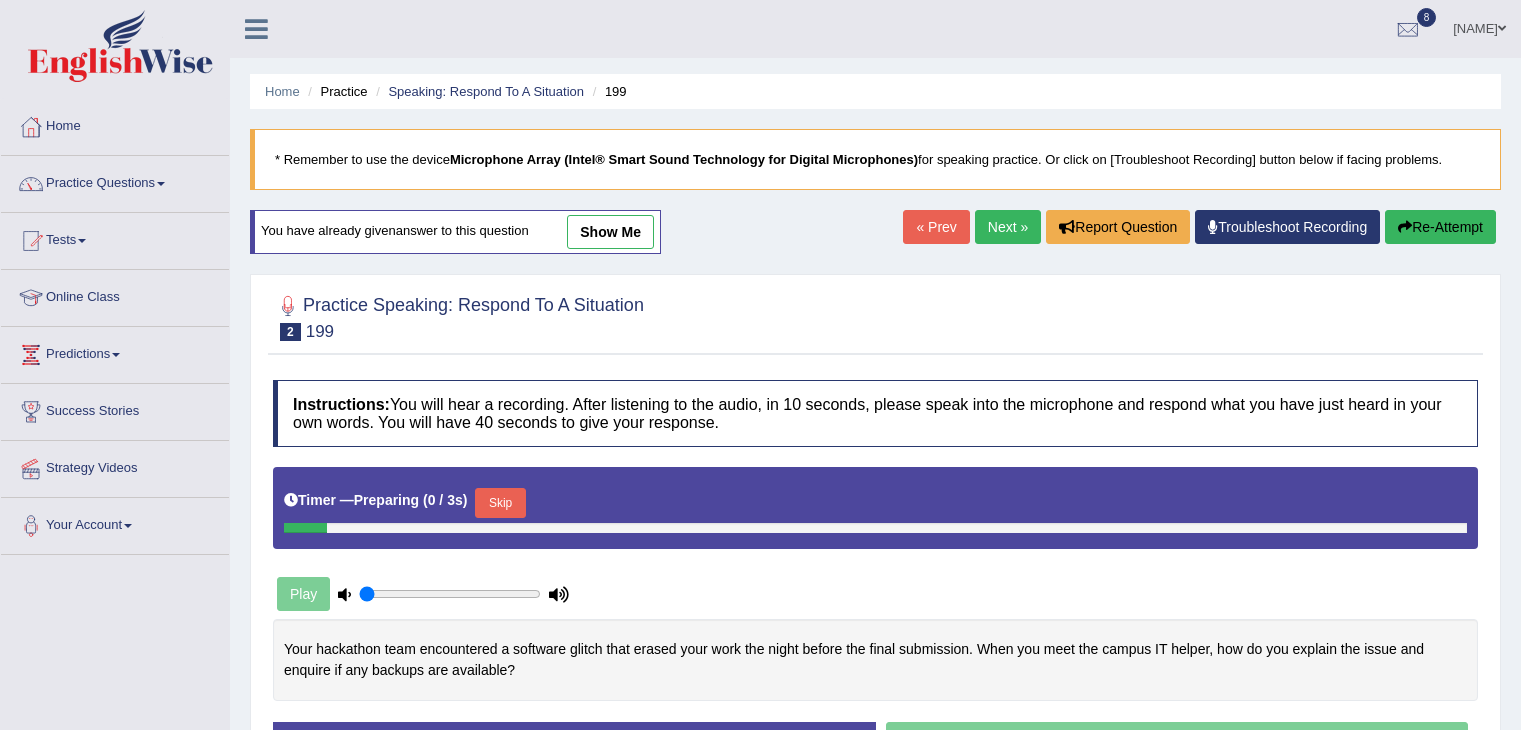 scroll, scrollTop: 0, scrollLeft: 0, axis: both 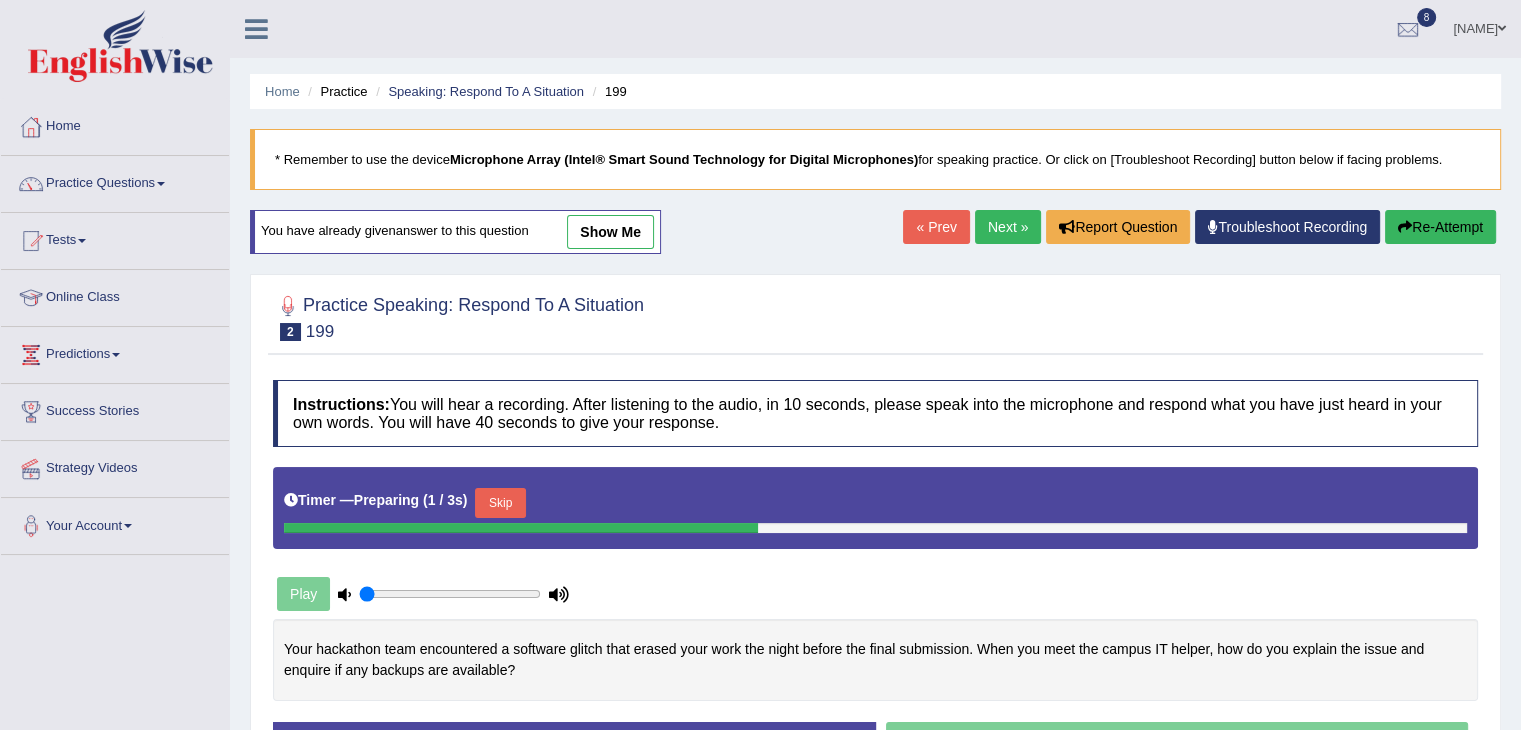 click on "Skip" at bounding box center (500, 503) 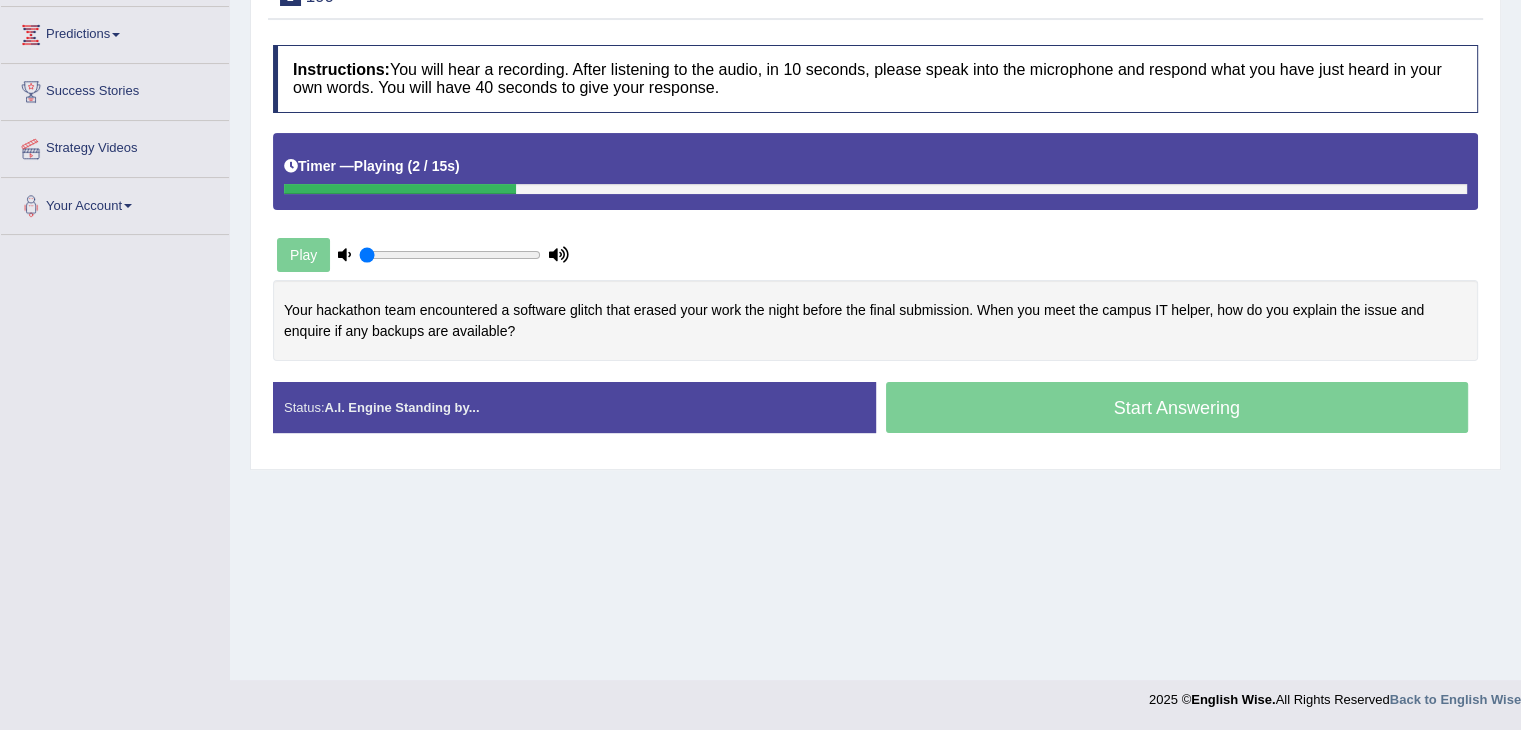 scroll, scrollTop: 264, scrollLeft: 0, axis: vertical 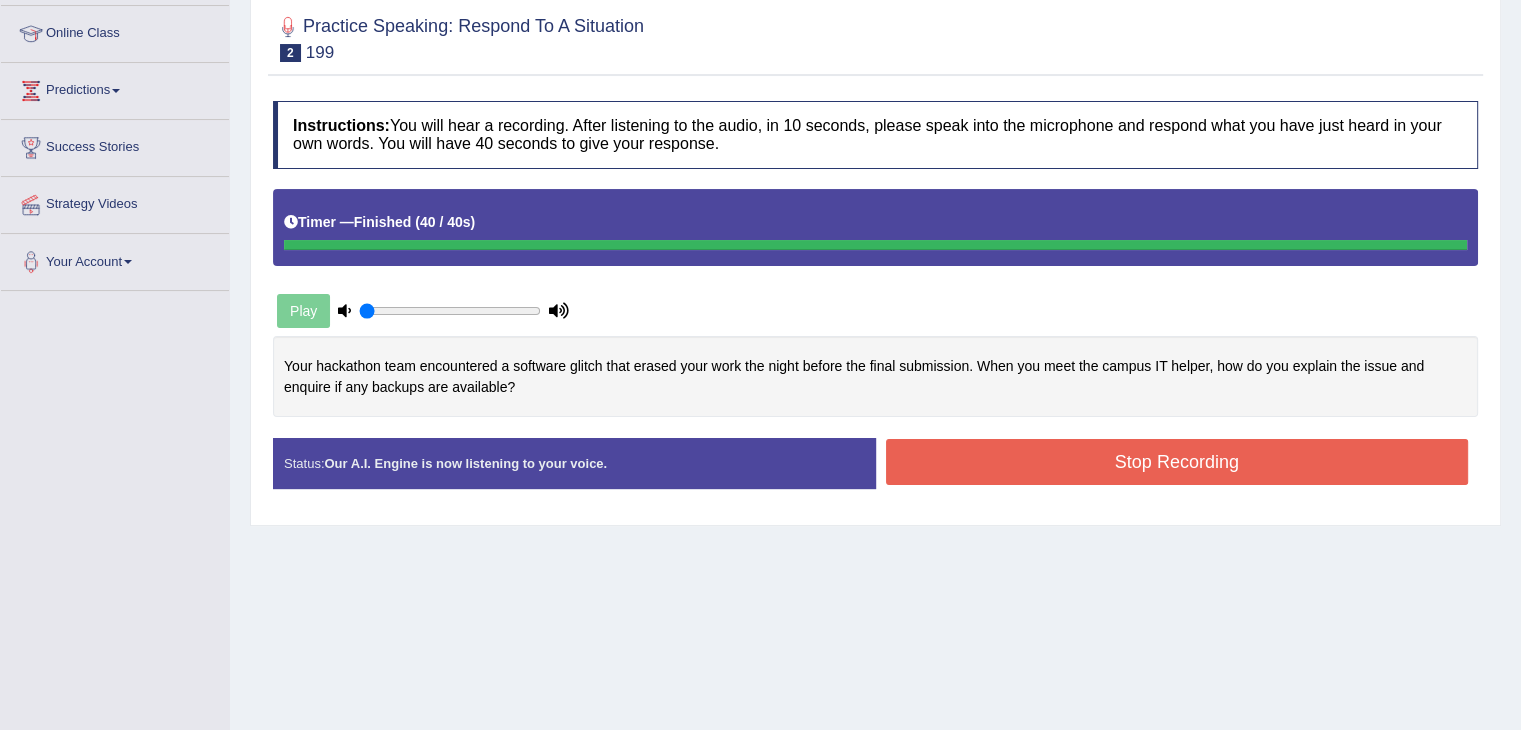 click on "." at bounding box center [0, 0] 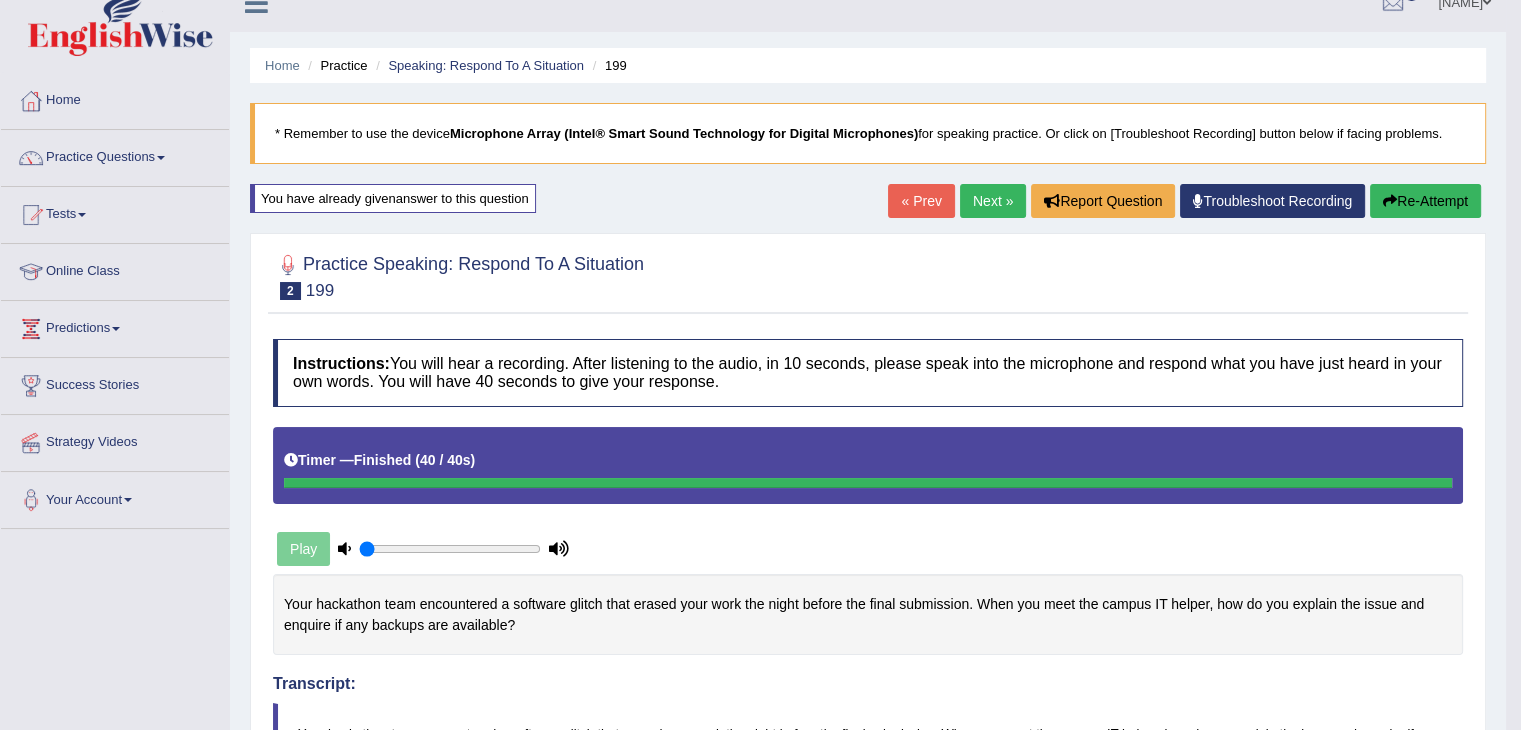 scroll, scrollTop: 0, scrollLeft: 0, axis: both 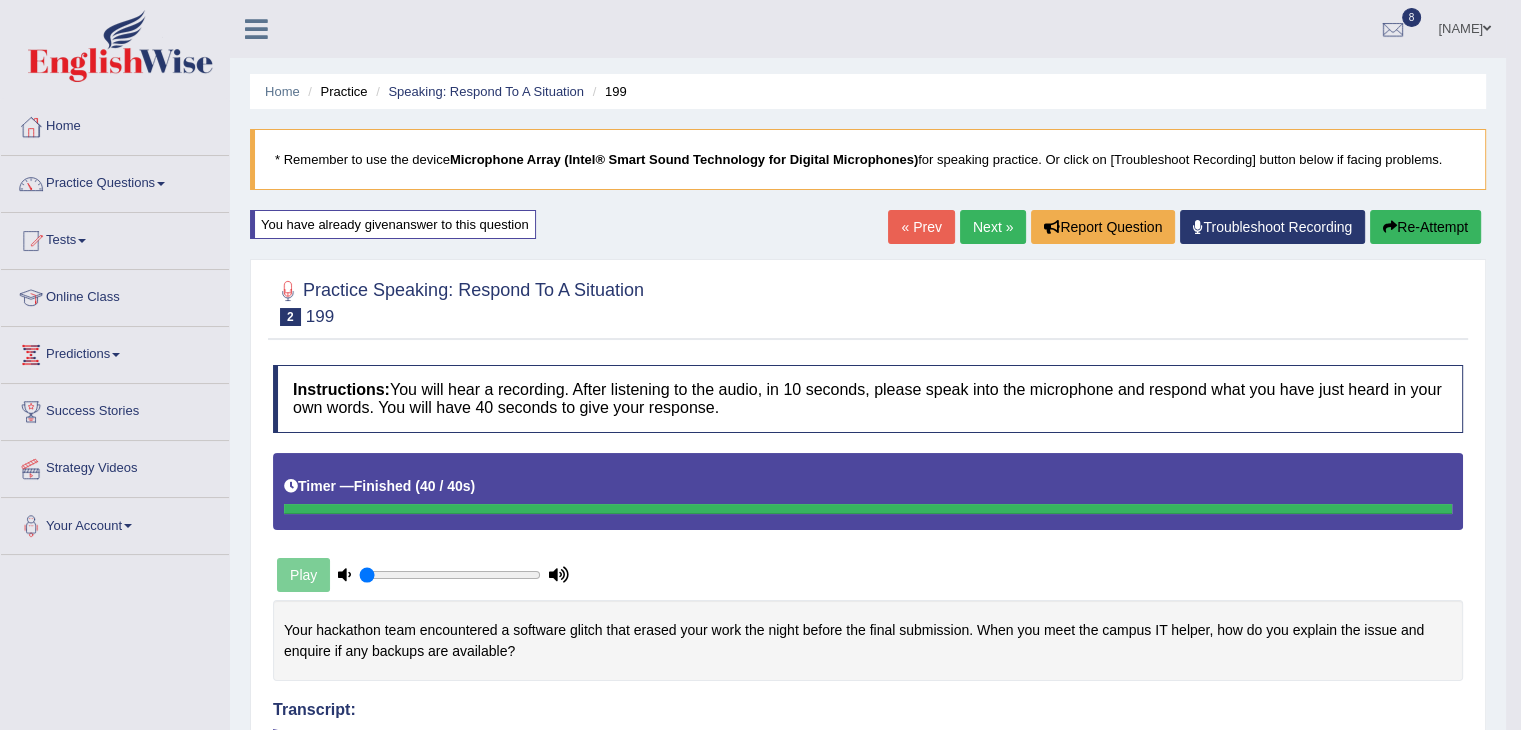 click on "« Prev" at bounding box center (921, 227) 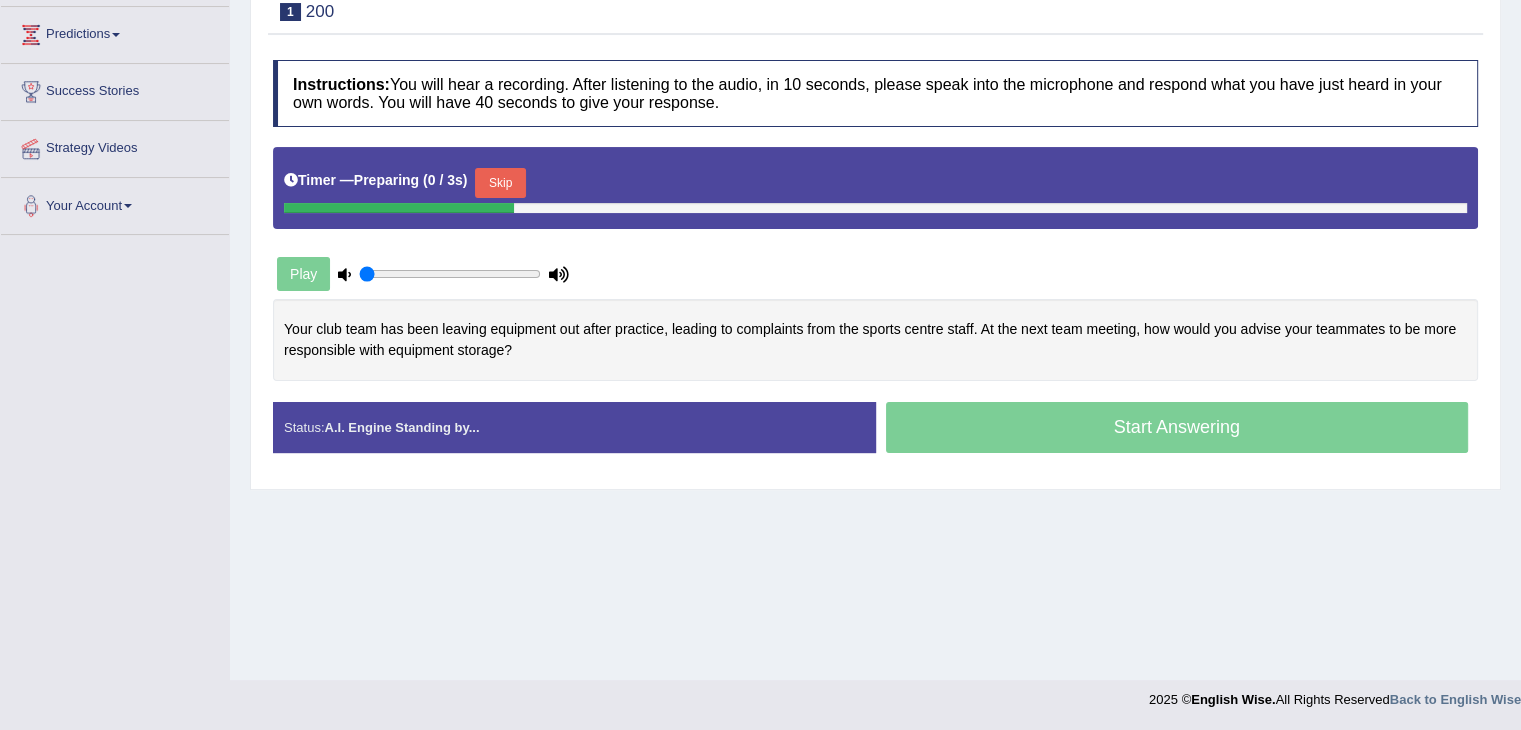 scroll, scrollTop: 0, scrollLeft: 0, axis: both 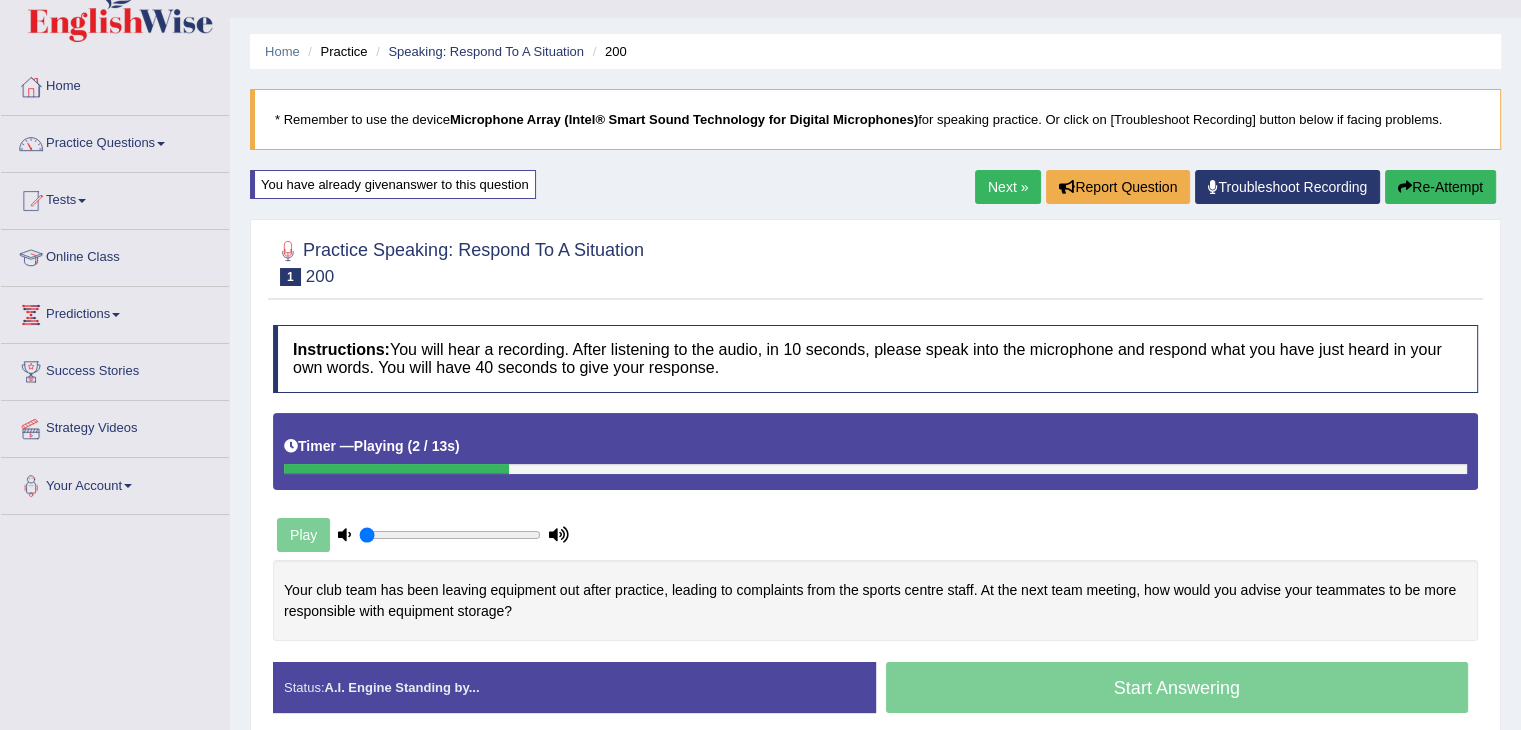 click on "Next »" at bounding box center (1008, 187) 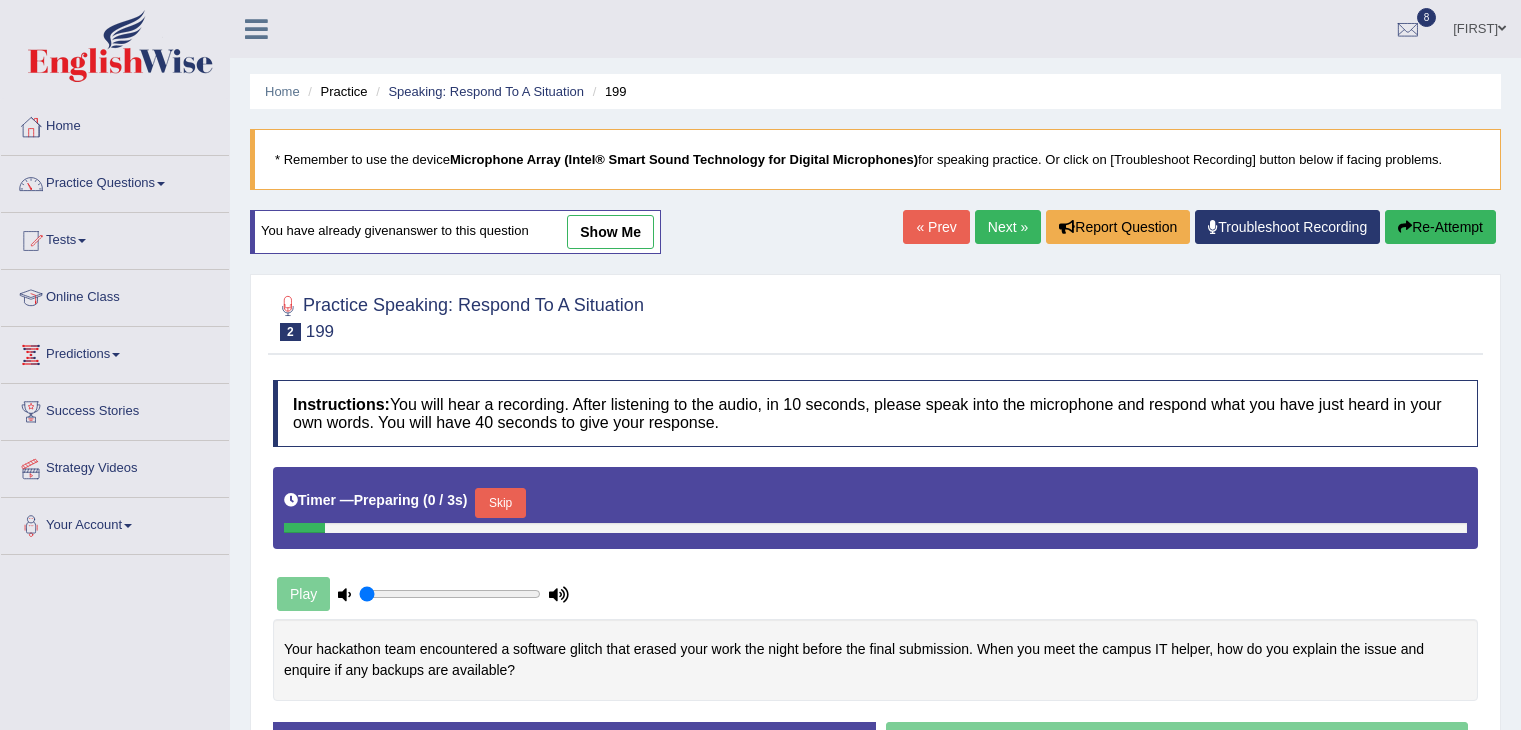 scroll, scrollTop: 0, scrollLeft: 0, axis: both 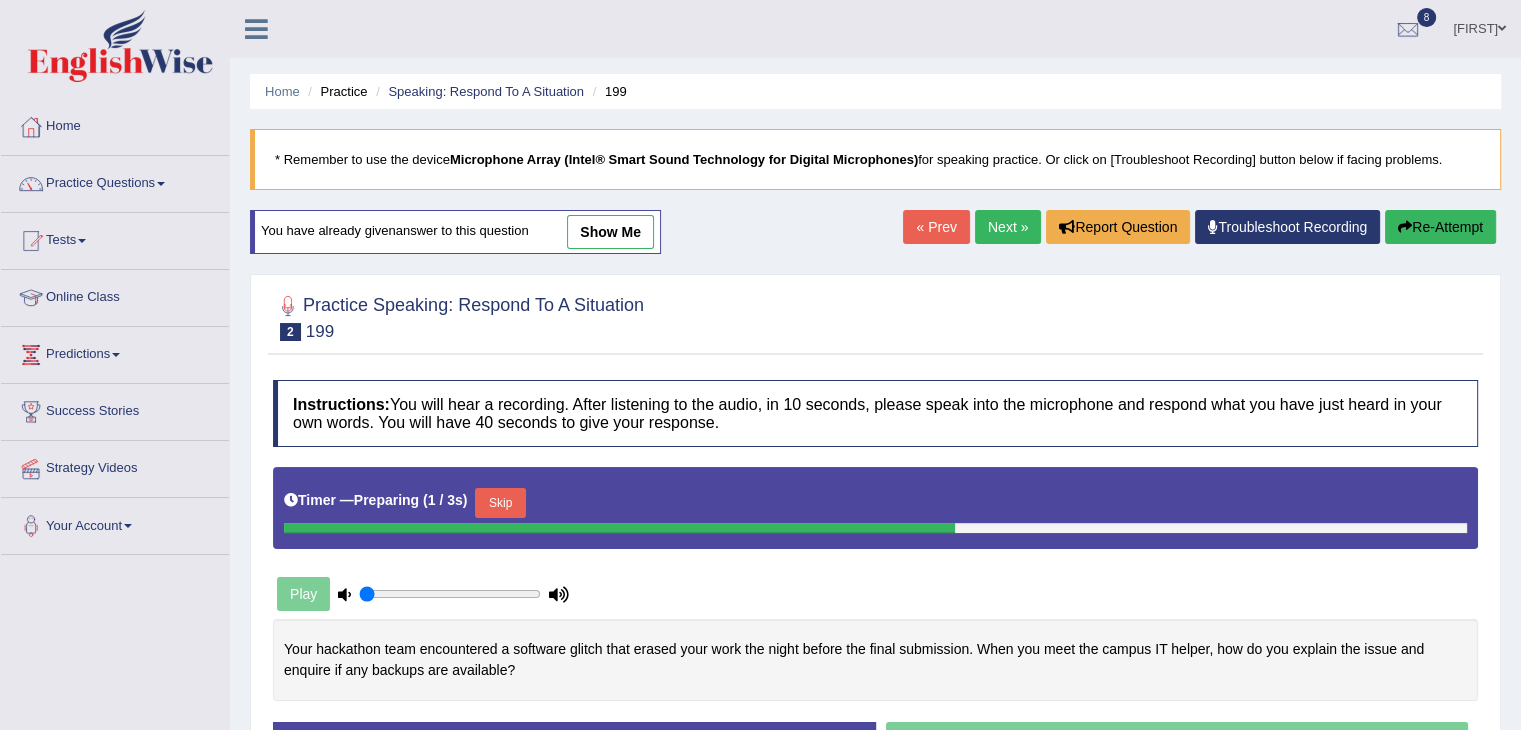 click on "Next »" at bounding box center (1008, 227) 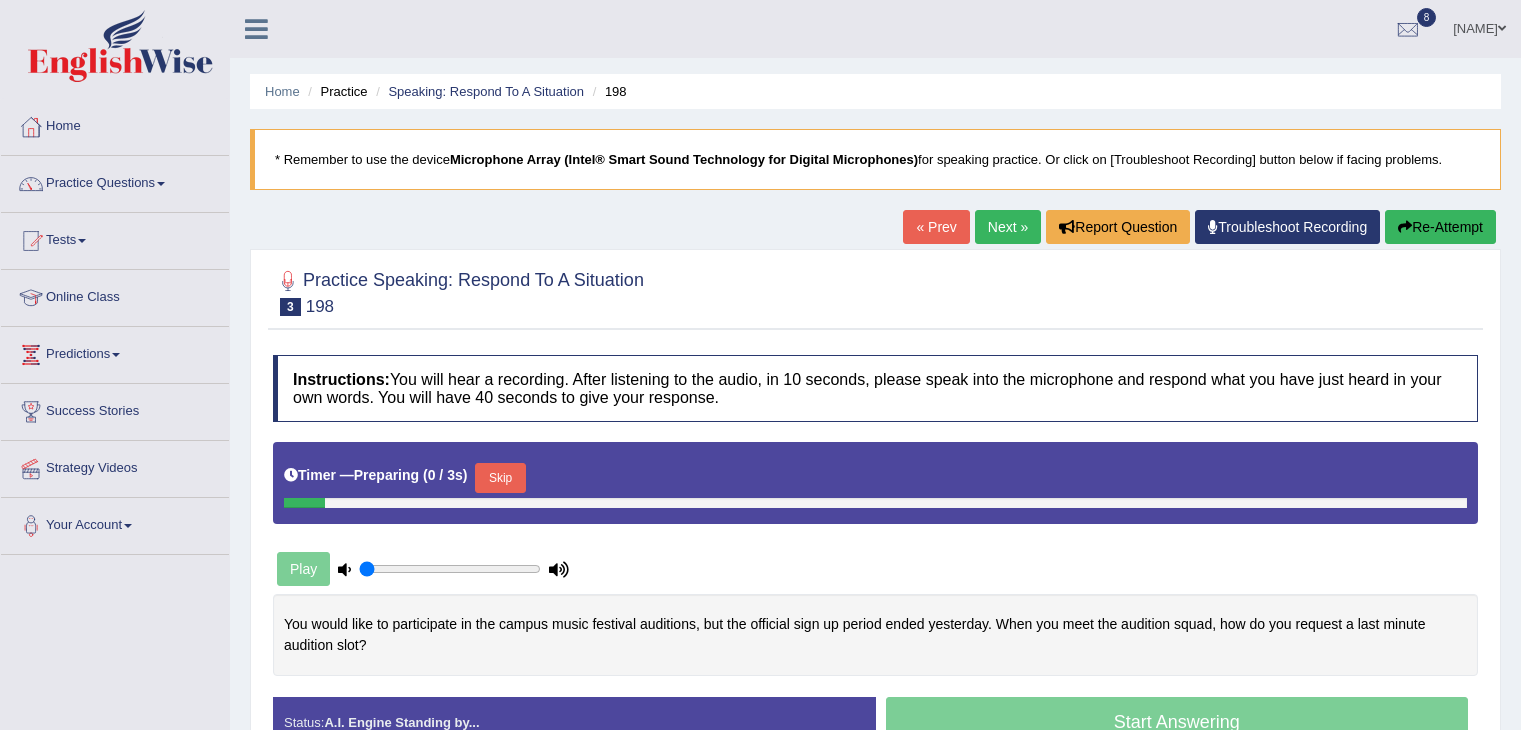 scroll, scrollTop: 0, scrollLeft: 0, axis: both 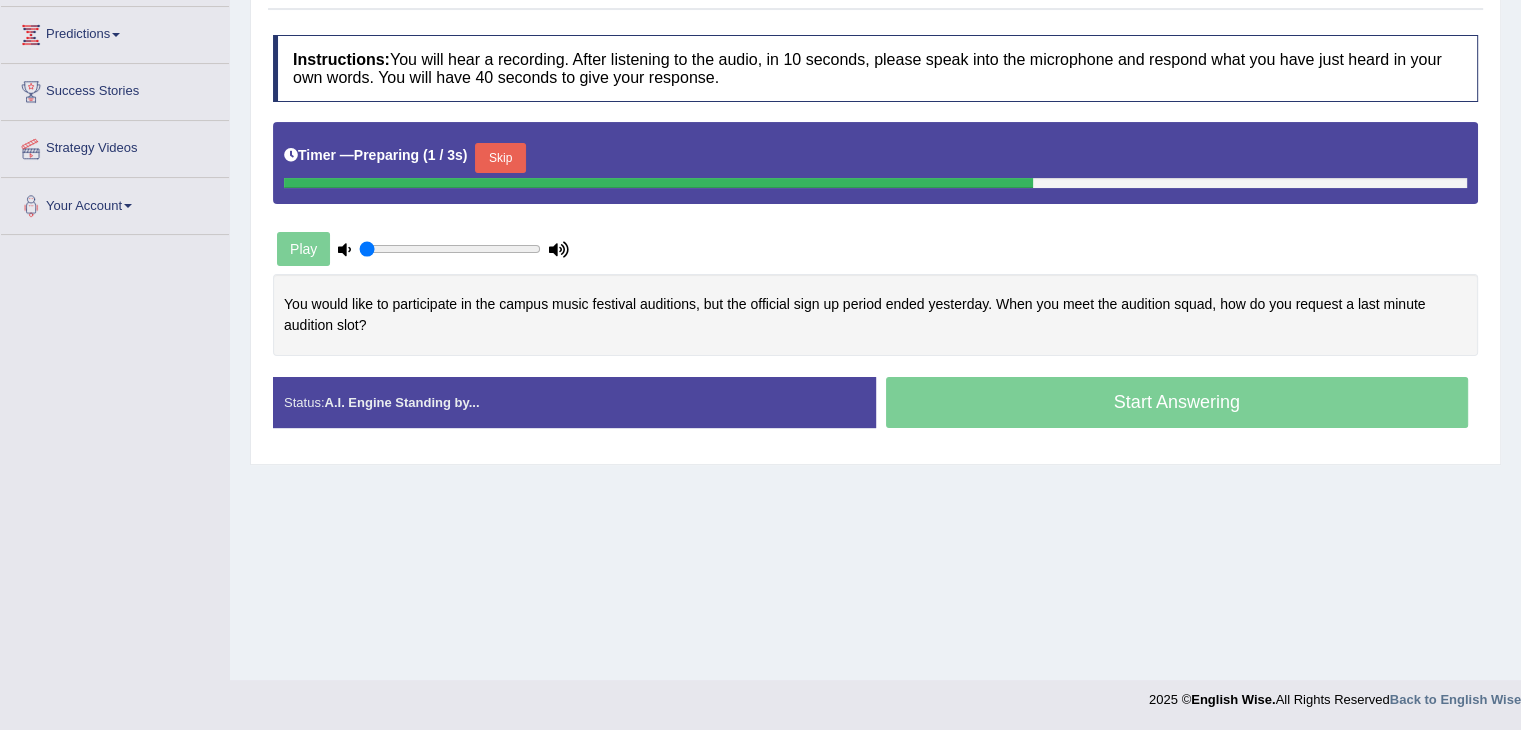 click on "Skip" at bounding box center (500, 158) 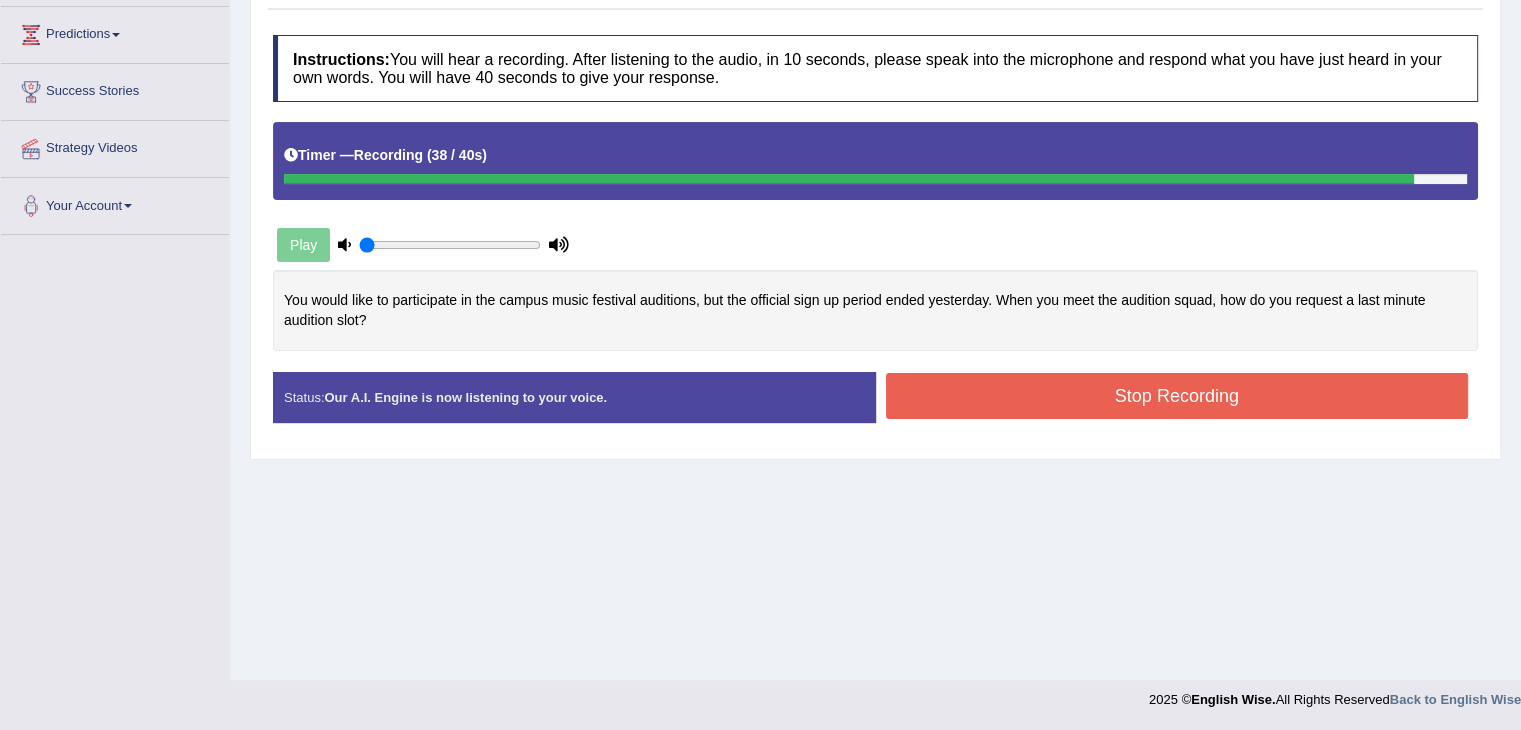 click on "Stop Recording" at bounding box center (1177, 396) 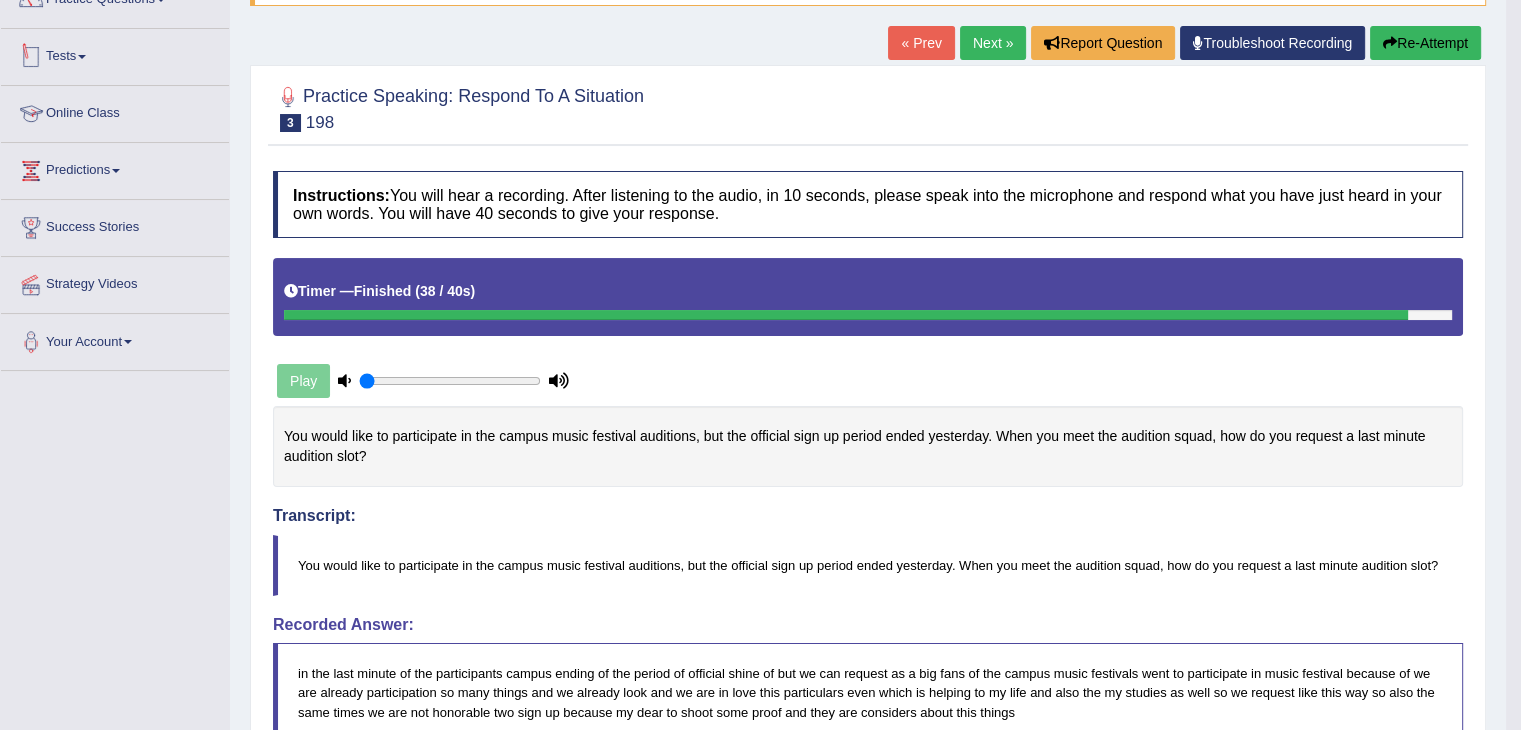 scroll, scrollTop: 0, scrollLeft: 0, axis: both 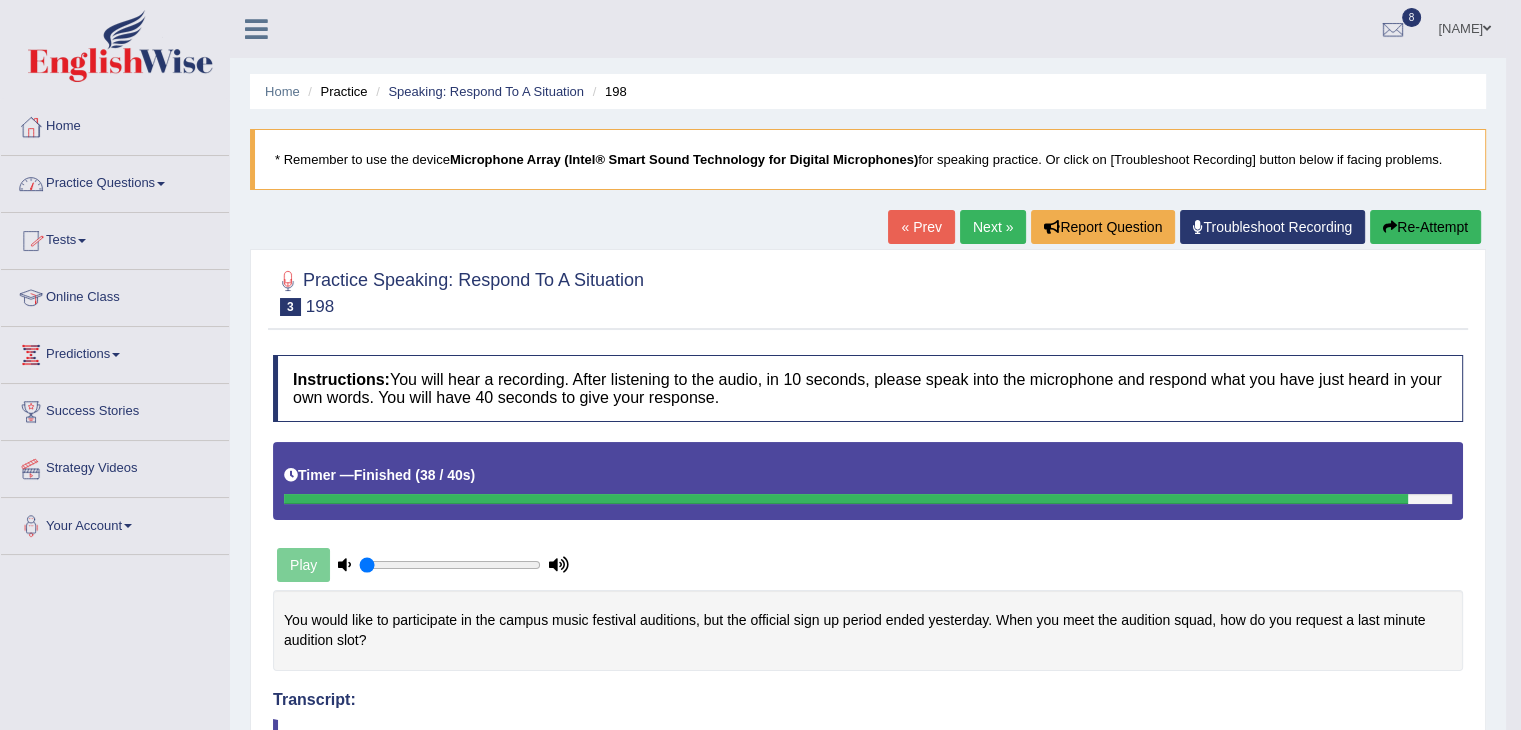 click on "Practice Questions" at bounding box center (115, 181) 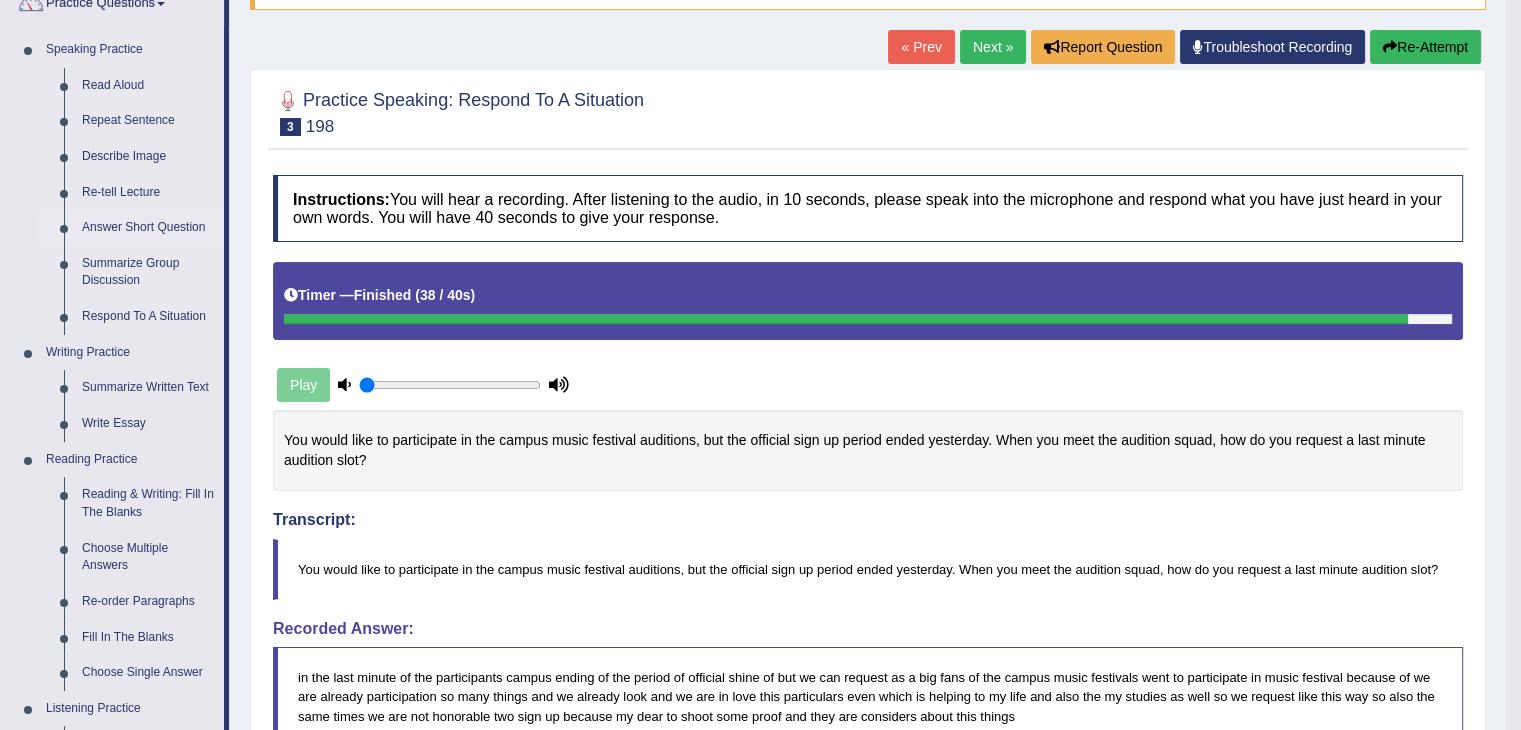 scroll, scrollTop: 180, scrollLeft: 0, axis: vertical 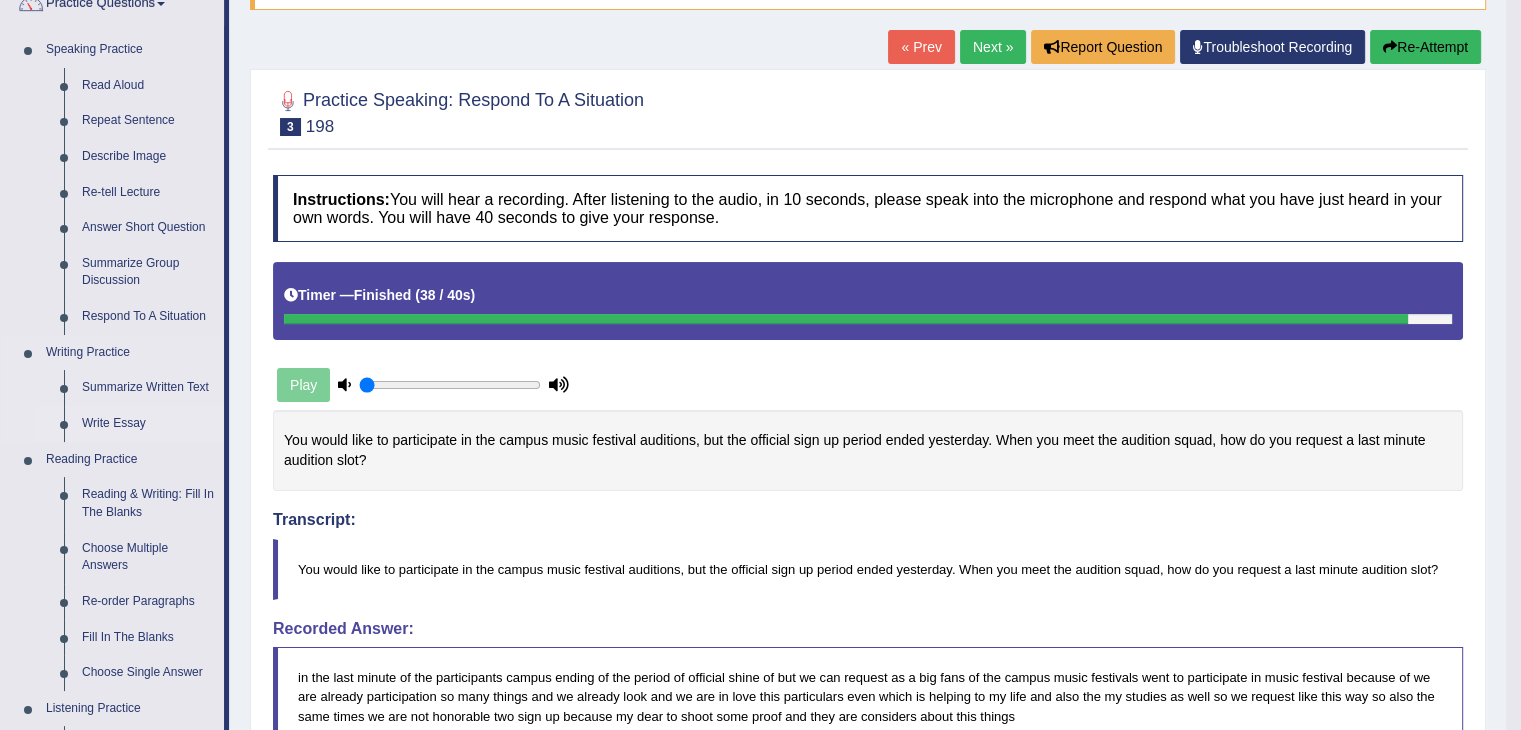 click on "Write Essay" at bounding box center (148, 424) 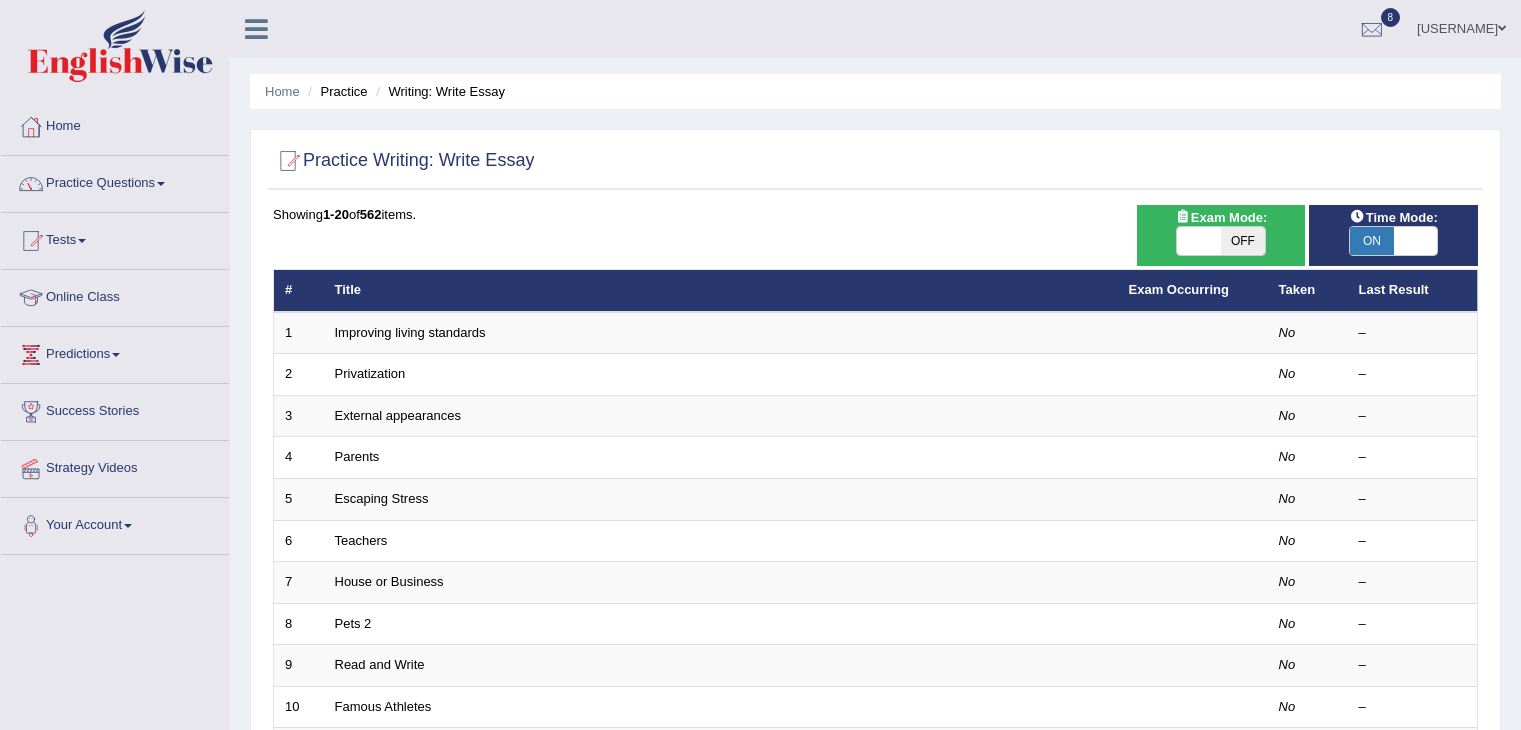 scroll, scrollTop: 0, scrollLeft: 0, axis: both 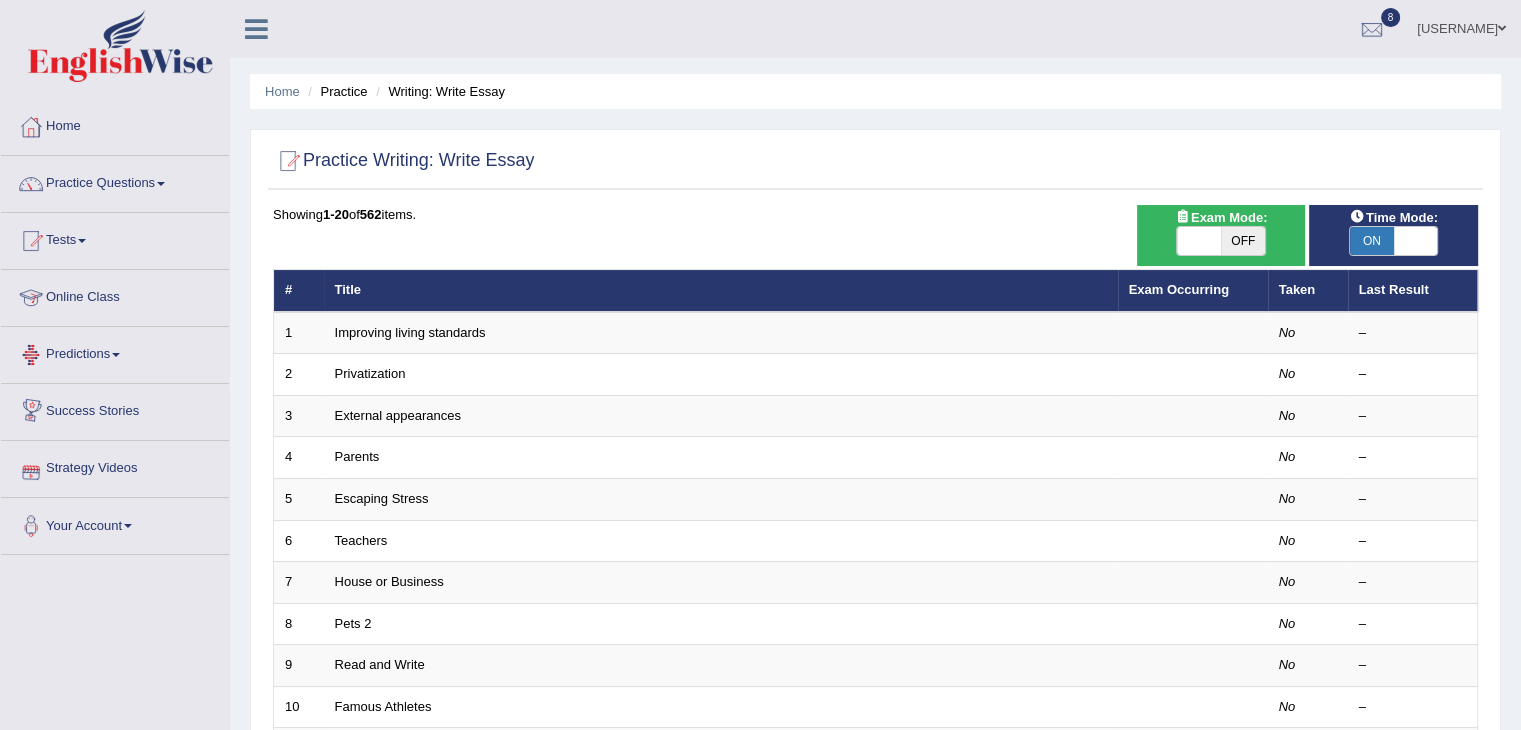 click on "Success Stories" at bounding box center (115, 409) 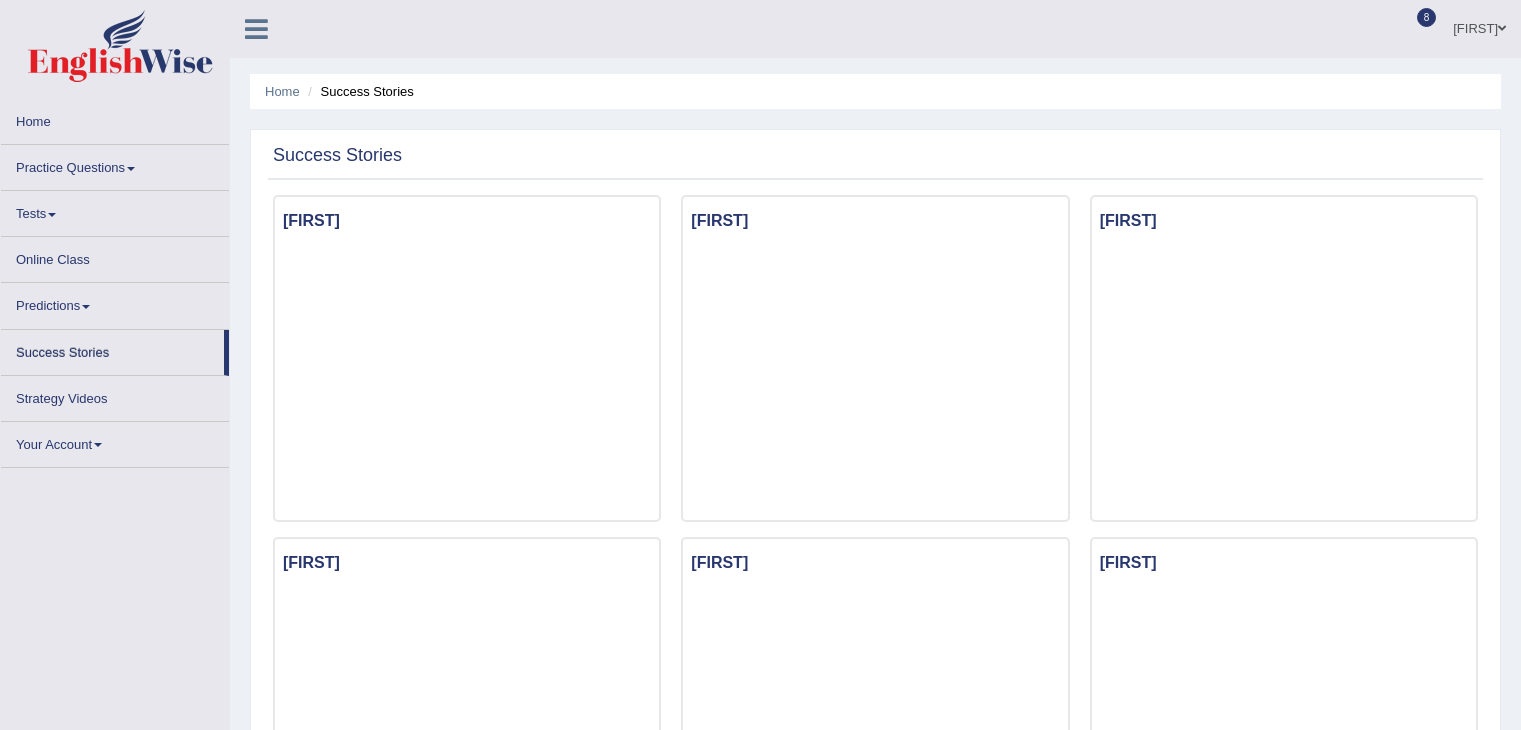 scroll, scrollTop: 0, scrollLeft: 0, axis: both 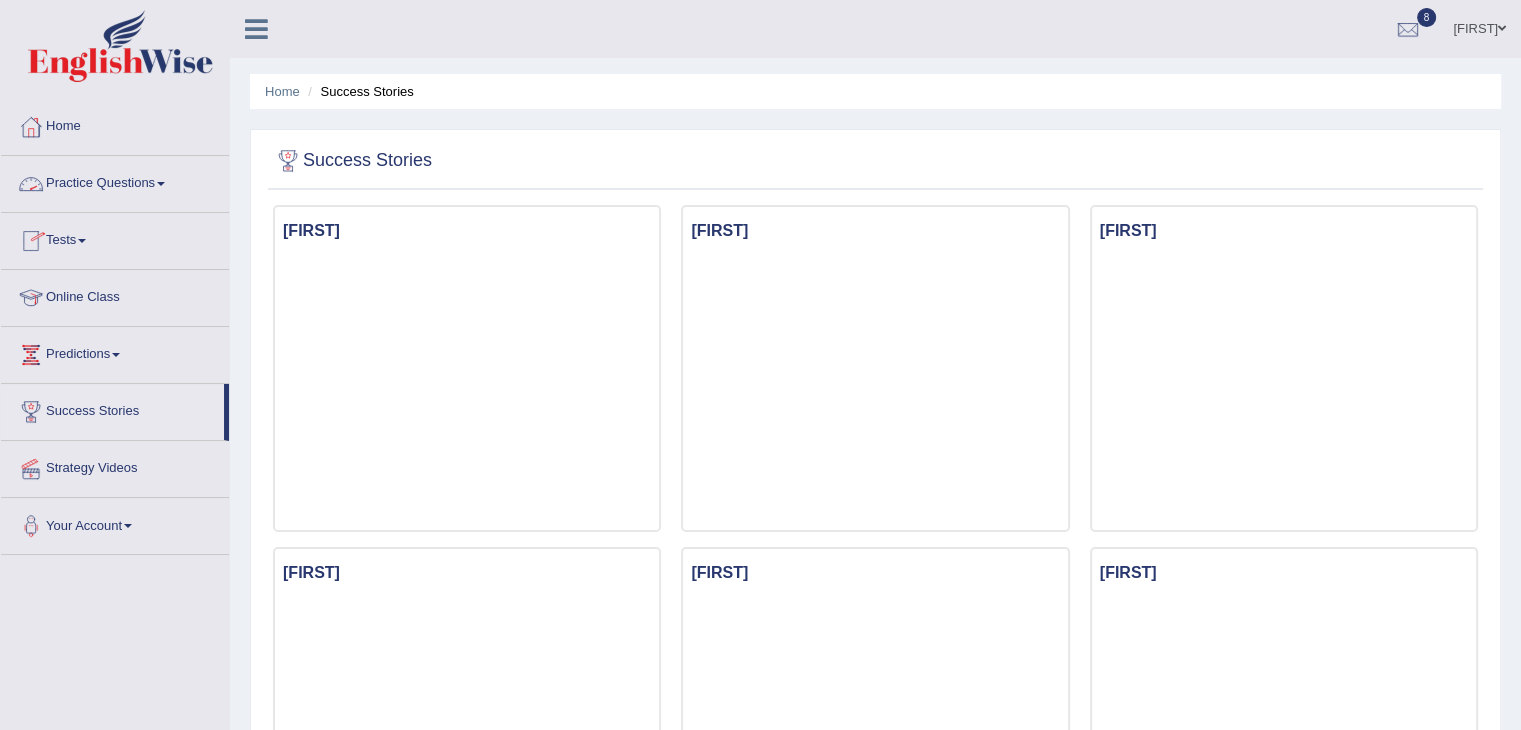 click on "Practice Questions" at bounding box center (115, 181) 